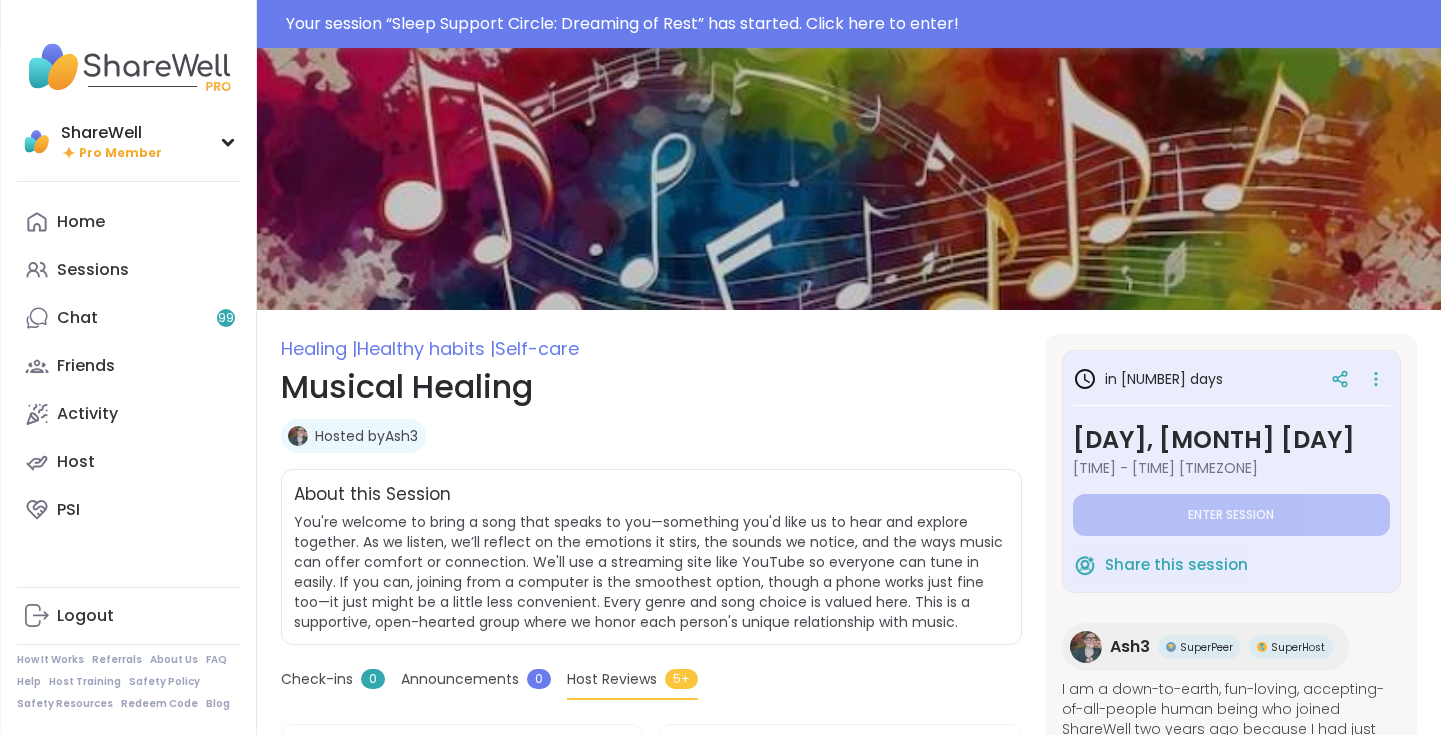 scroll, scrollTop: 244, scrollLeft: 0, axis: vertical 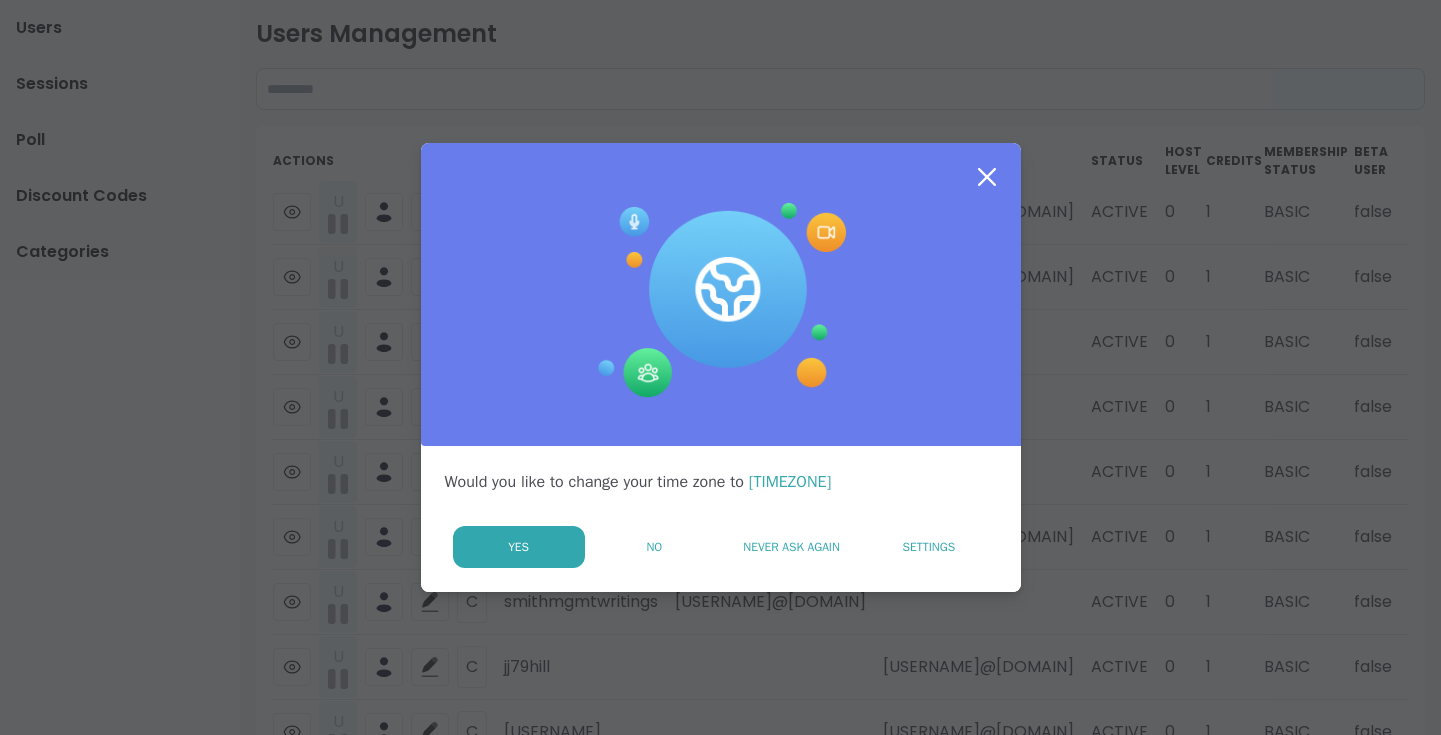 click 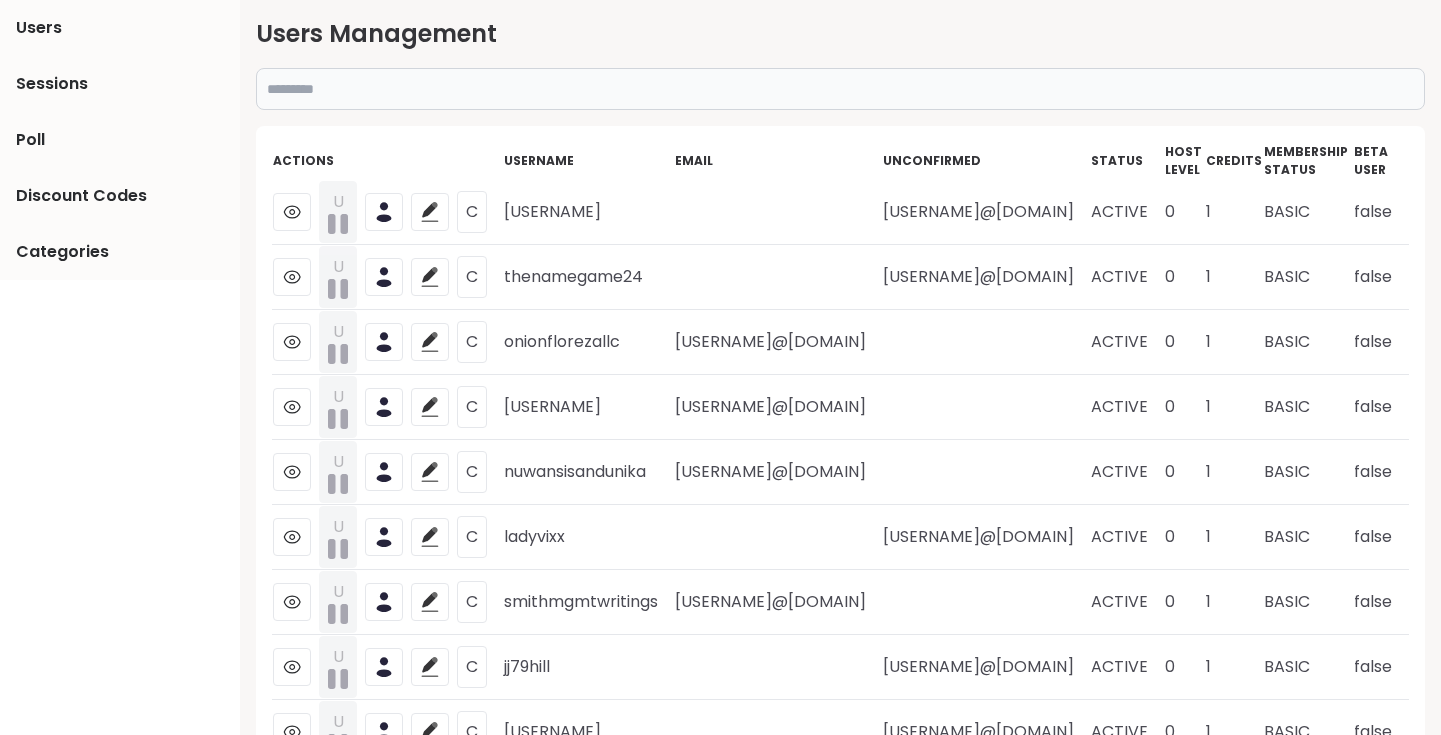 click at bounding box center [840, 89] 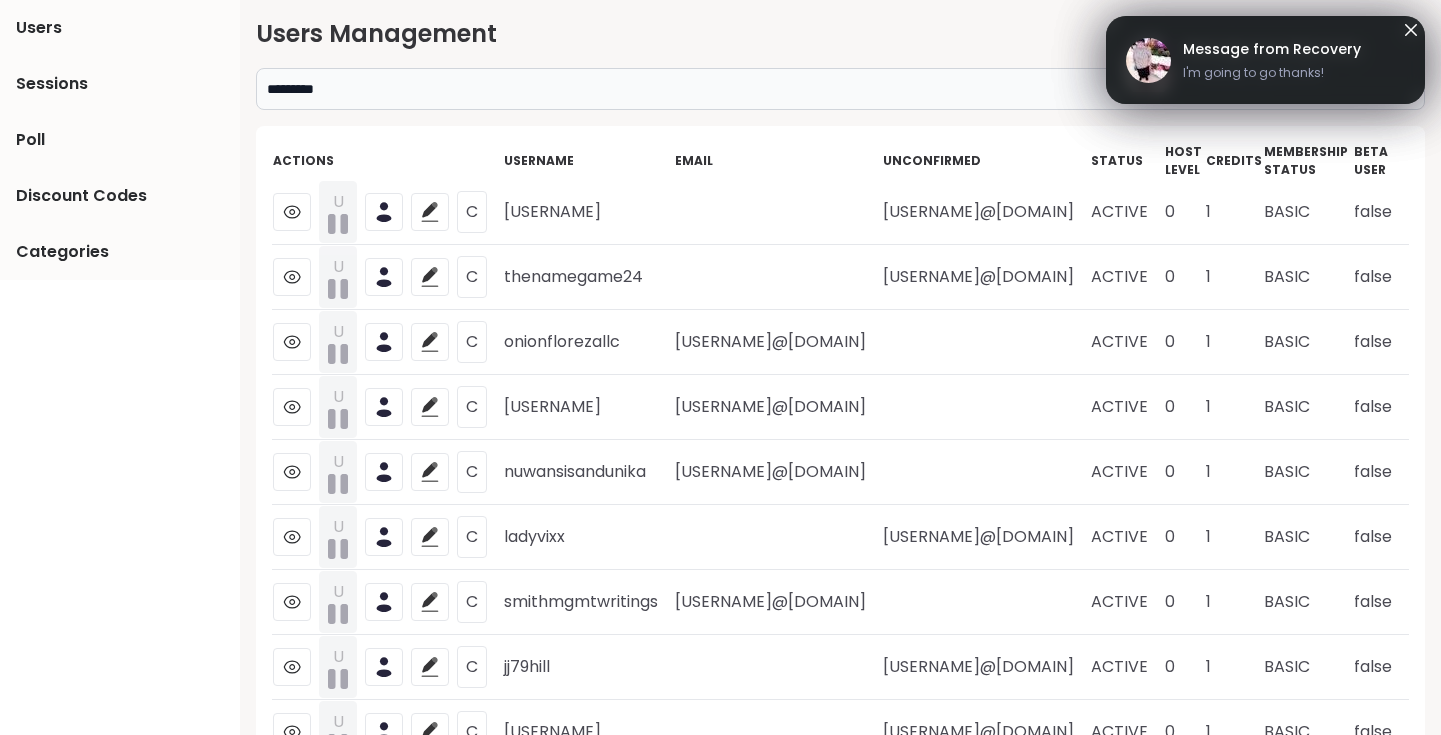 type on "*********" 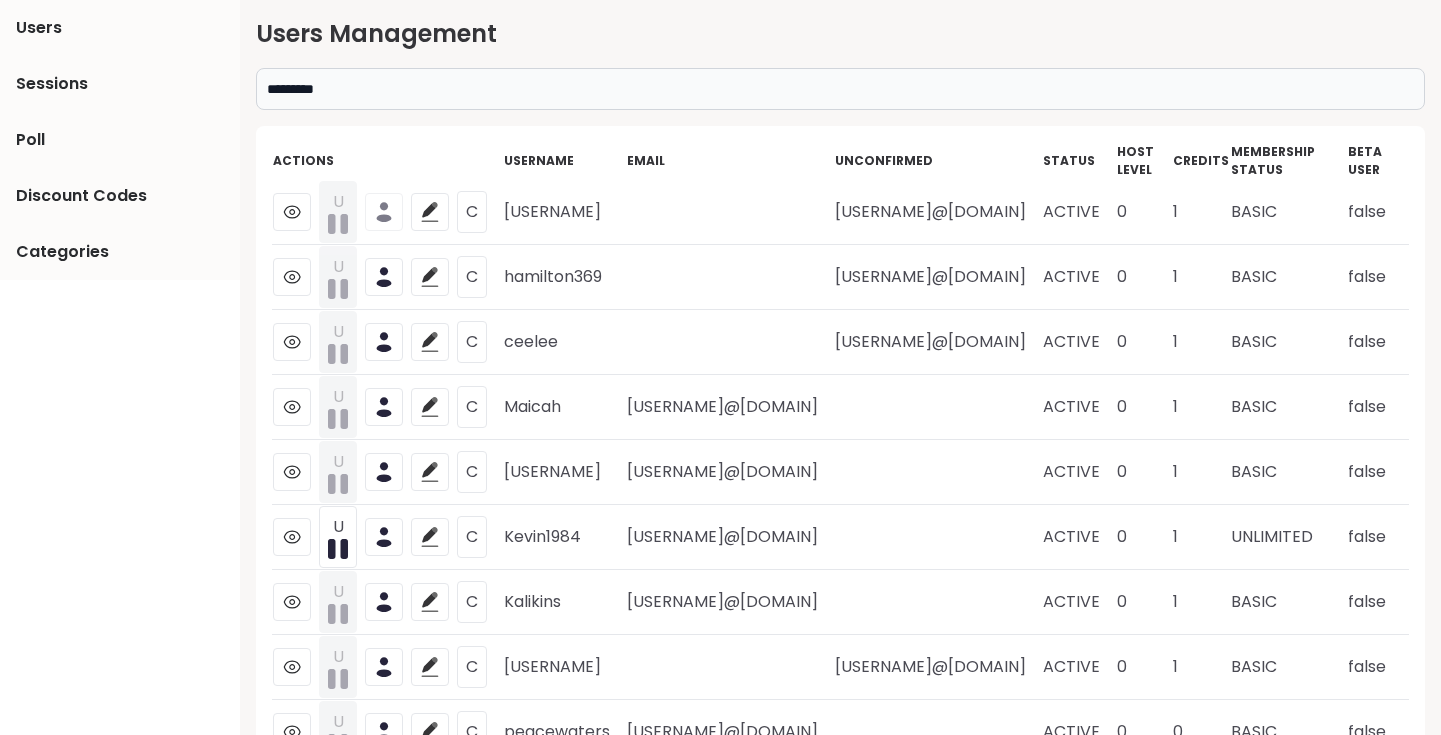 scroll, scrollTop: 0, scrollLeft: 0, axis: both 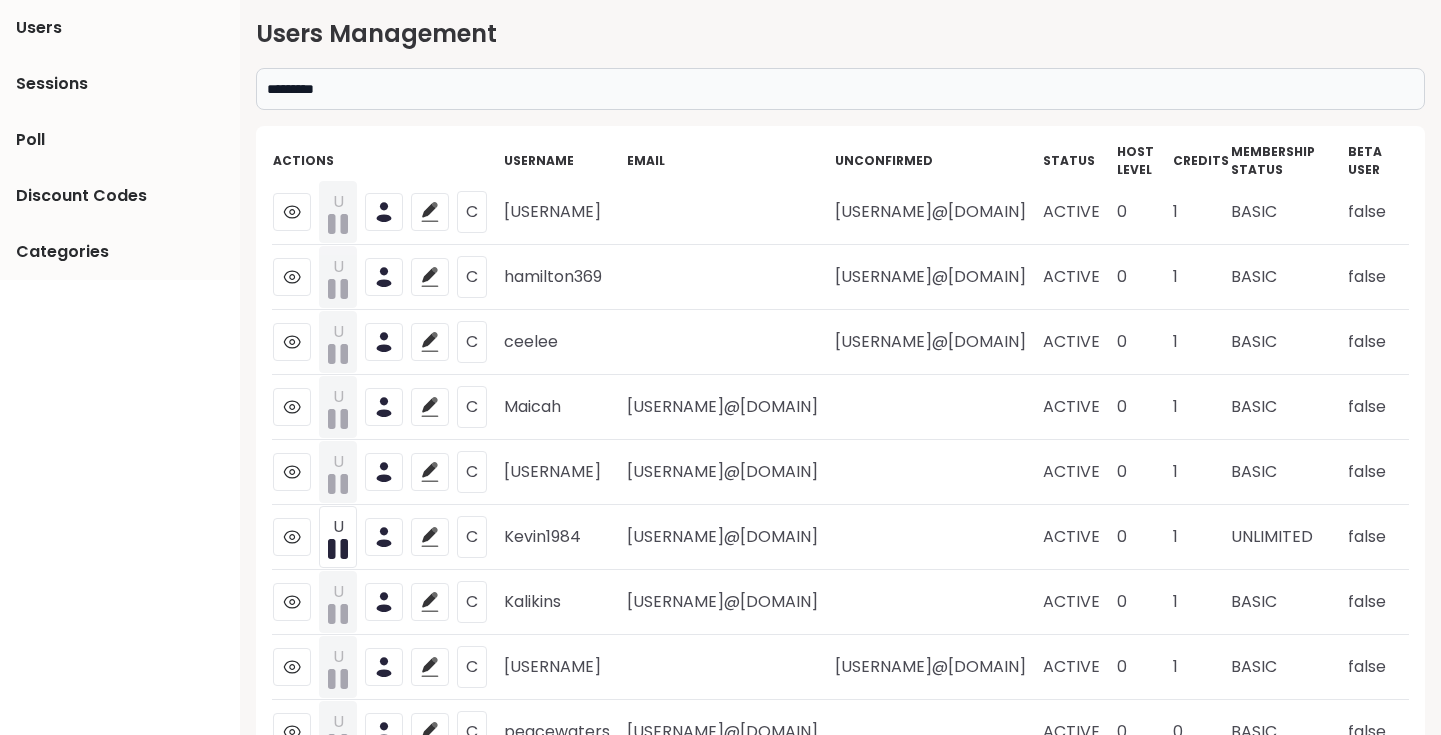 drag, startPoint x: 505, startPoint y: 214, endPoint x: 638, endPoint y: 219, distance: 133.09395 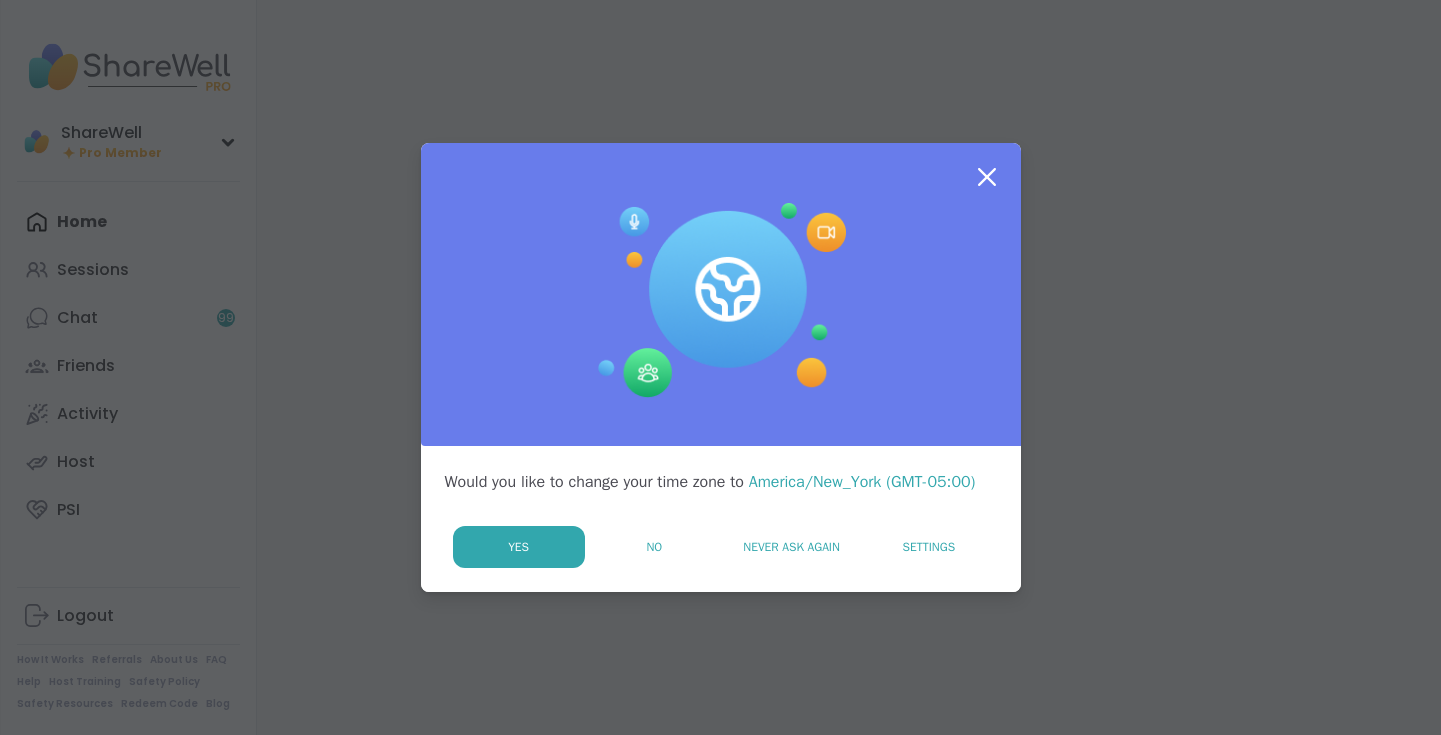 scroll, scrollTop: 0, scrollLeft: 0, axis: both 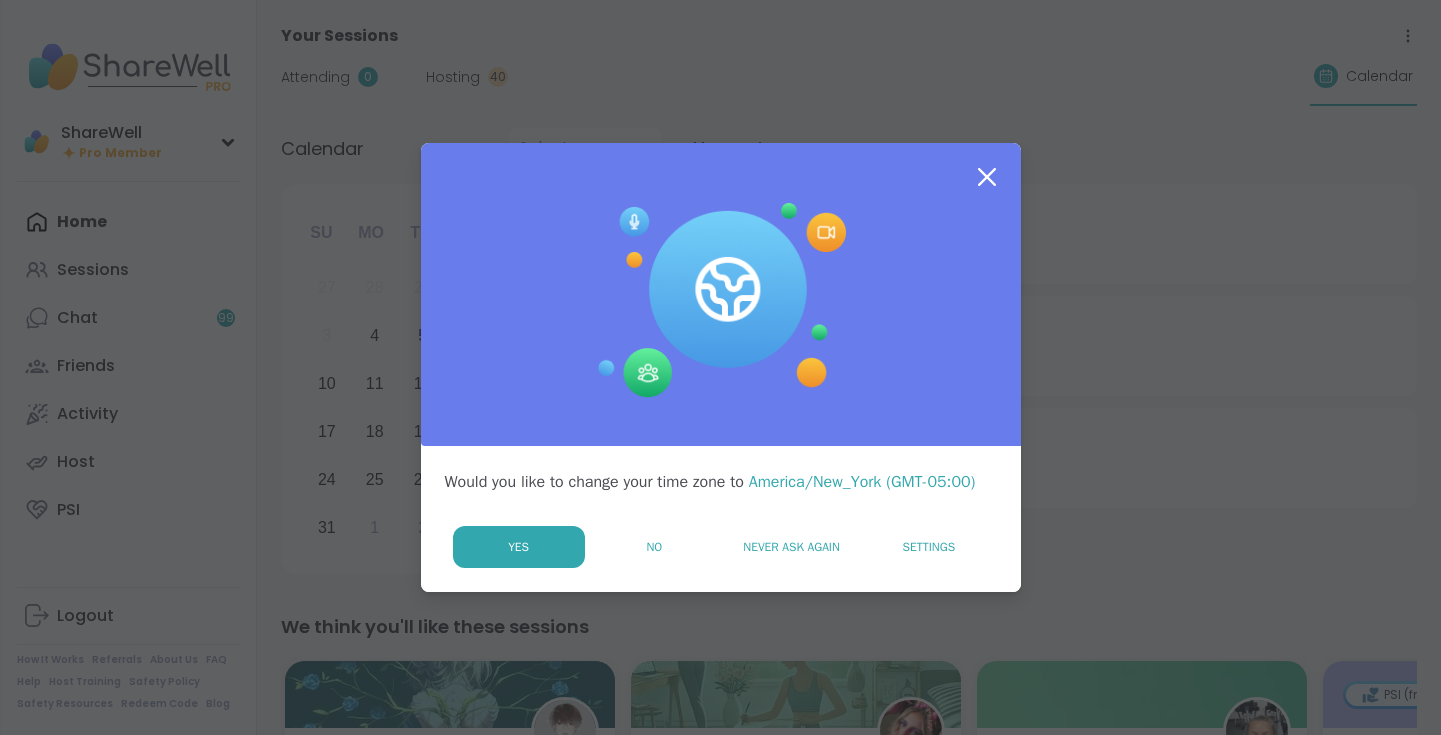 click 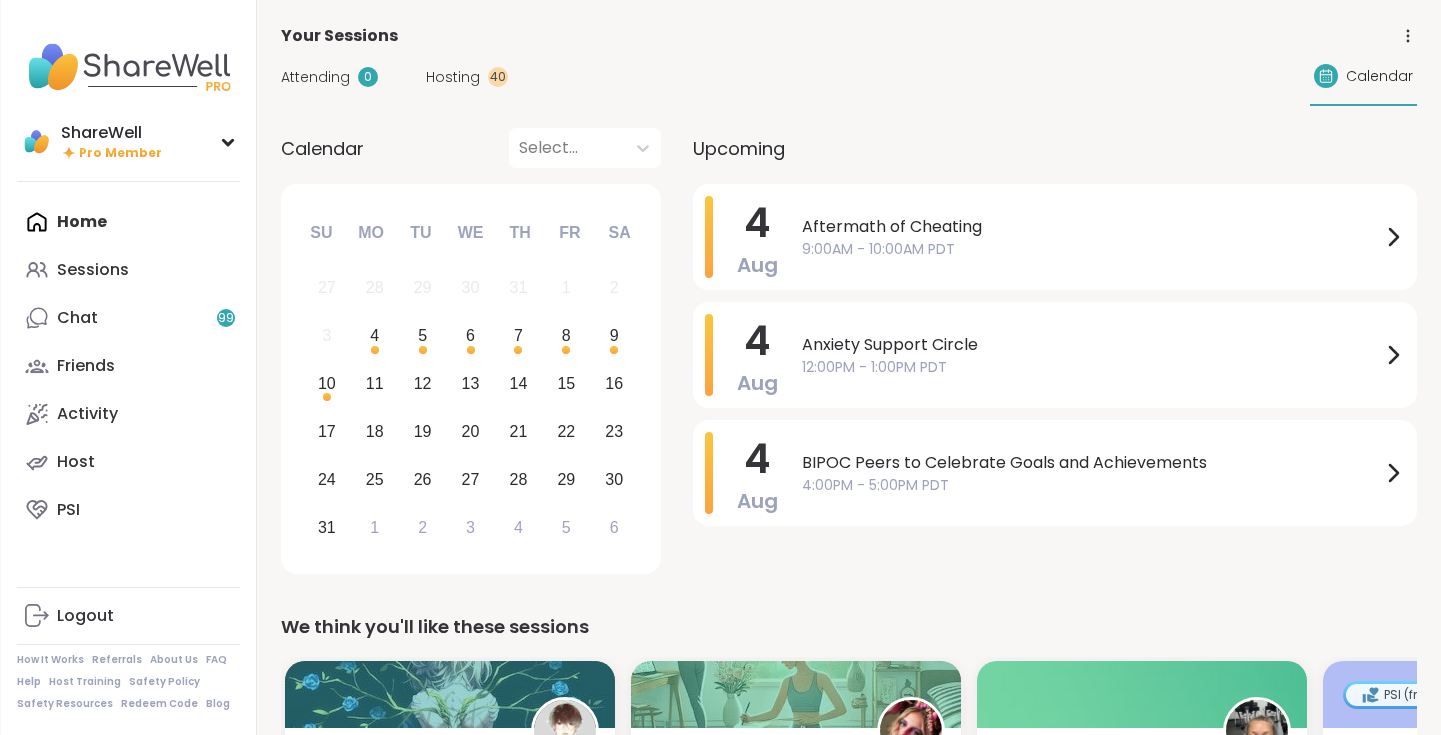 scroll, scrollTop: 0, scrollLeft: 0, axis: both 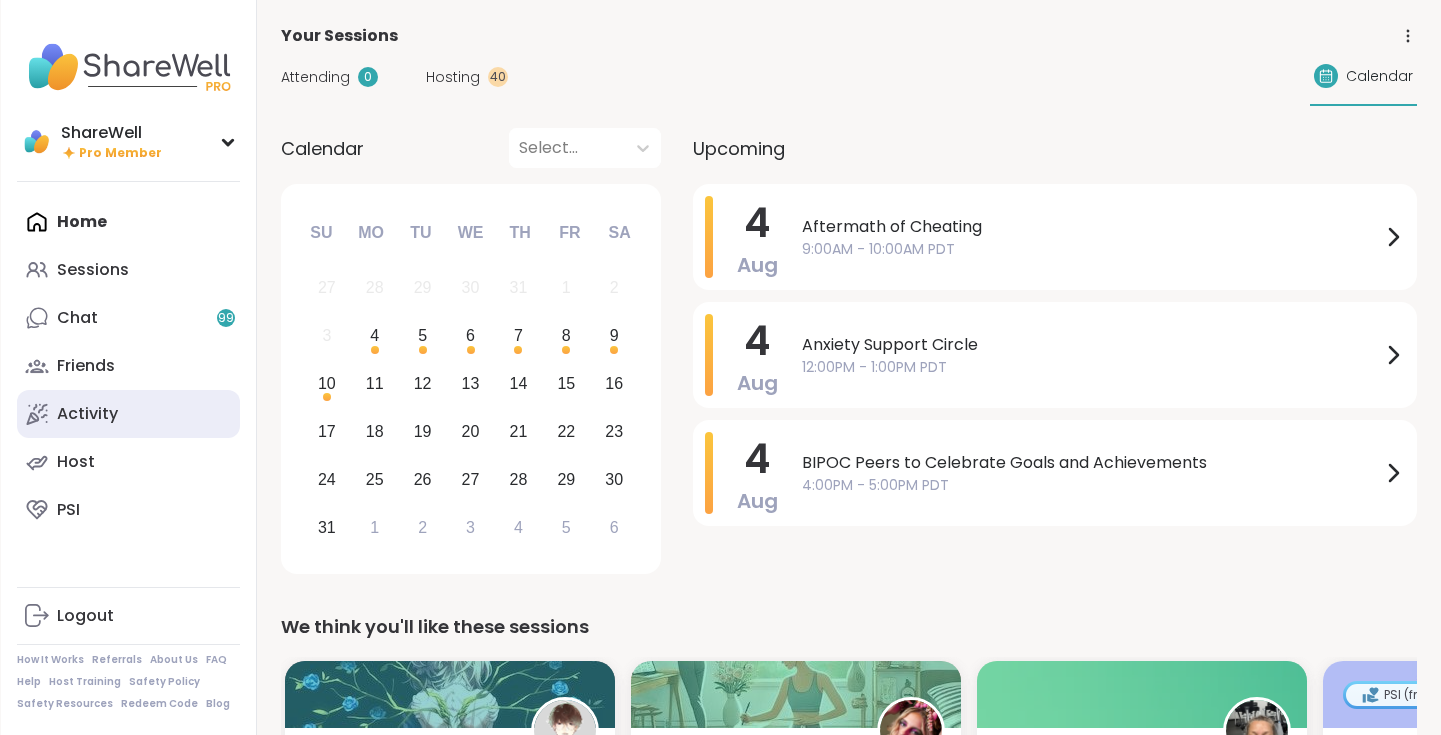 click on "Activity" at bounding box center [128, 414] 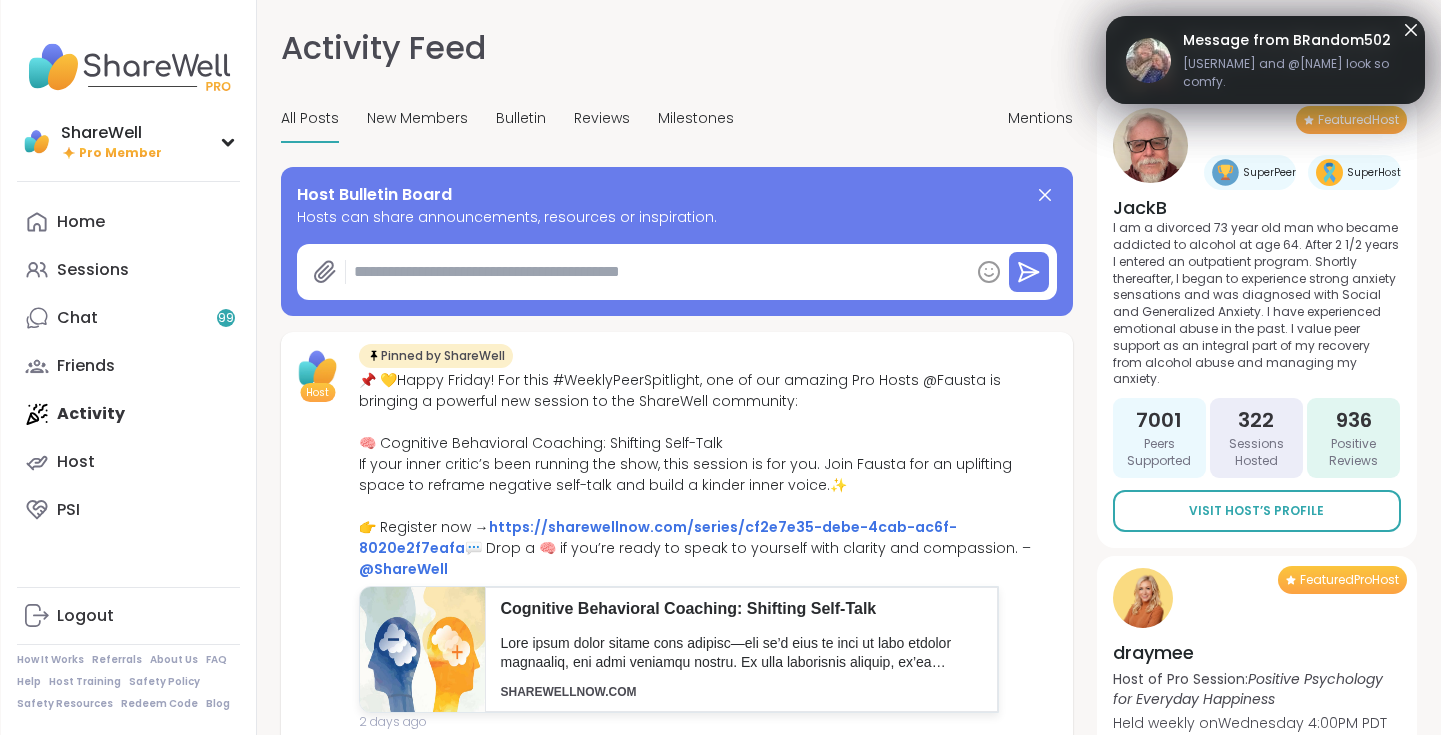 scroll, scrollTop: 0, scrollLeft: 0, axis: both 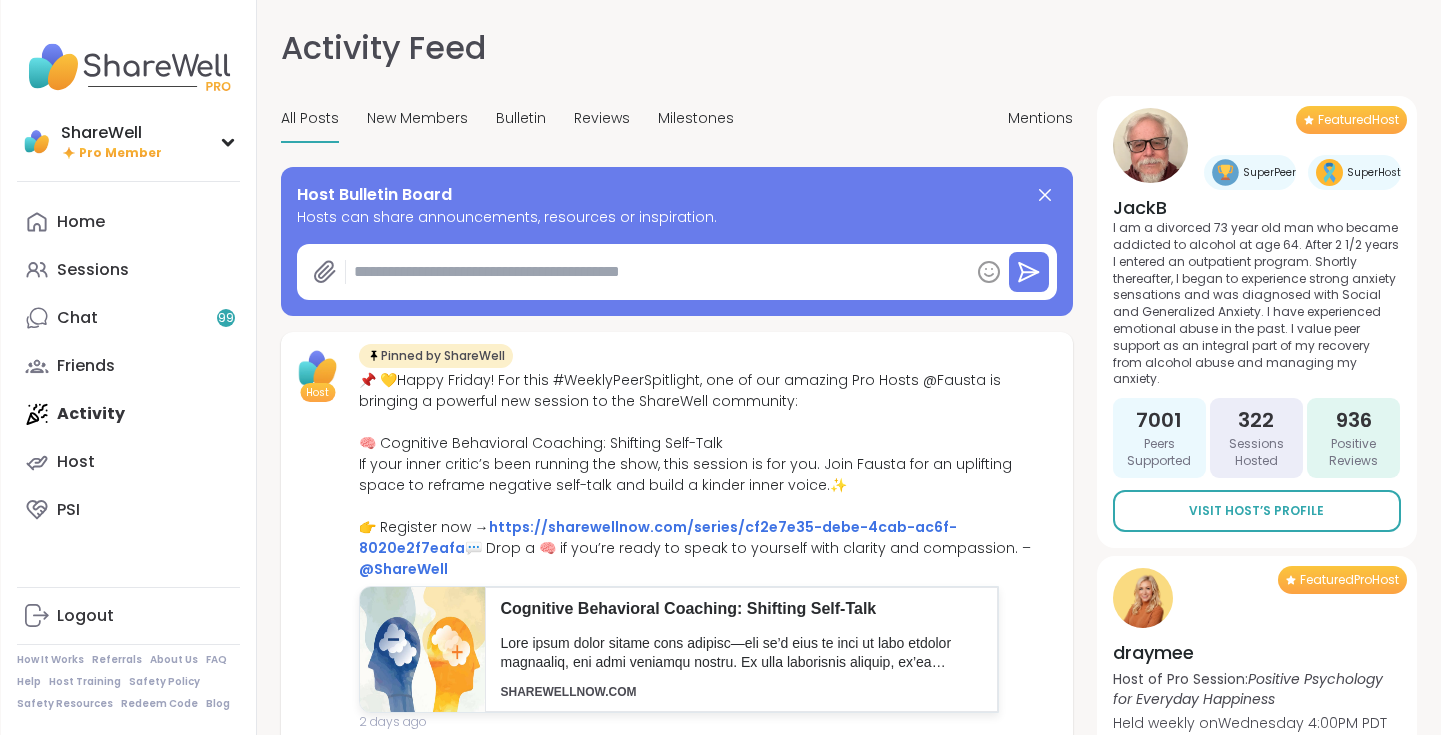 click at bounding box center (657, 272) 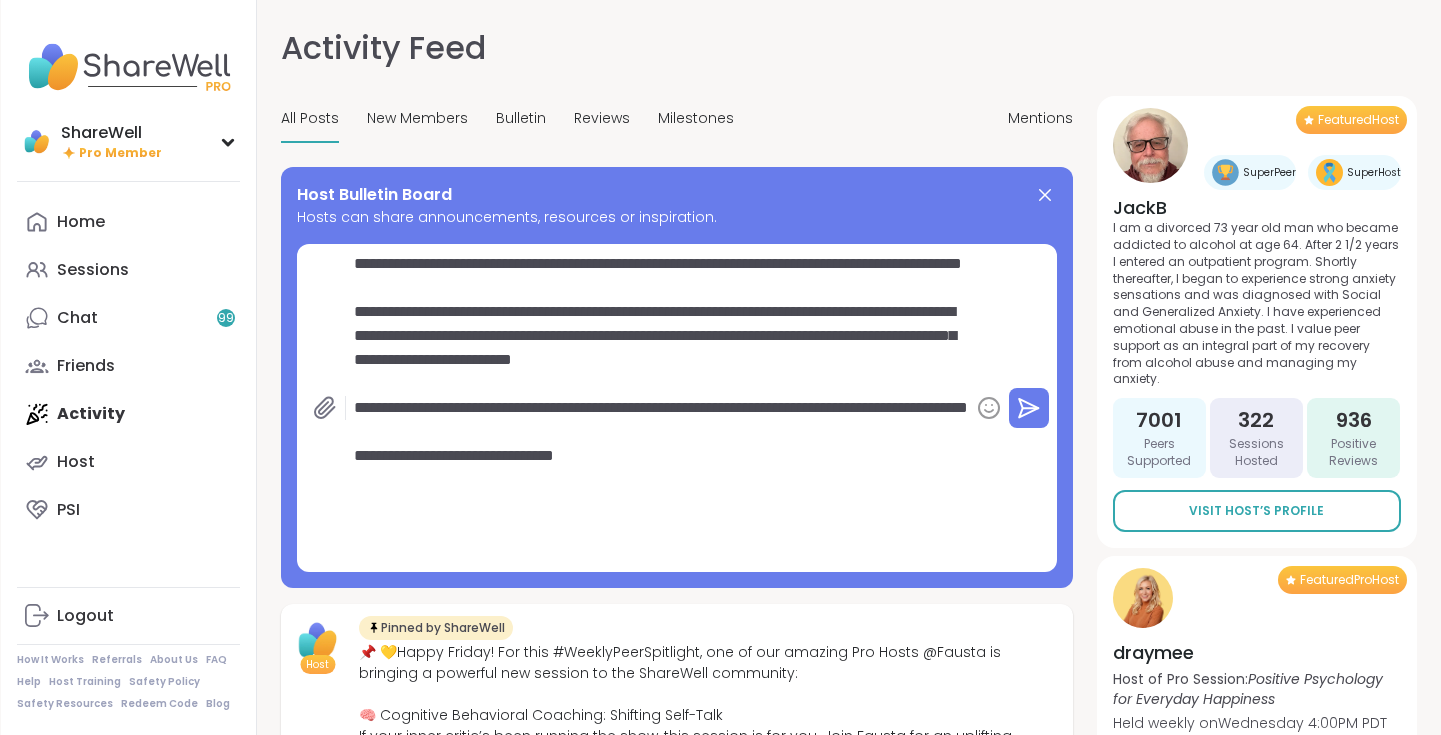 type on "*" 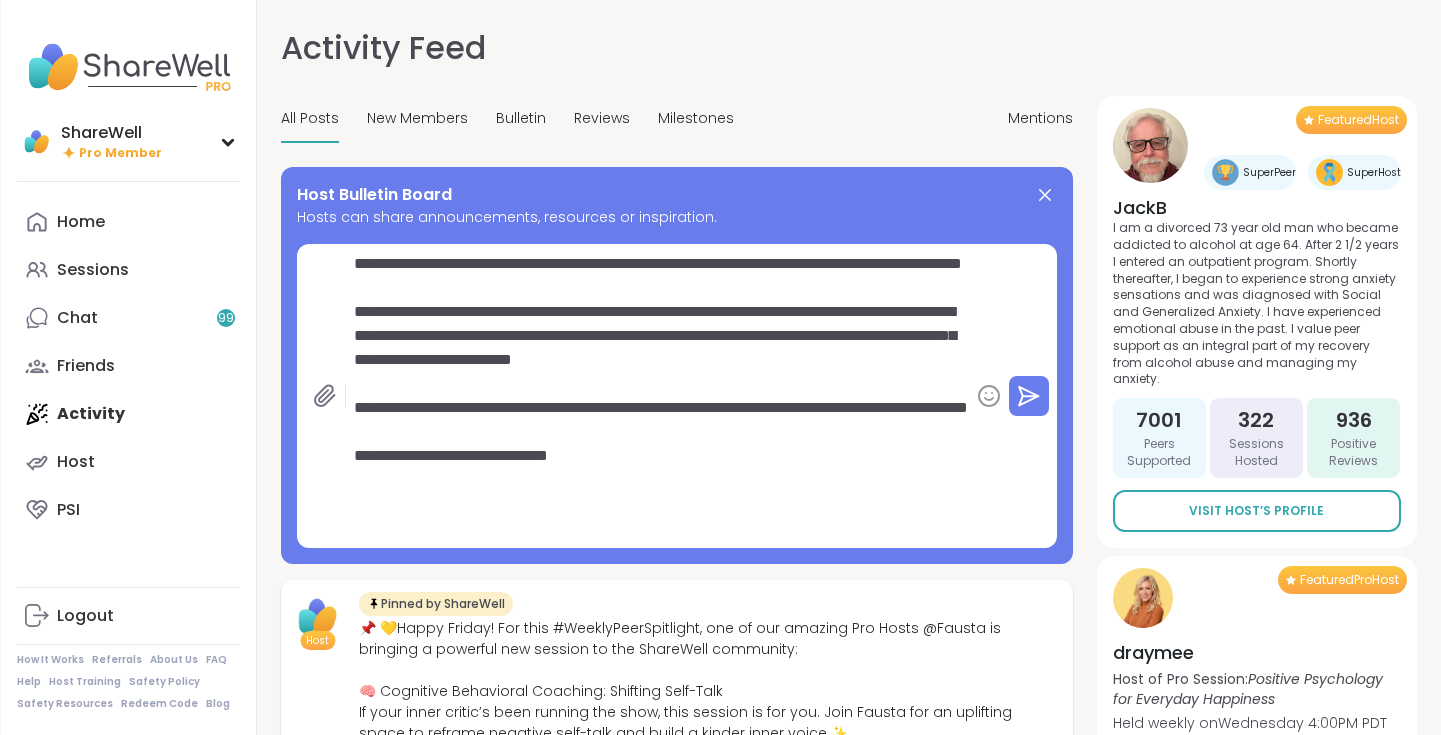 scroll, scrollTop: 0, scrollLeft: 0, axis: both 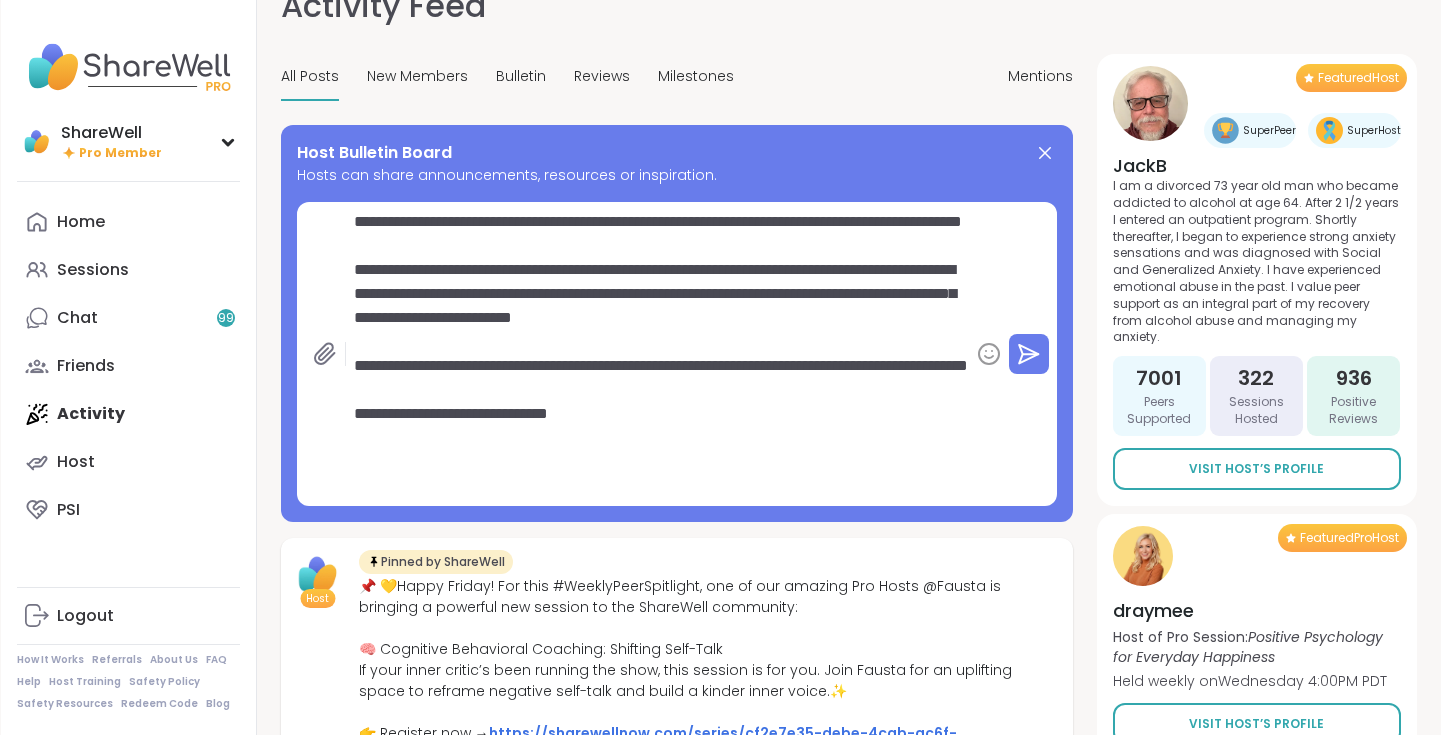click on "**********" at bounding box center [657, 354] 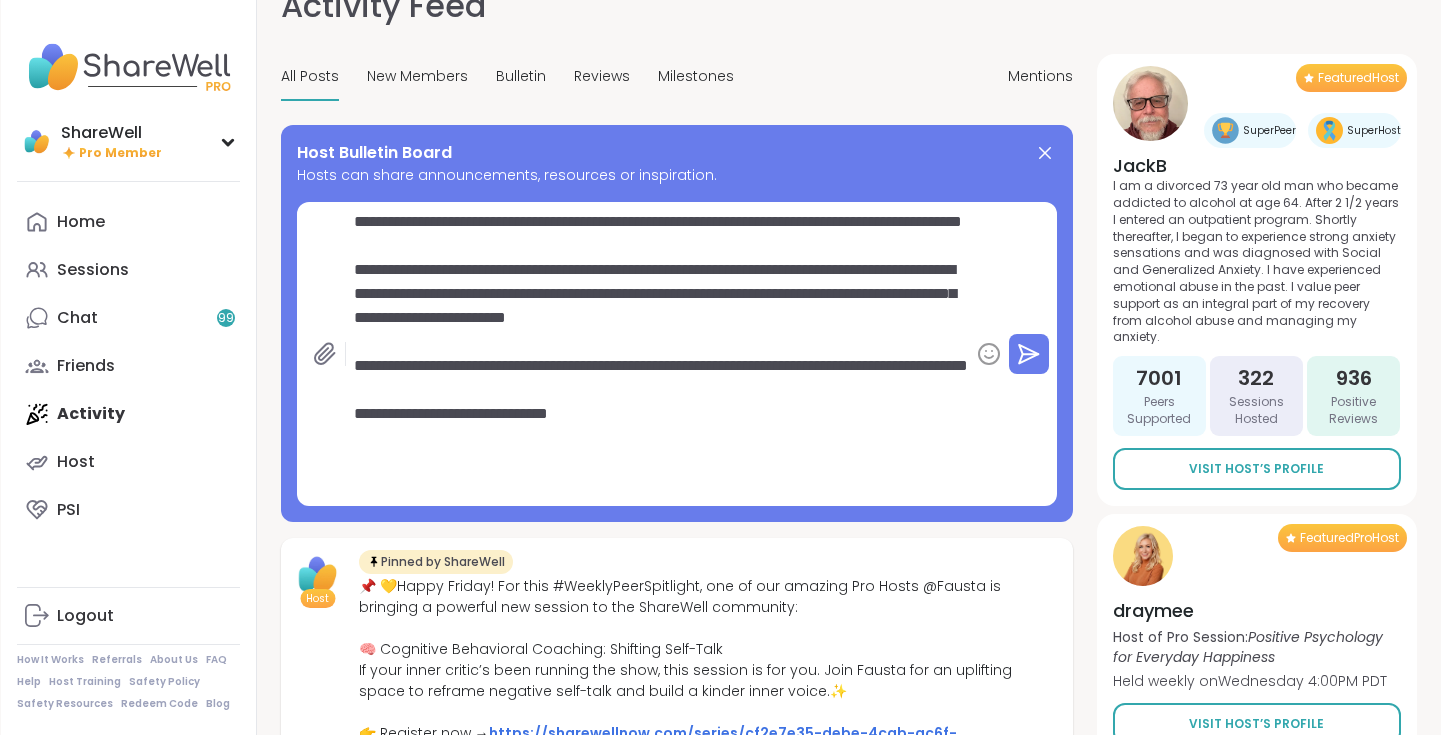 type on "*" 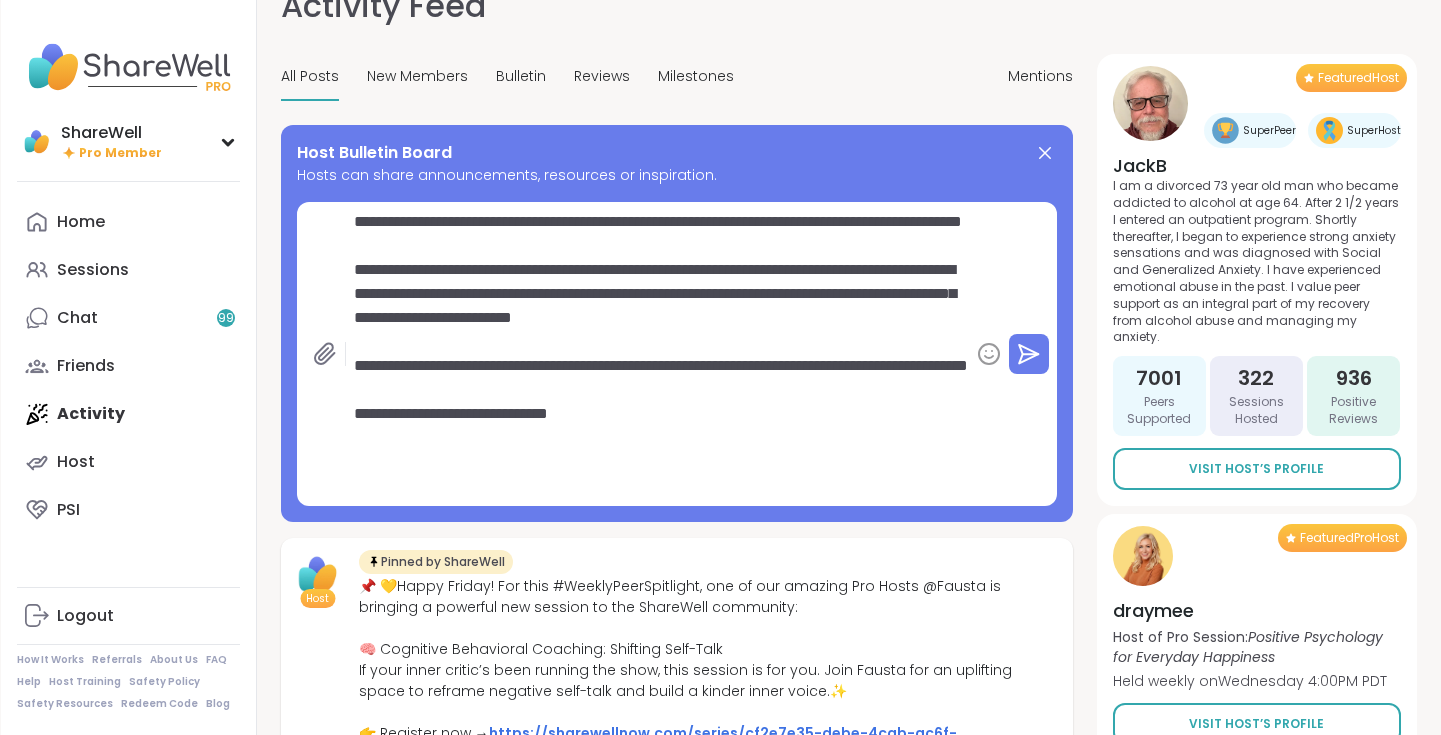 type on "*" 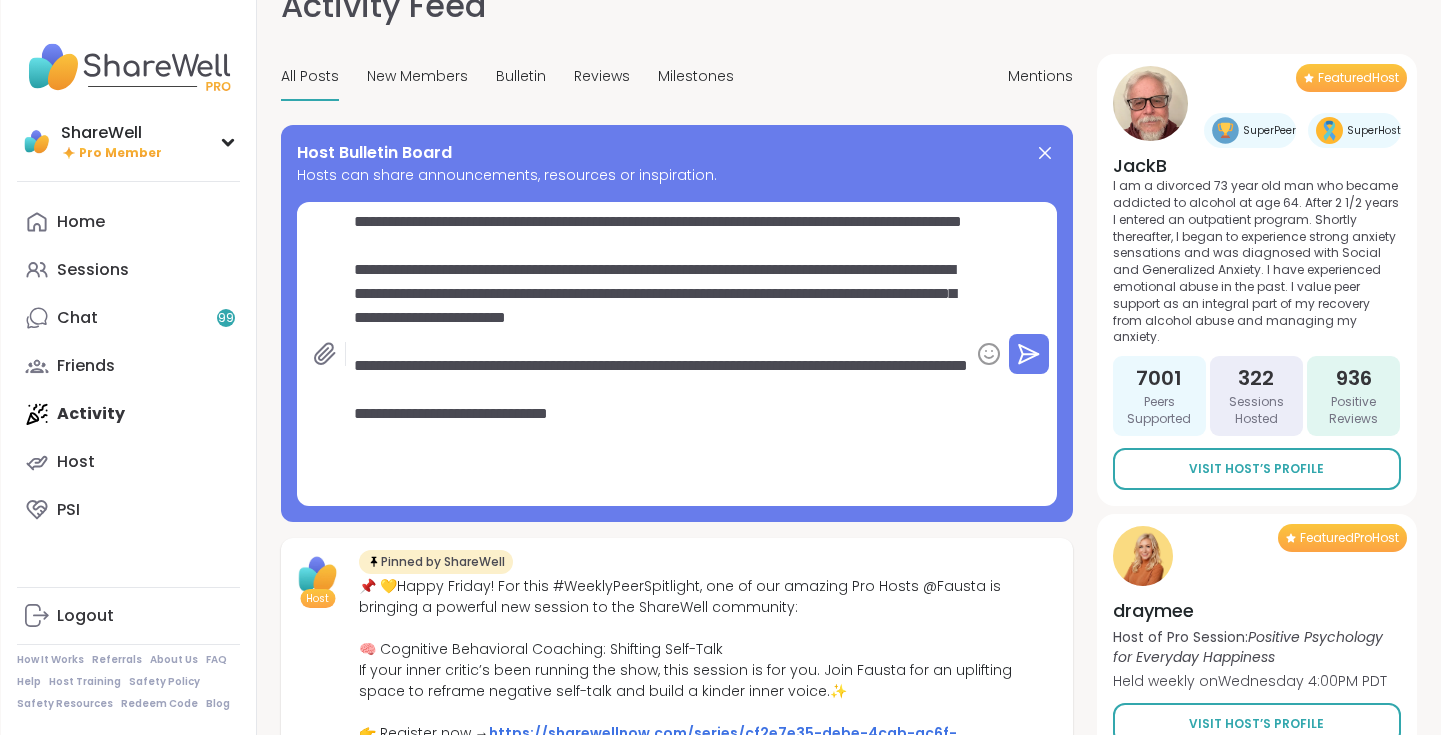 type on "*" 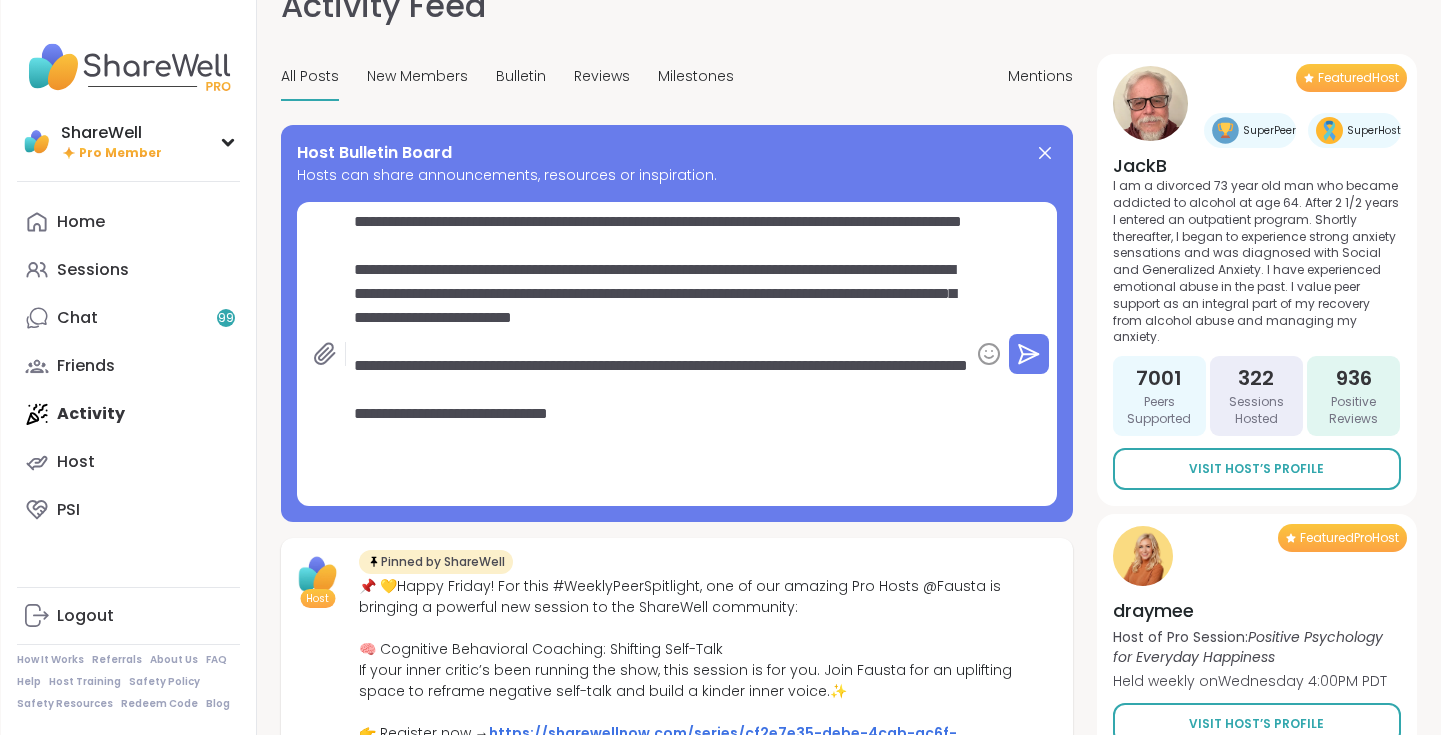 type on "*" 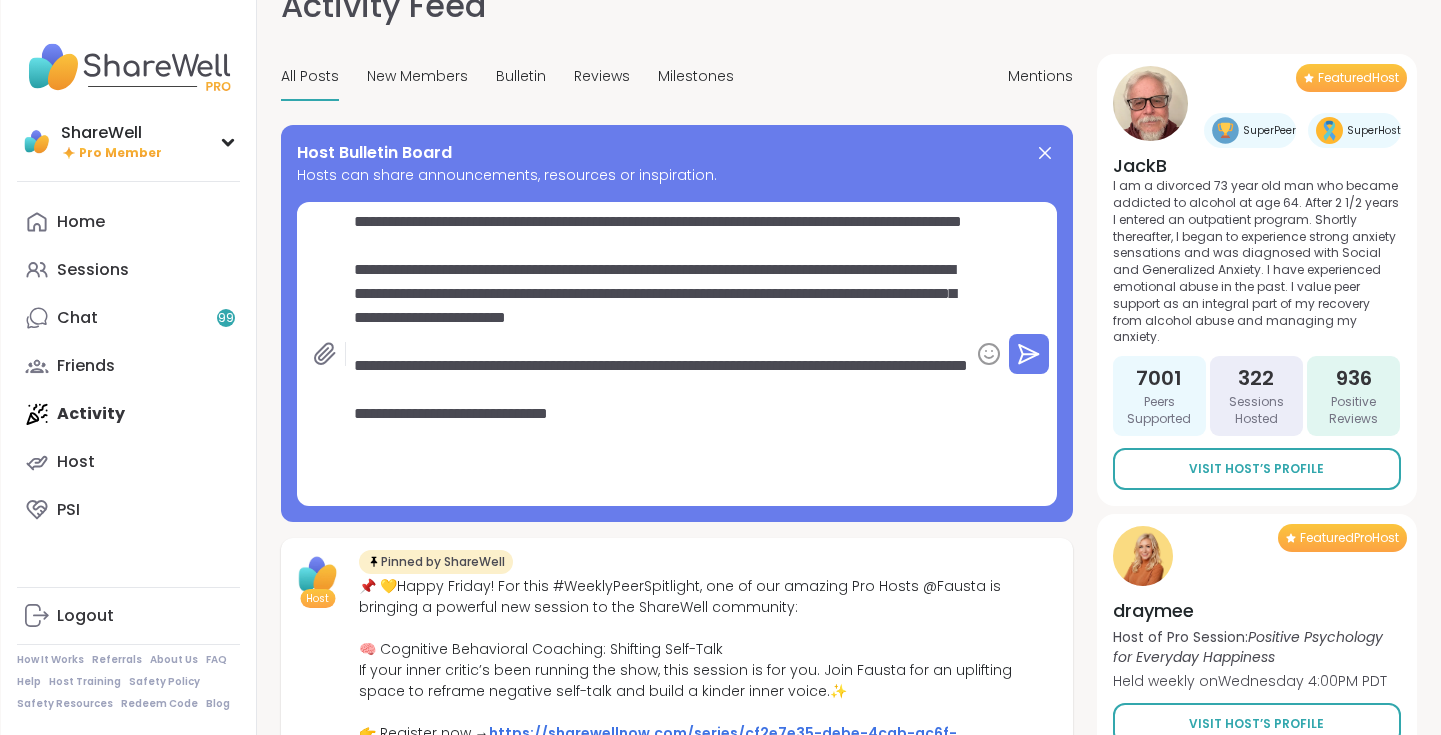 type on "*" 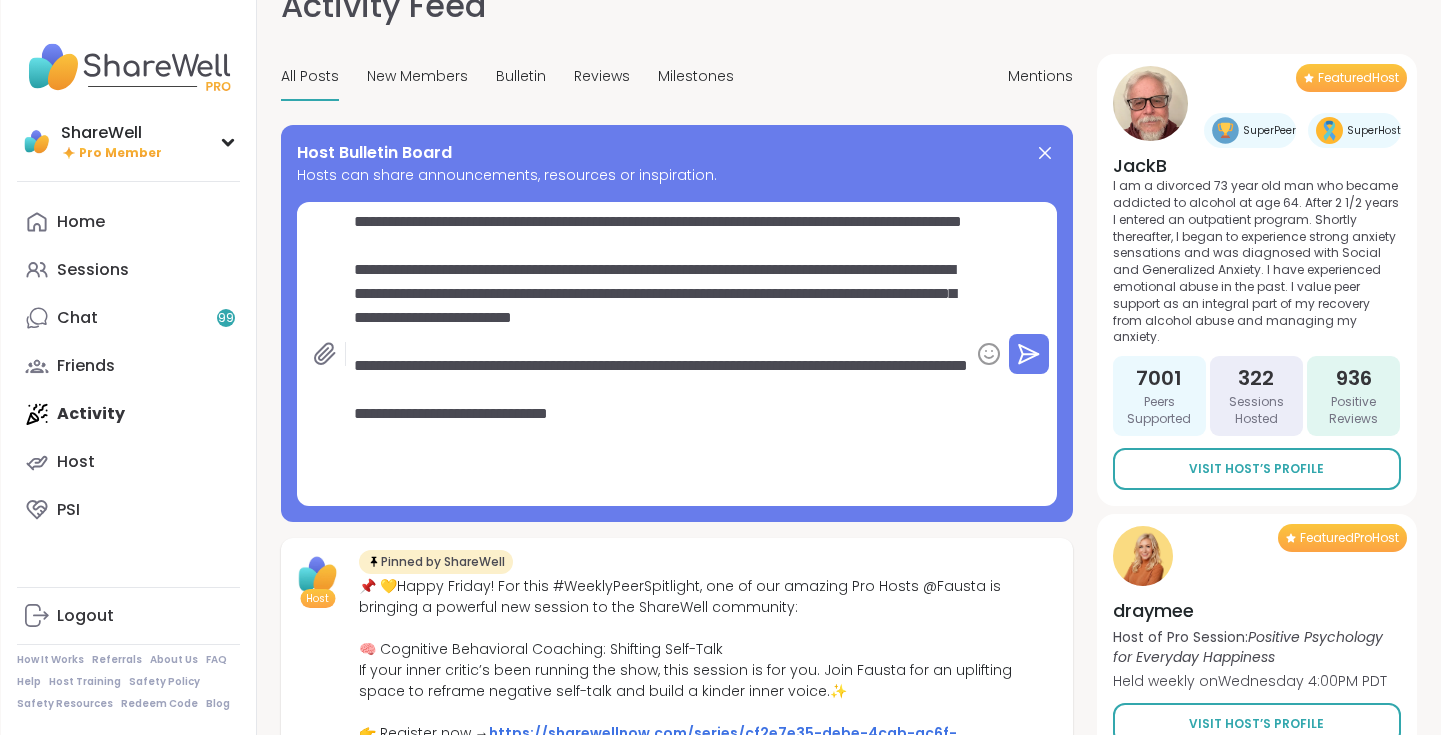 type on "*" 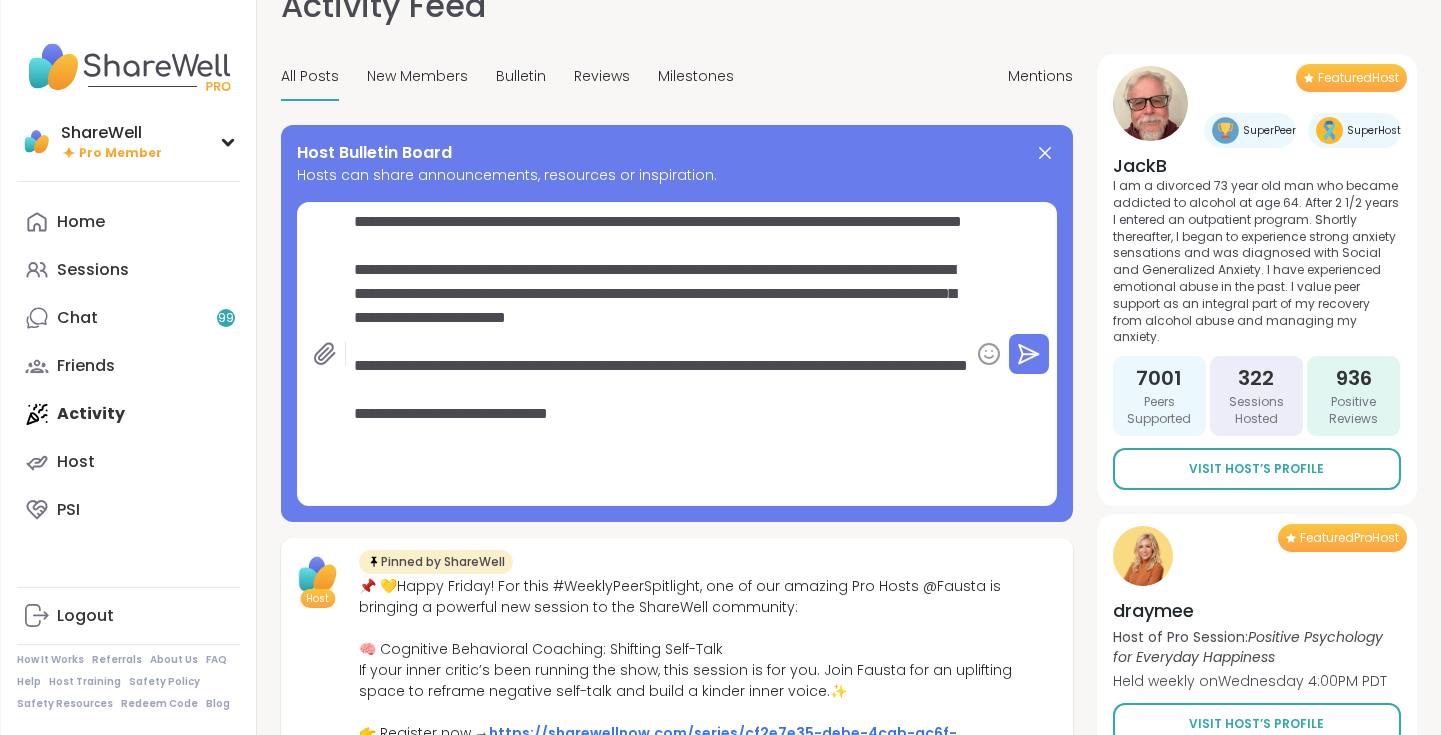 click on "**********" at bounding box center (657, 354) 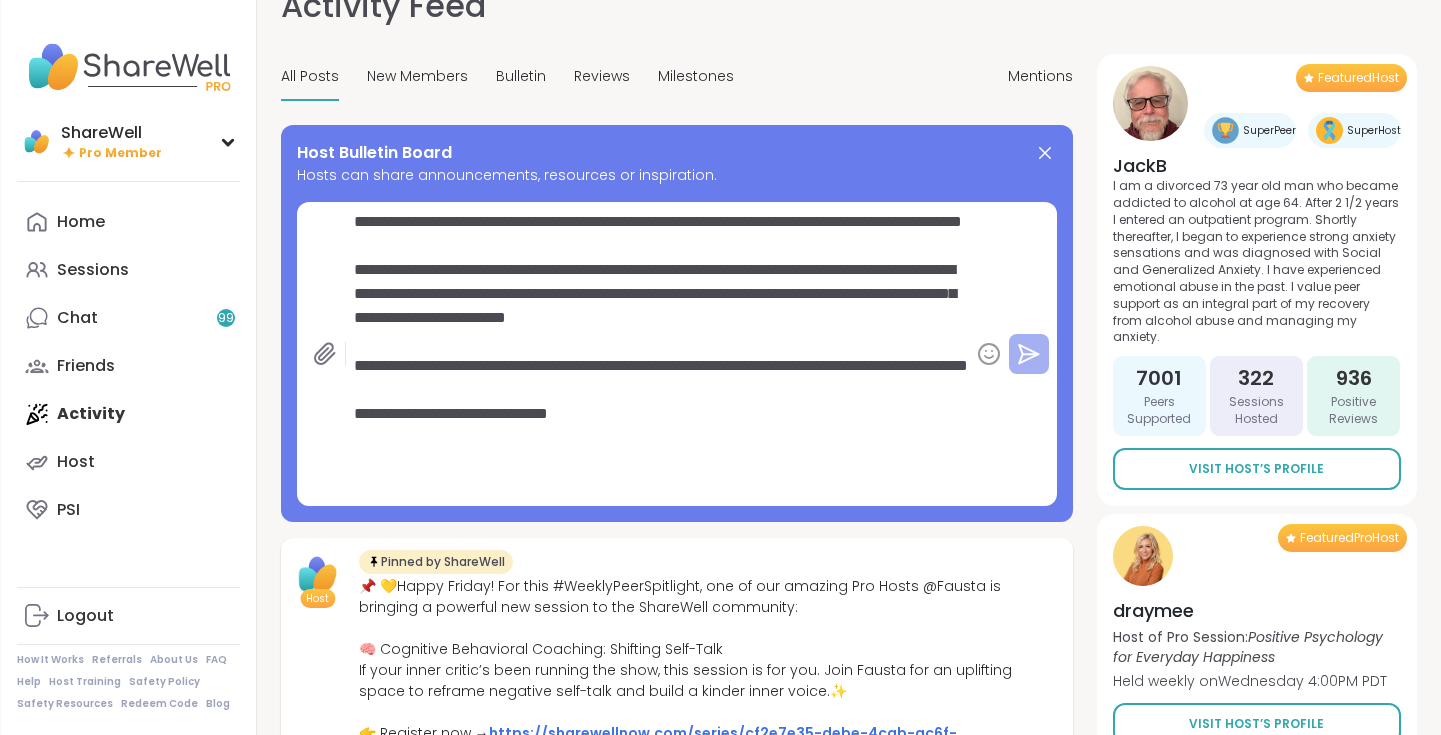 type on "**********" 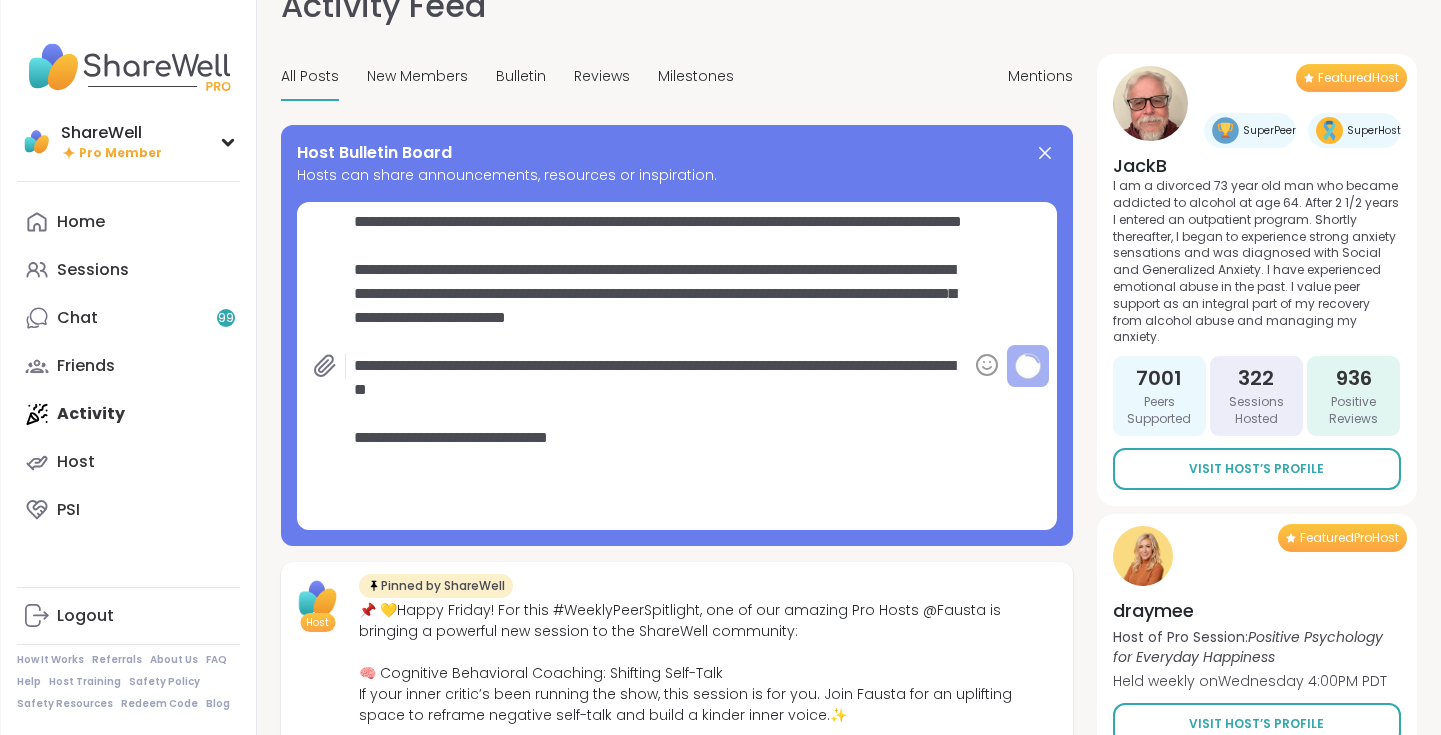type on "*" 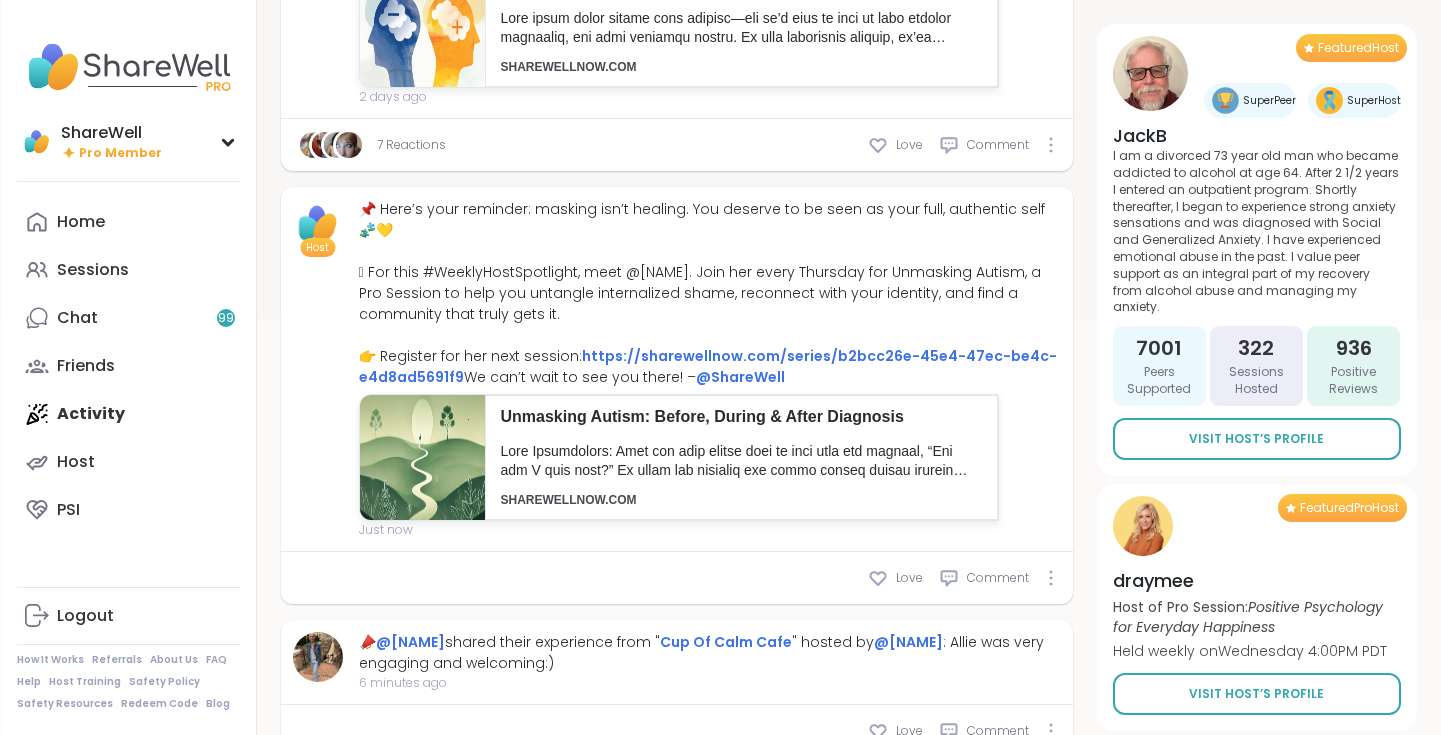scroll, scrollTop: 463, scrollLeft: 0, axis: vertical 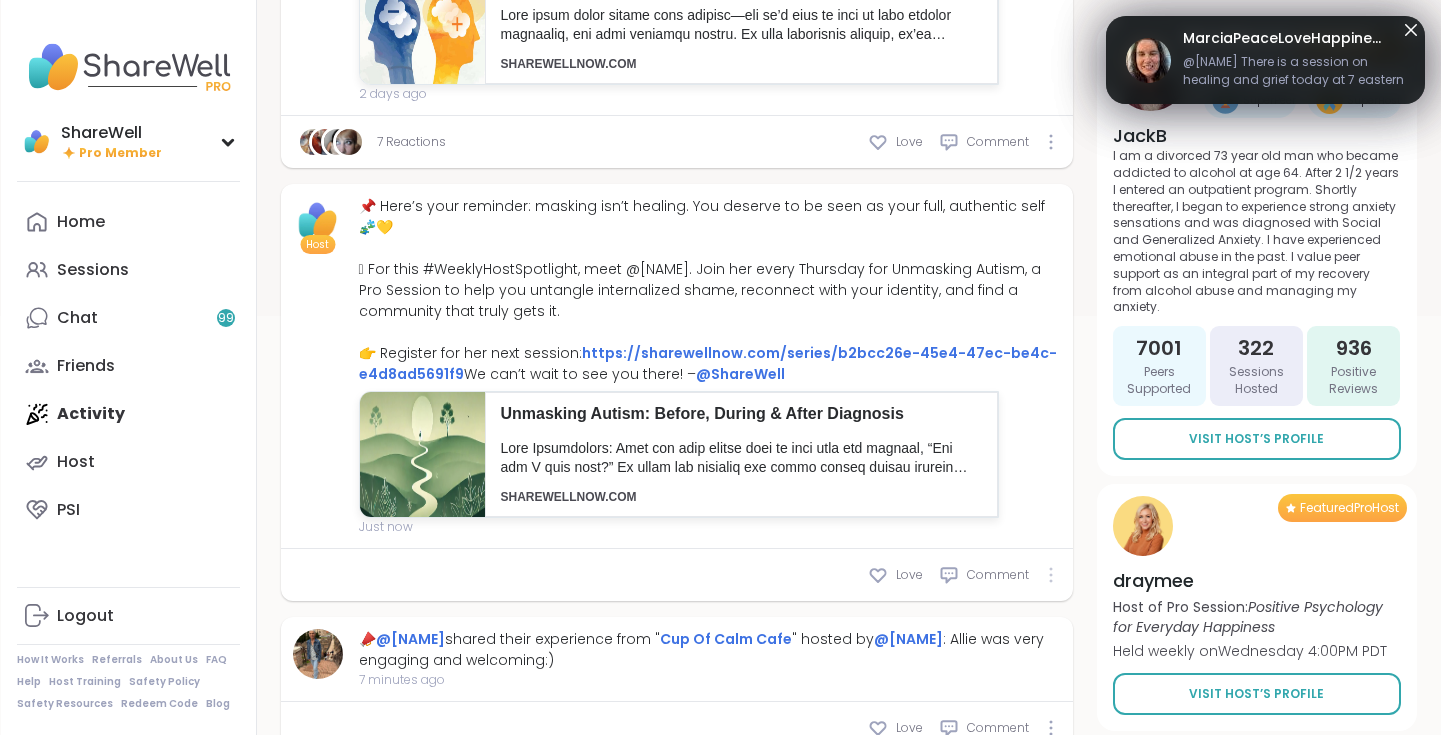 click 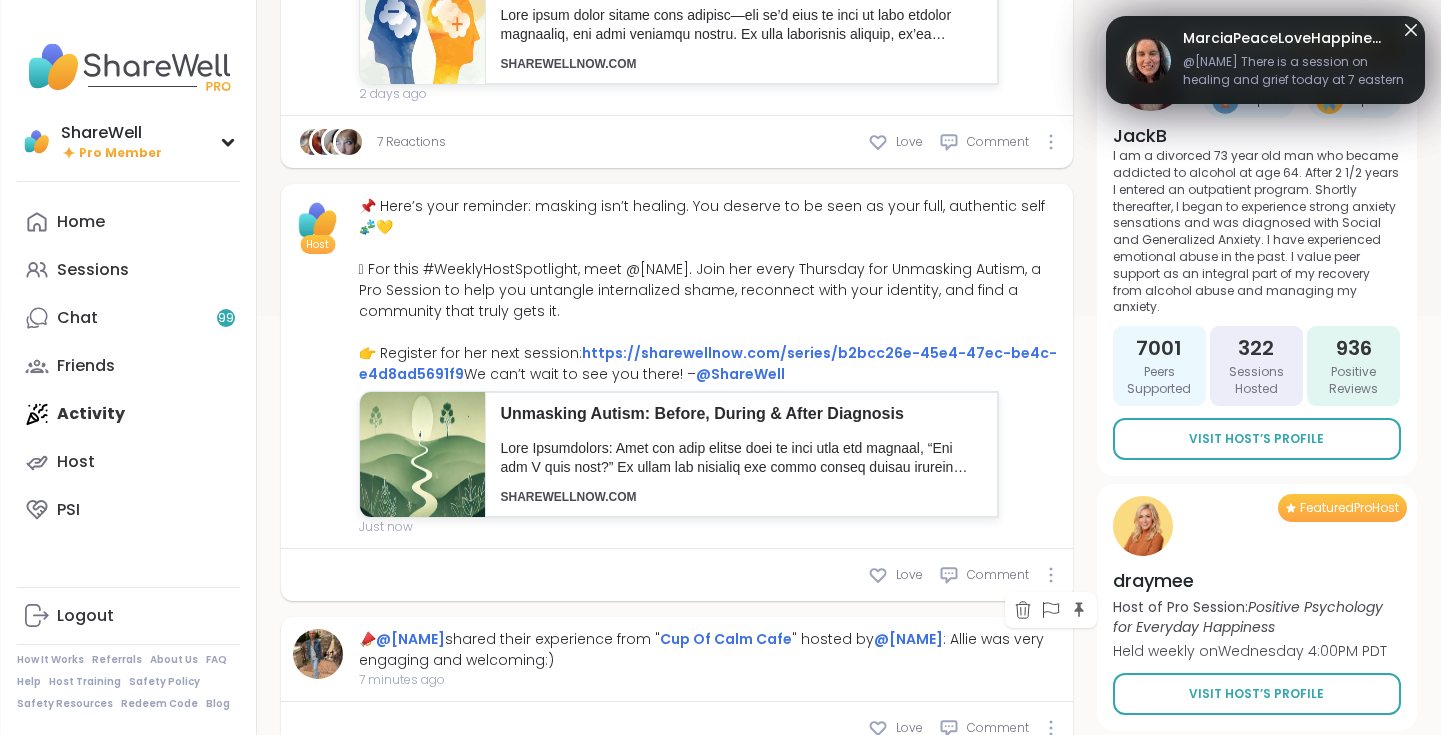 click 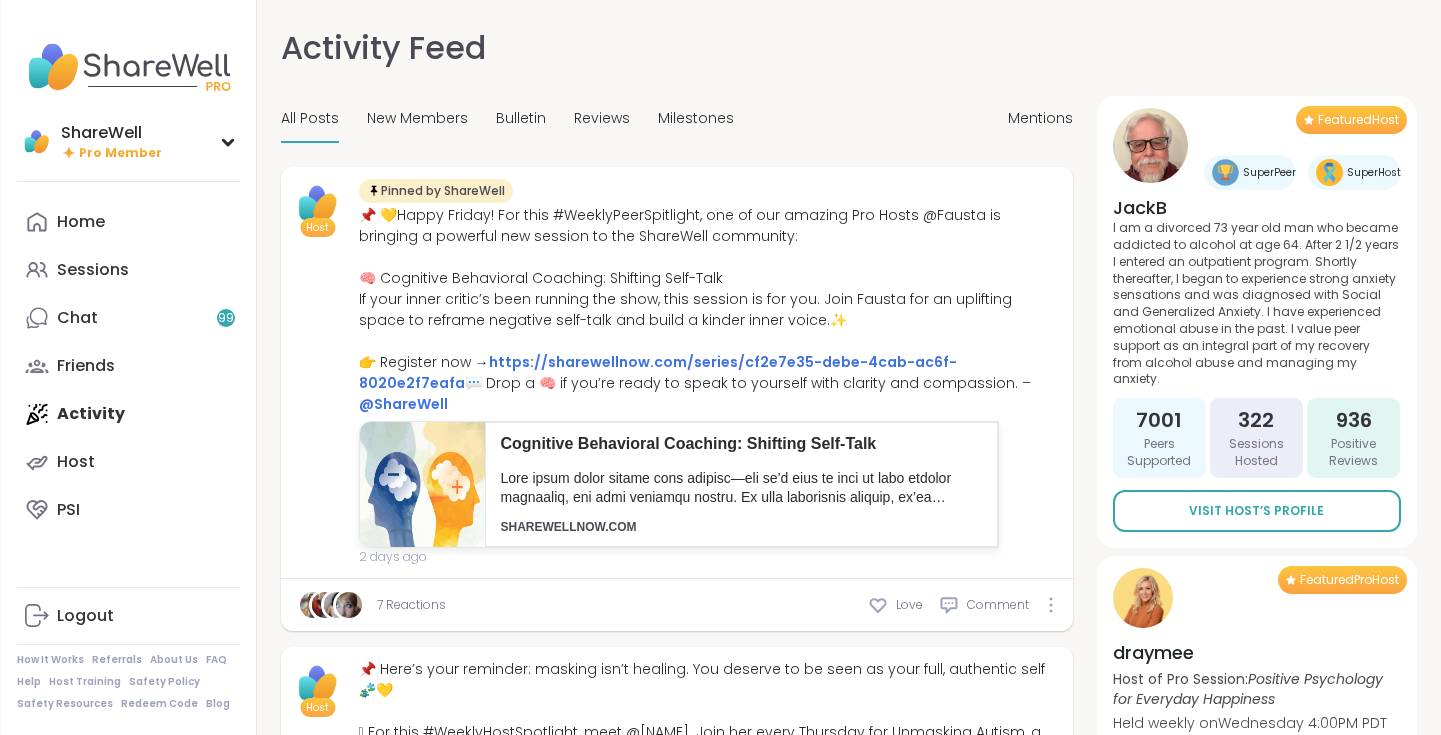 scroll, scrollTop: 0, scrollLeft: 0, axis: both 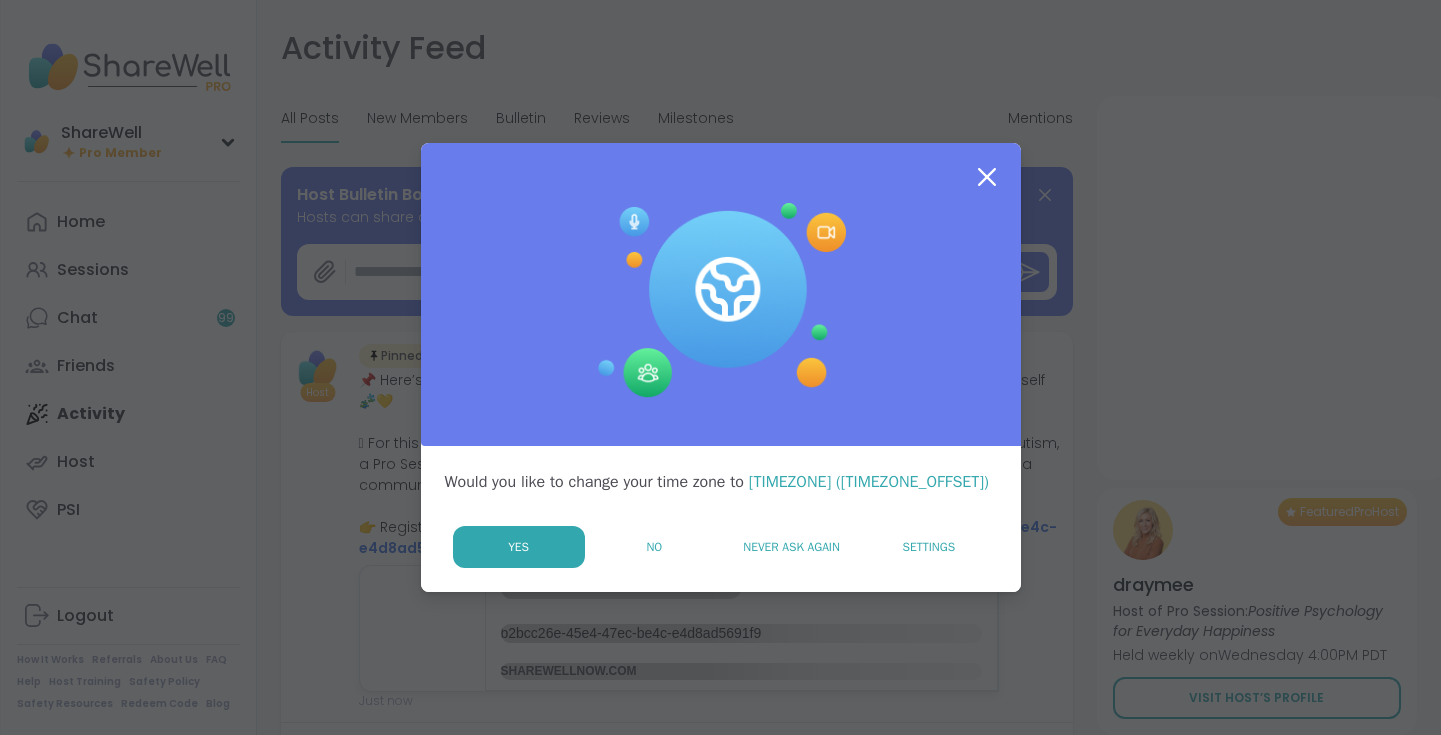 click 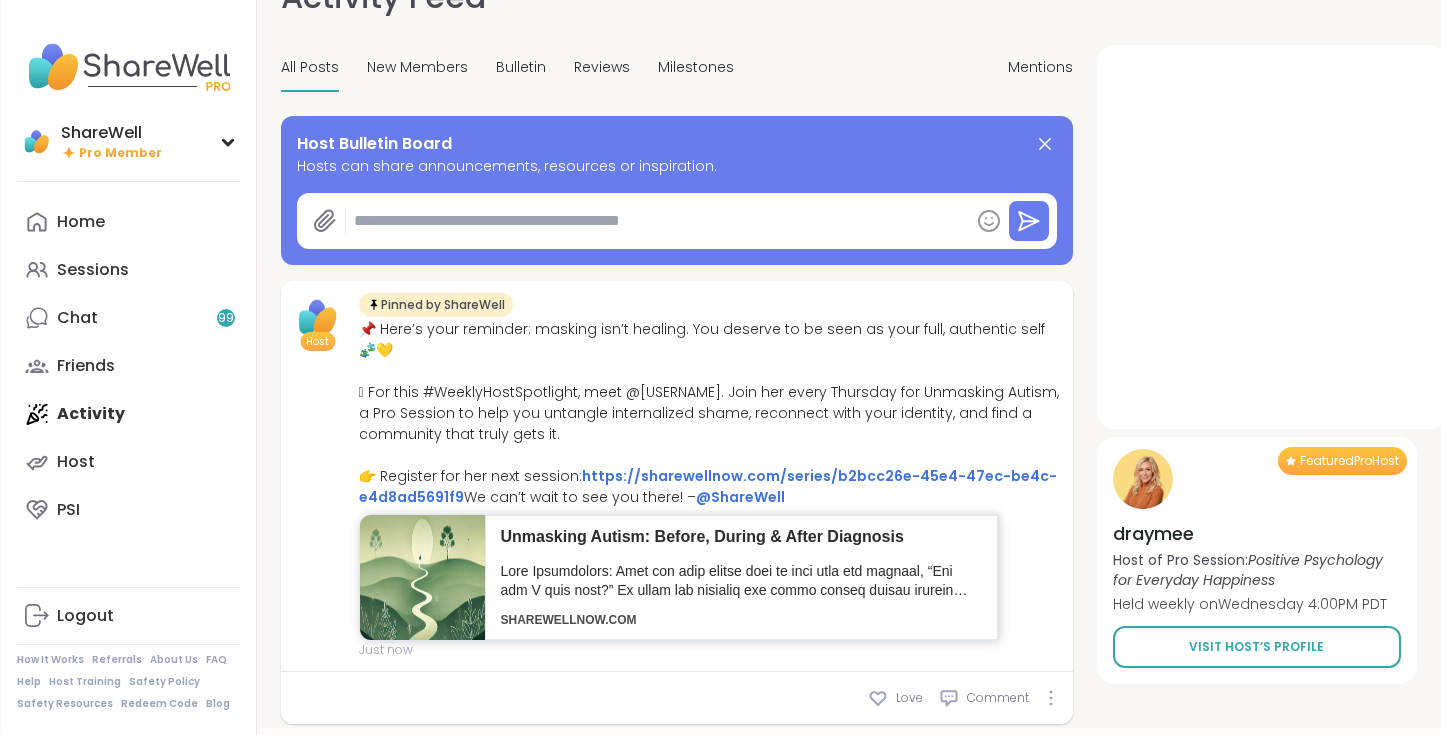 scroll, scrollTop: 34, scrollLeft: 0, axis: vertical 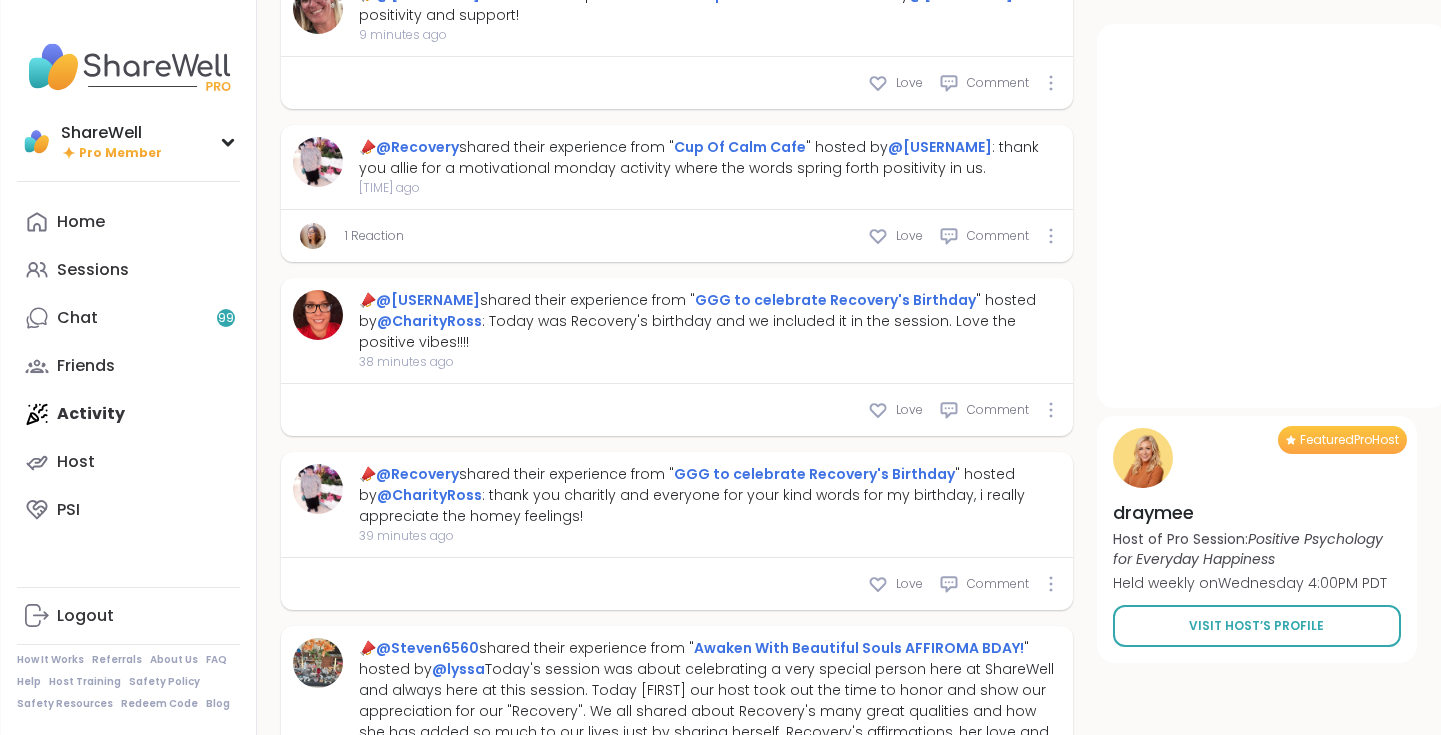 type on "*" 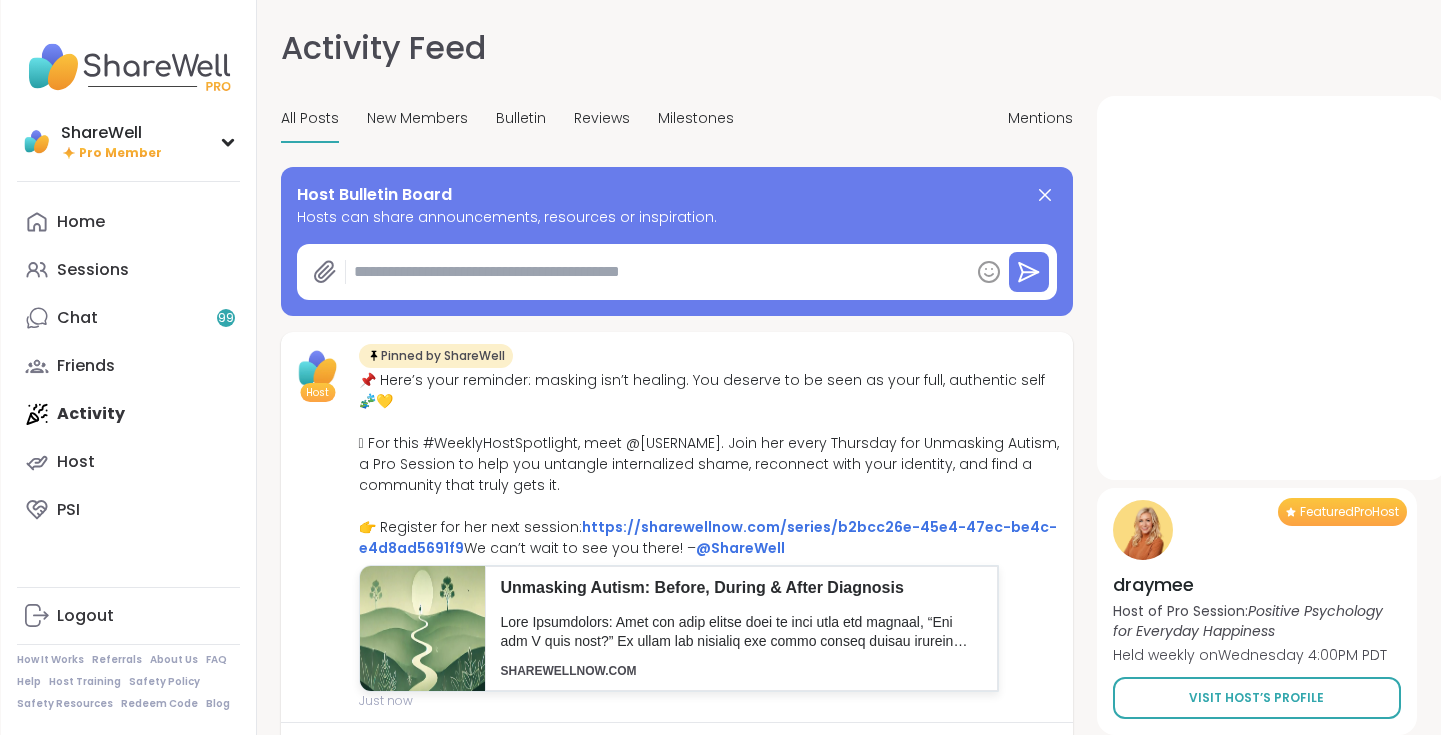 scroll, scrollTop: 0, scrollLeft: 0, axis: both 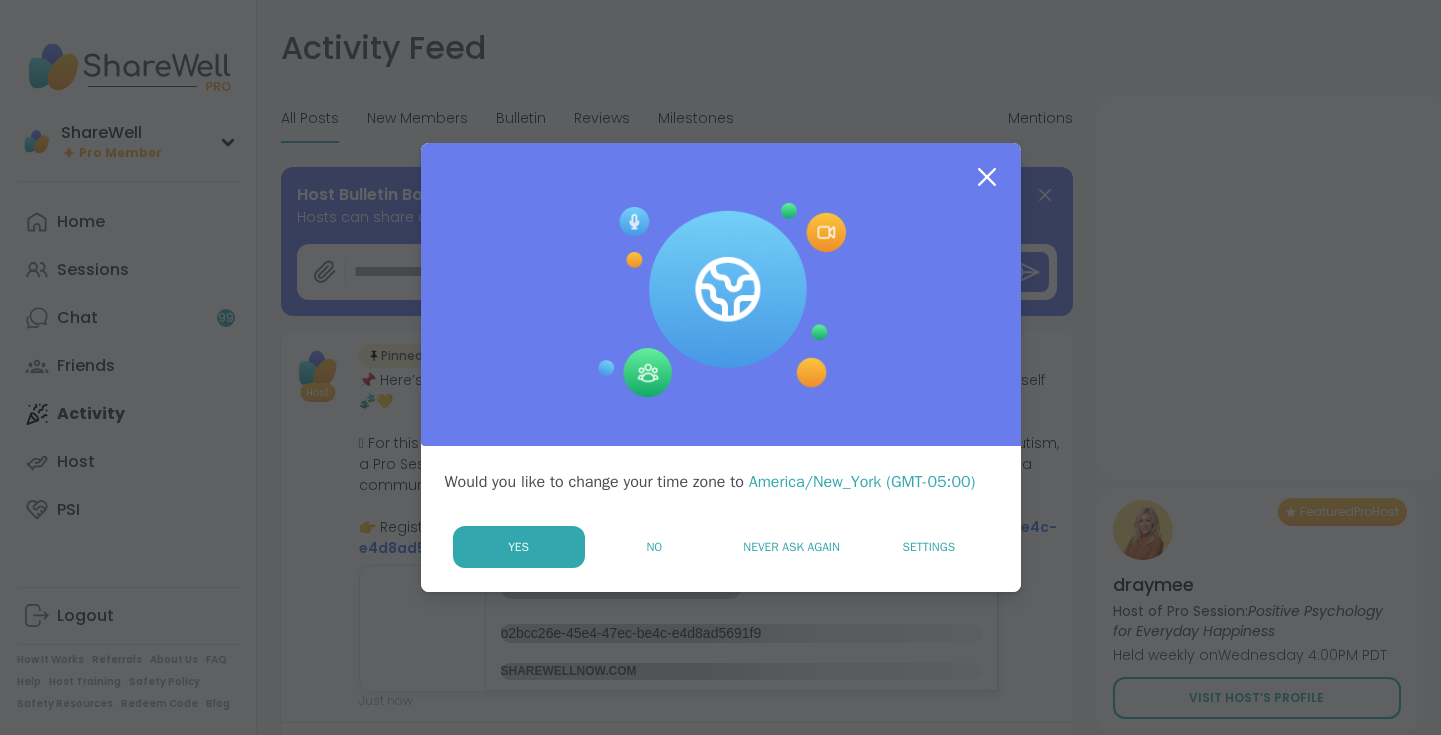 click 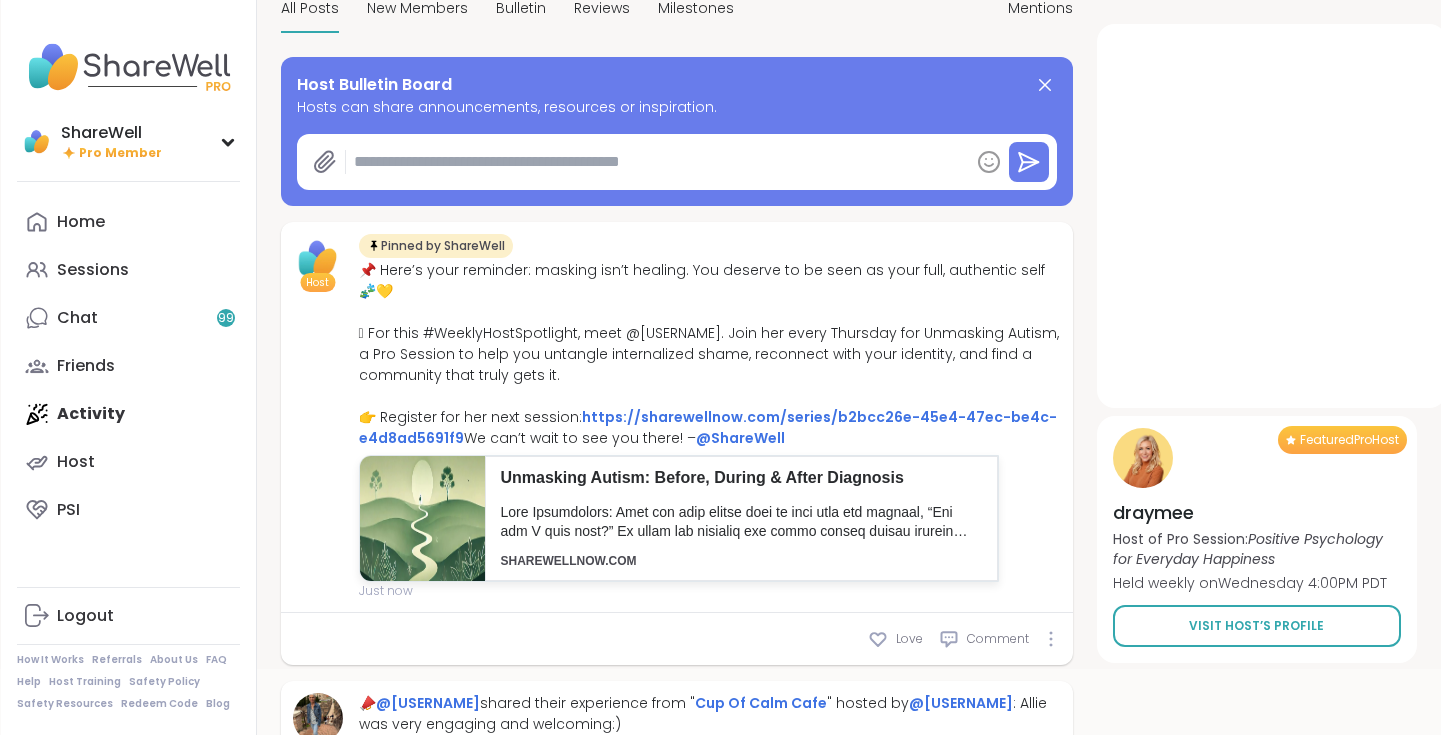 scroll, scrollTop: 0, scrollLeft: 0, axis: both 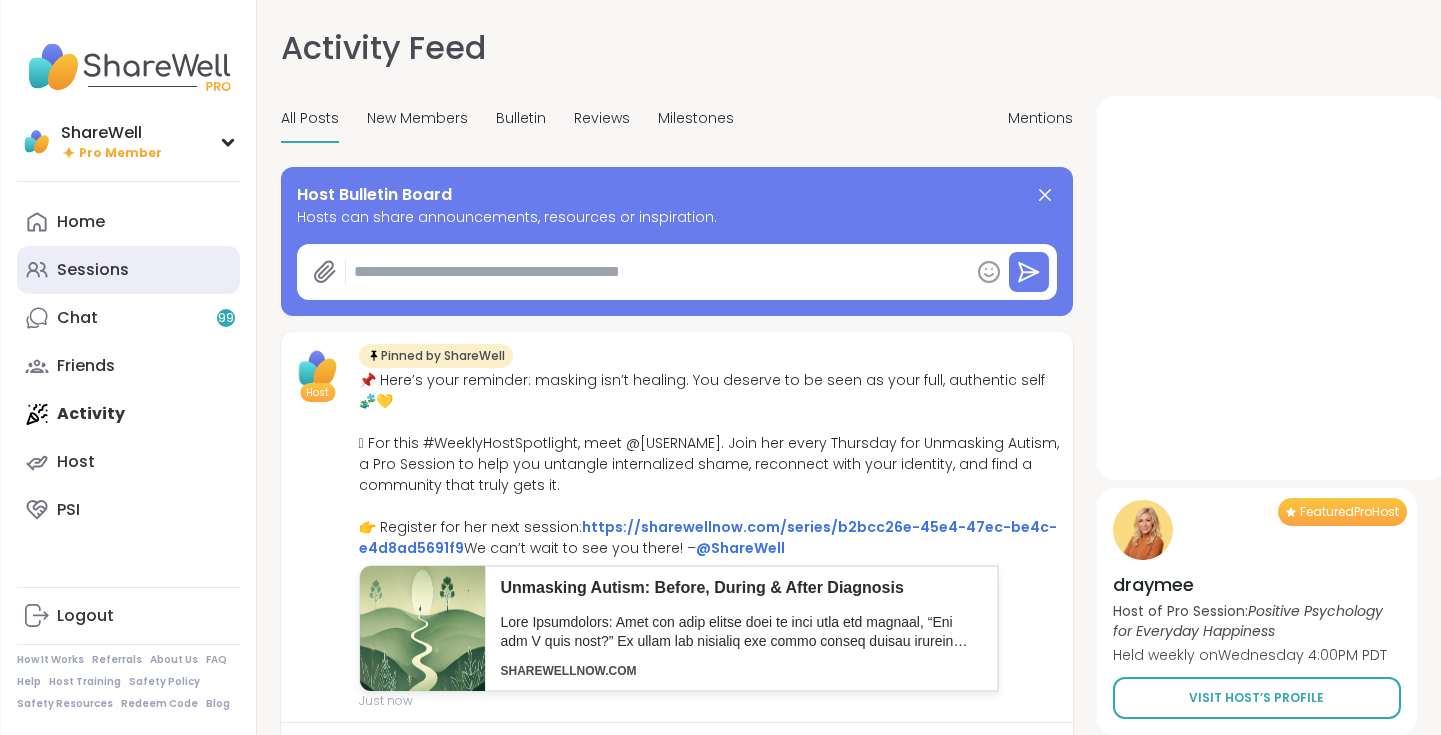 click on "Sessions" at bounding box center (93, 270) 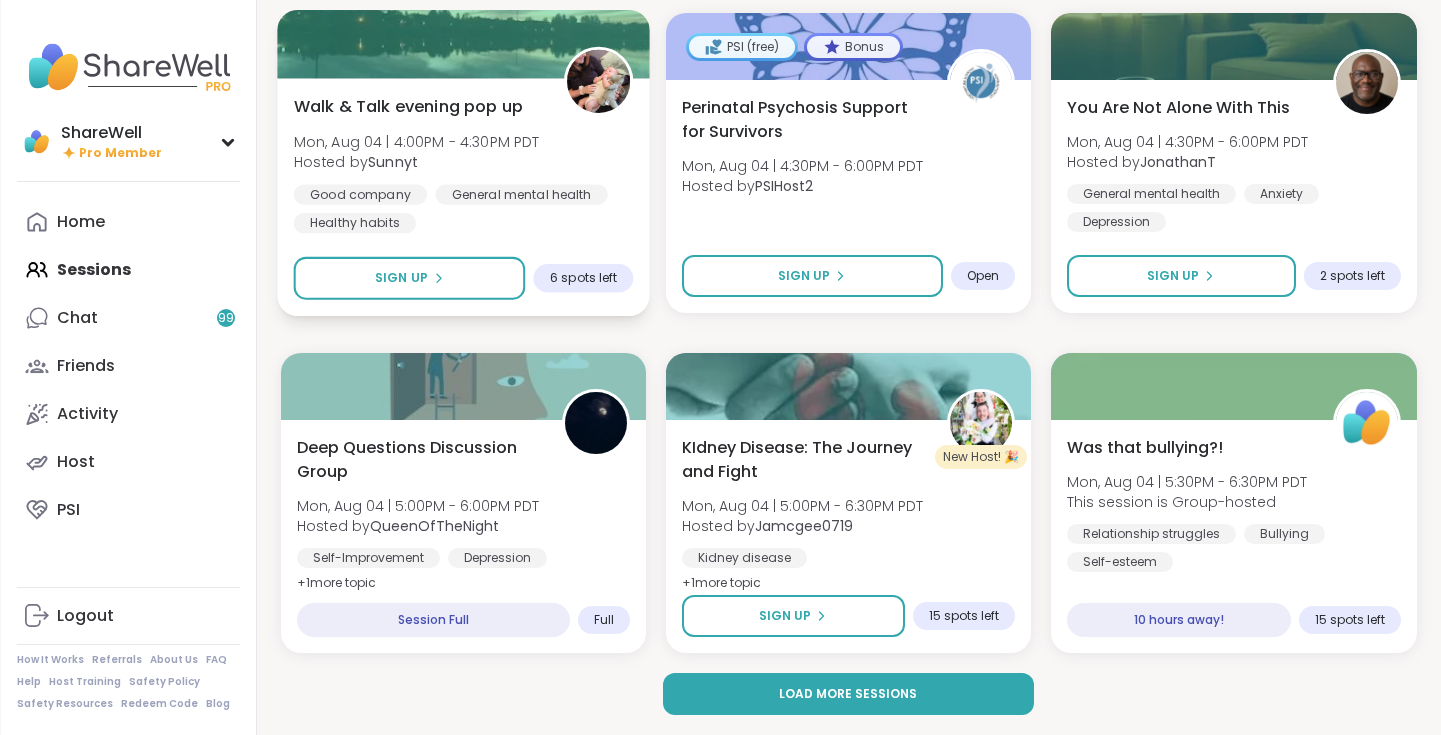 scroll, scrollTop: 3696, scrollLeft: 0, axis: vertical 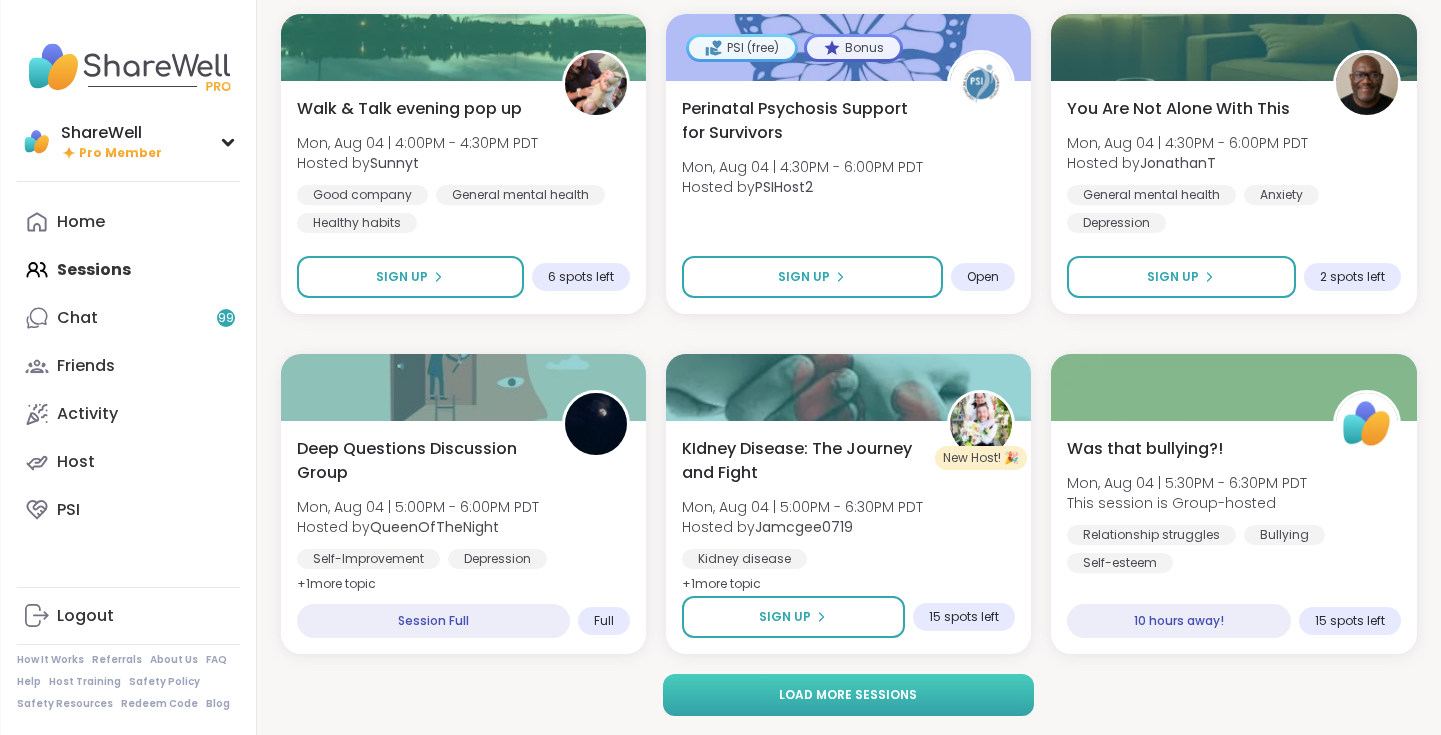 click on "Load more sessions" at bounding box center (848, 695) 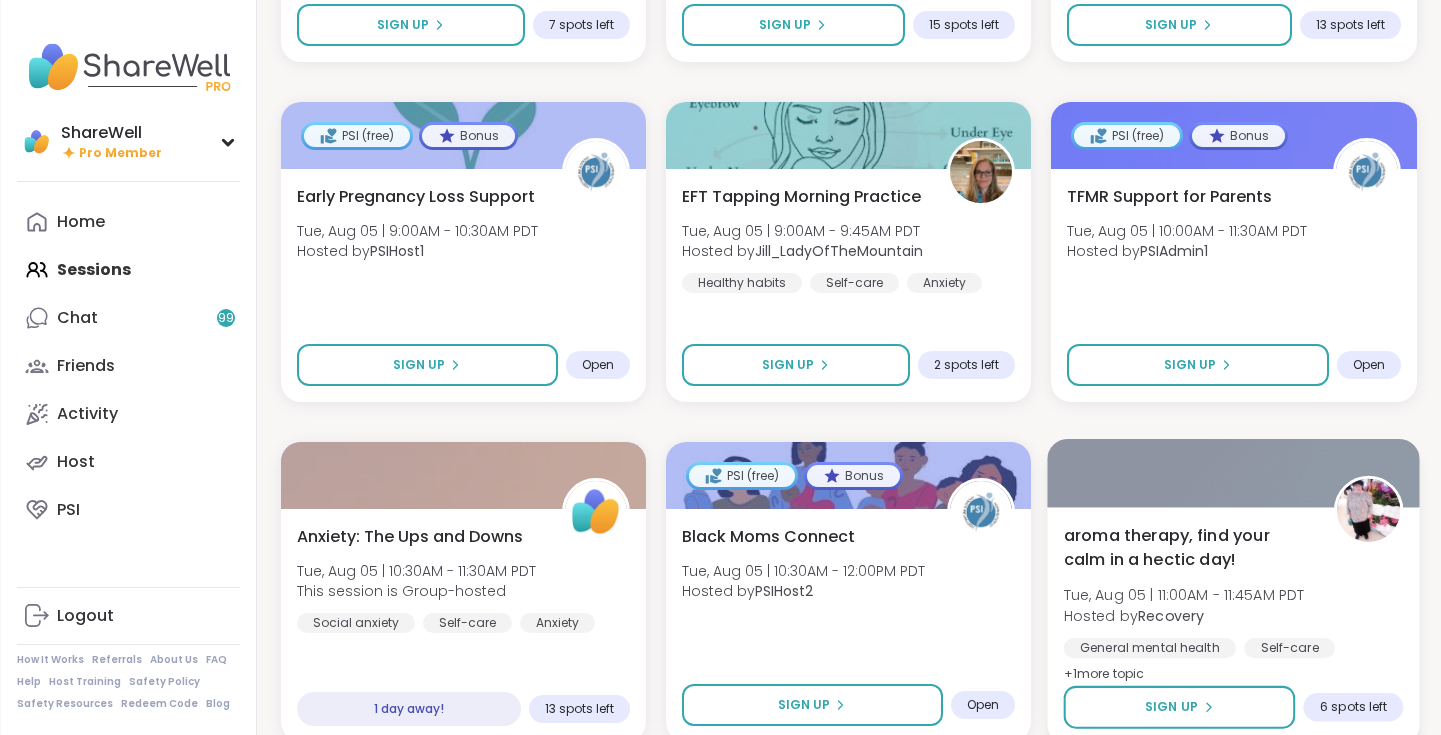 scroll, scrollTop: 6332, scrollLeft: 0, axis: vertical 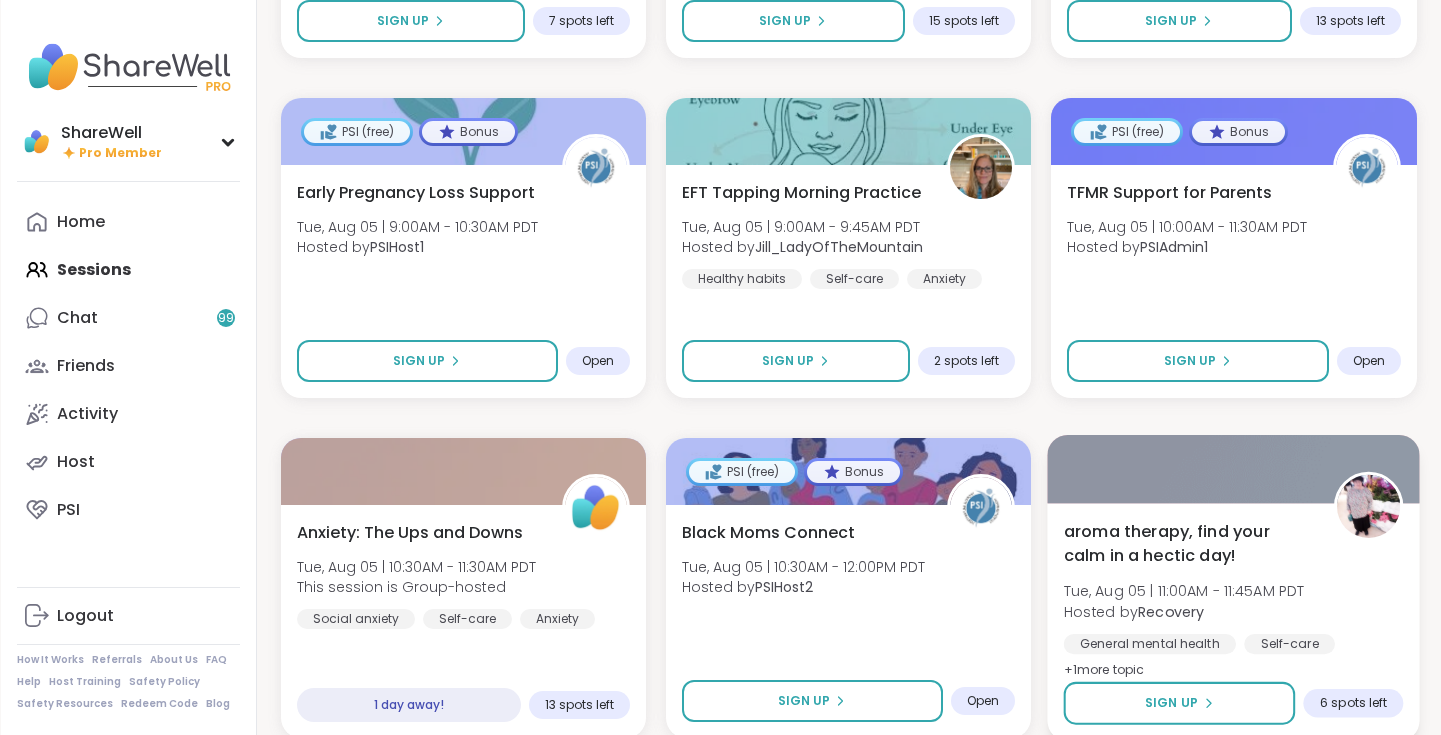 click on "aroma therapy, find your calm in a hectic day!" at bounding box center [1188, 543] 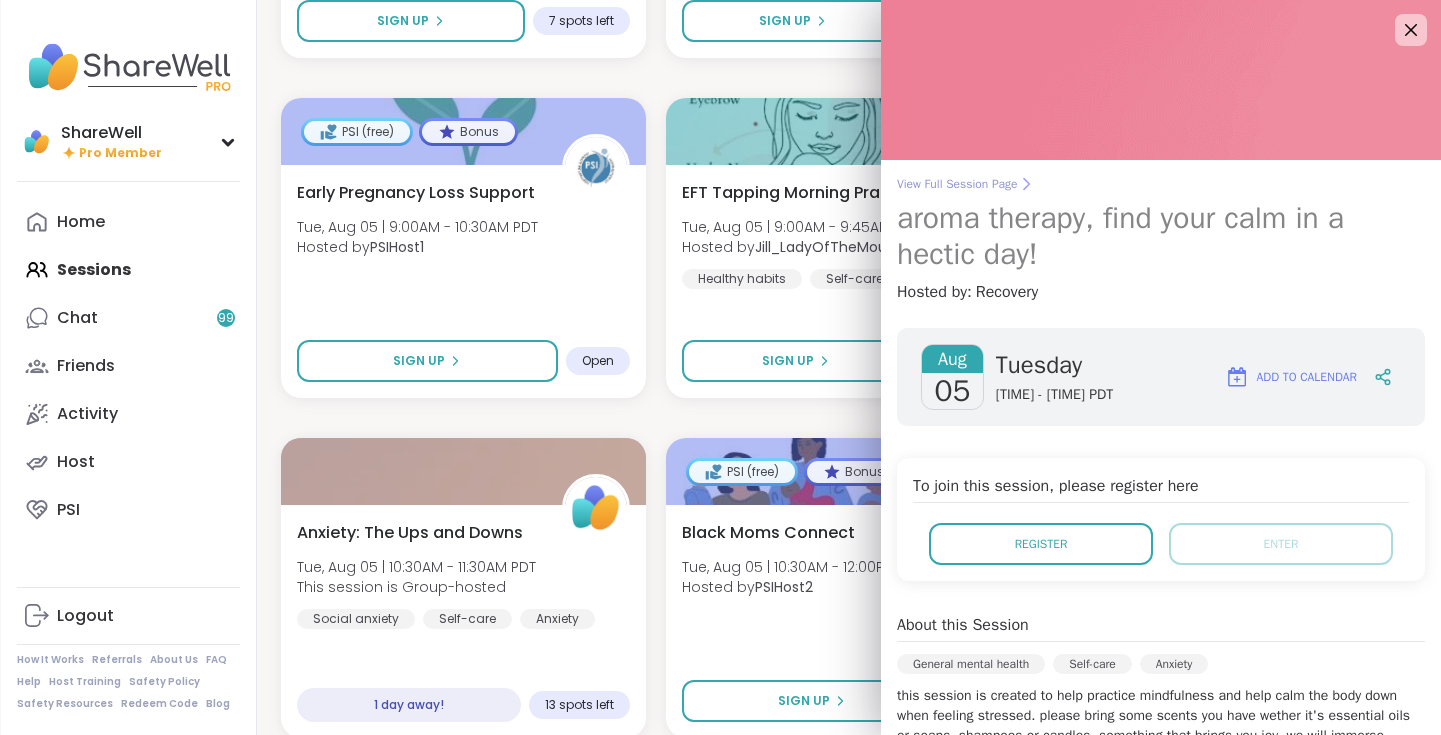 click on "View Full Session Page" at bounding box center (1161, 184) 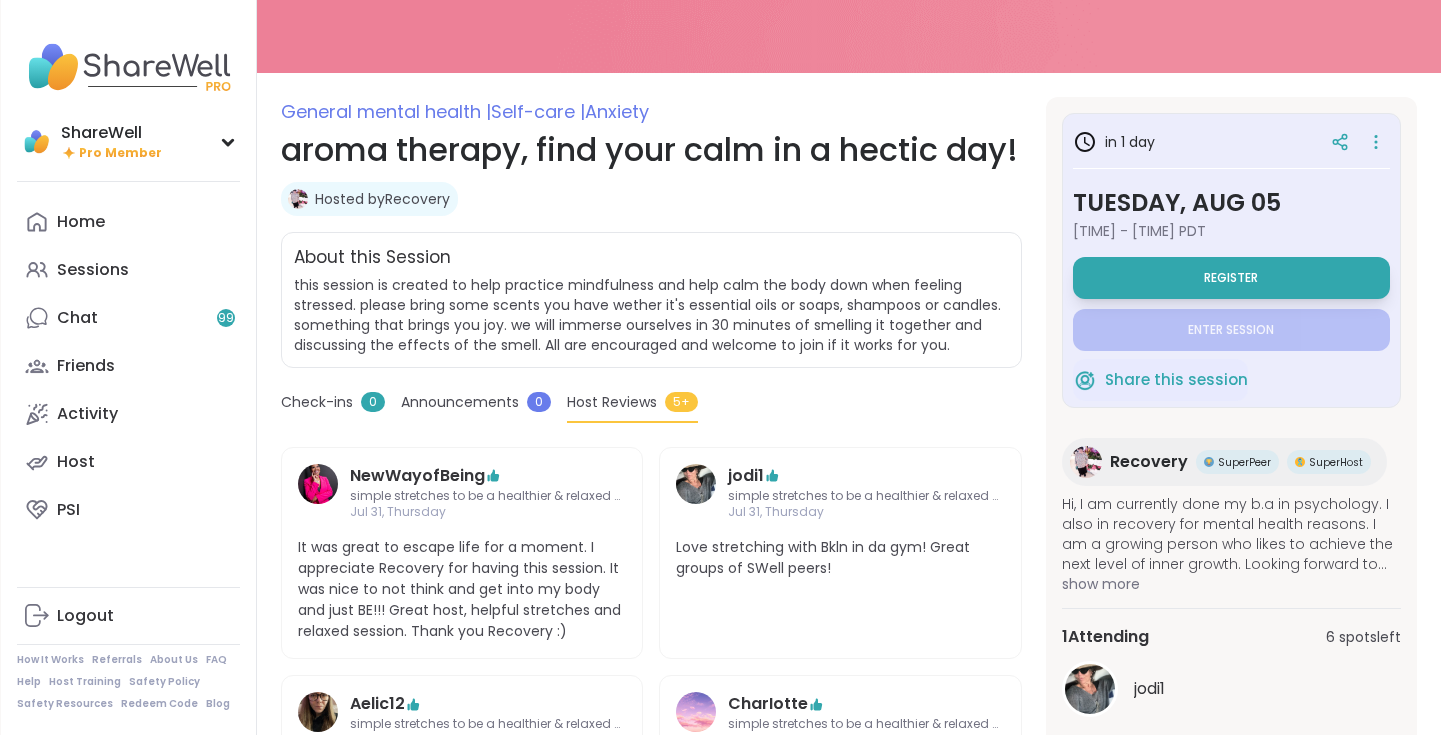 scroll, scrollTop: 208, scrollLeft: 0, axis: vertical 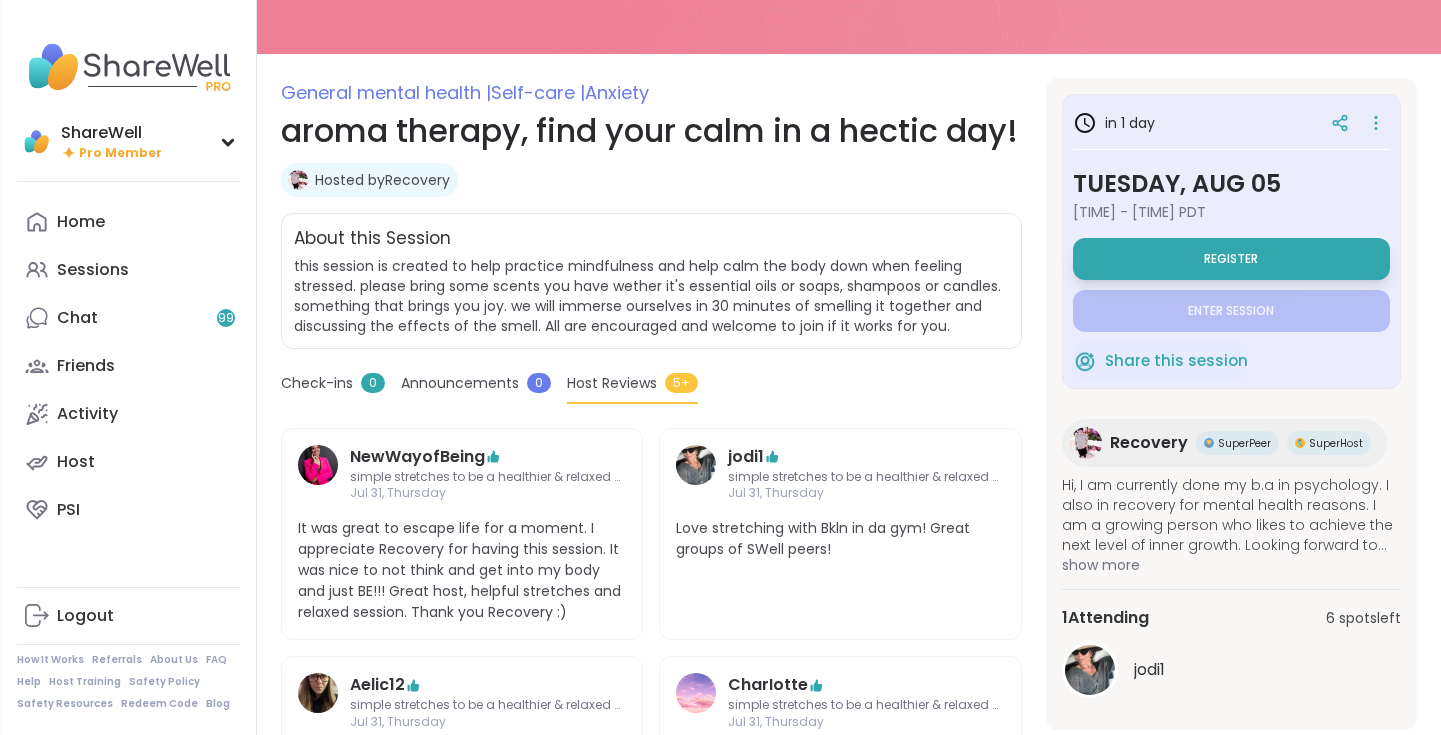 click on "Hosted by  Recovery" at bounding box center [382, 180] 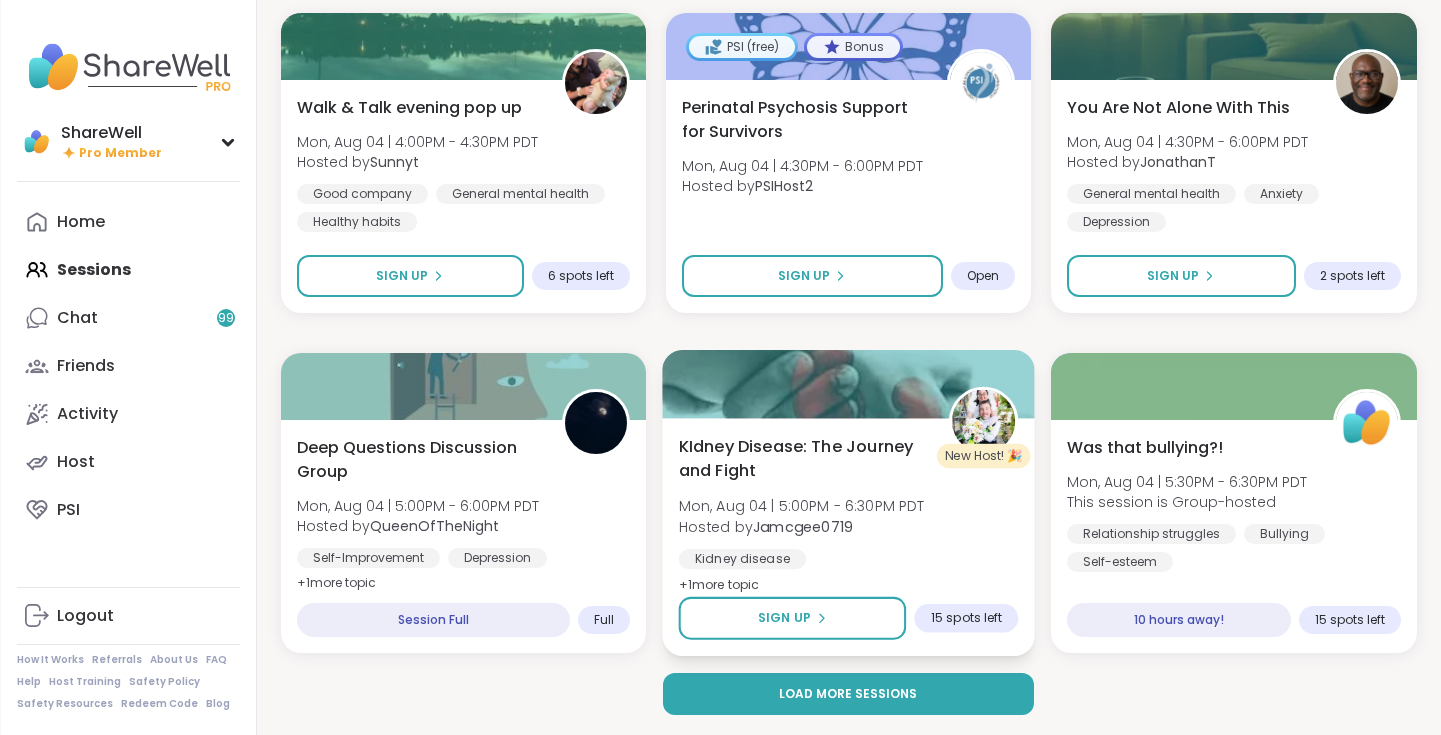 scroll, scrollTop: 3696, scrollLeft: 0, axis: vertical 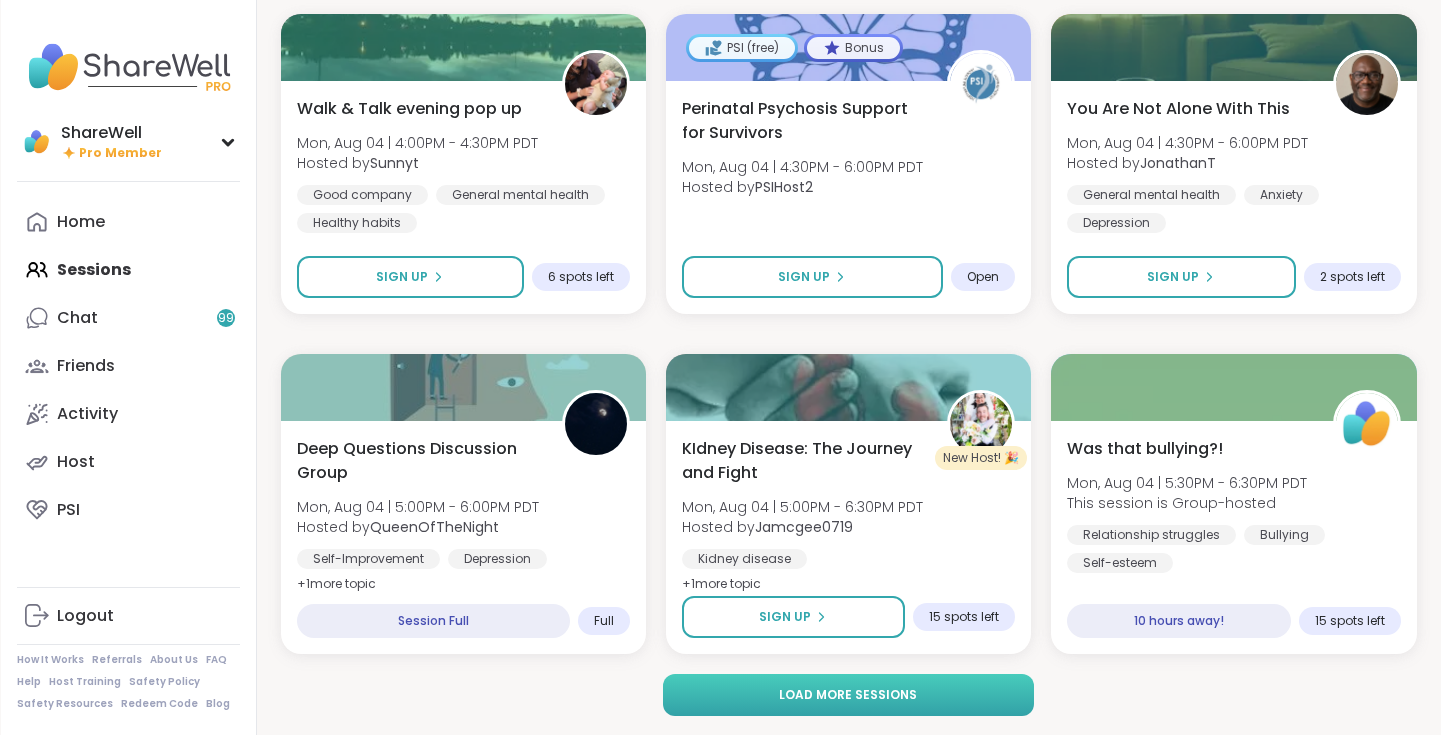 click on "Load more sessions" at bounding box center (848, 695) 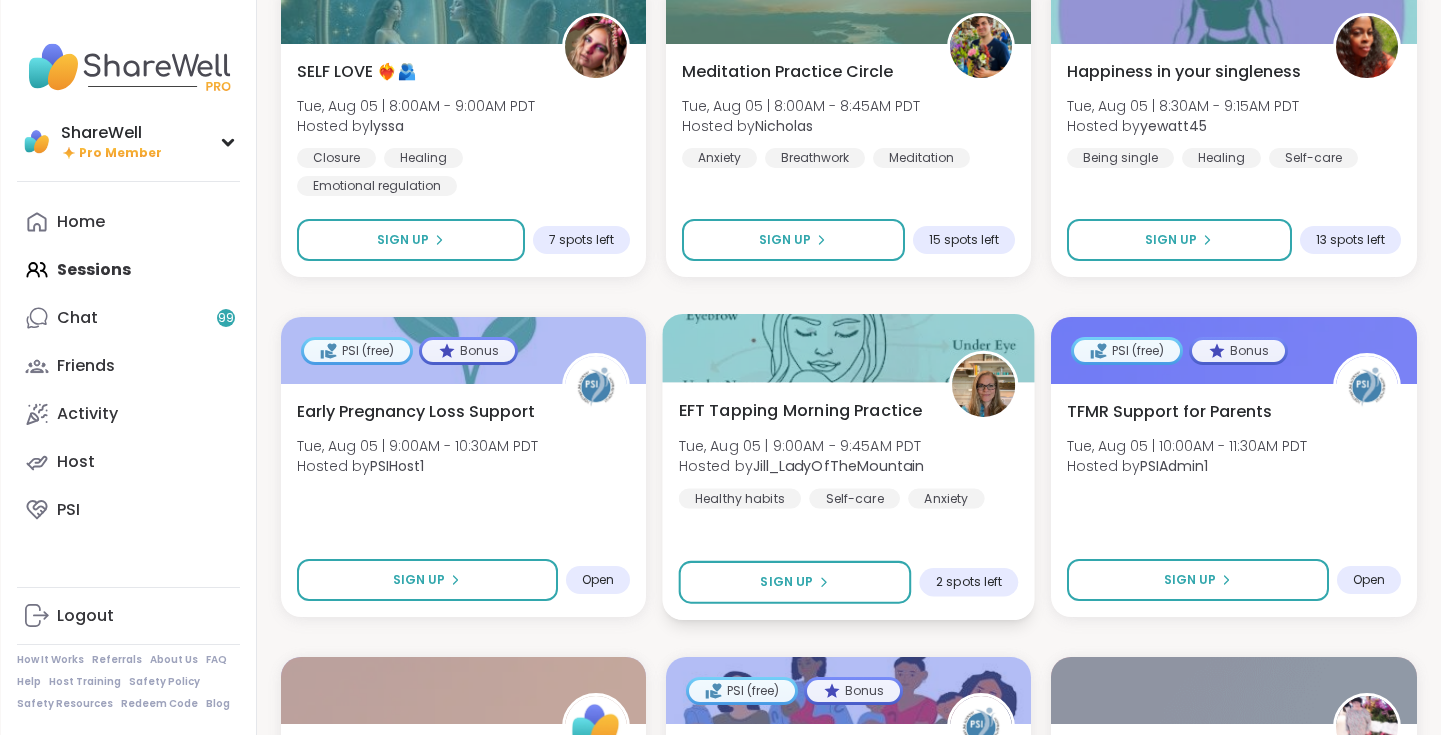 scroll, scrollTop: 6121, scrollLeft: 0, axis: vertical 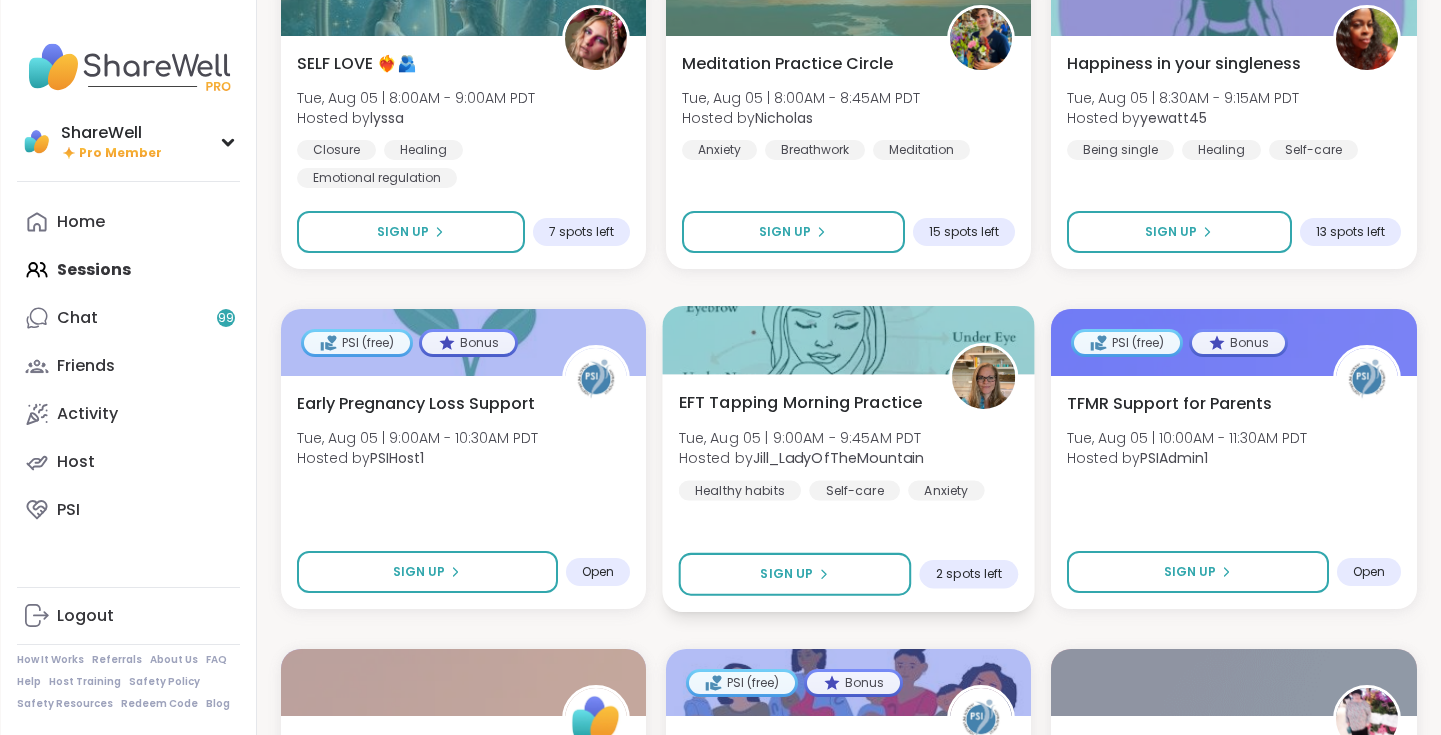 click at bounding box center [848, 340] 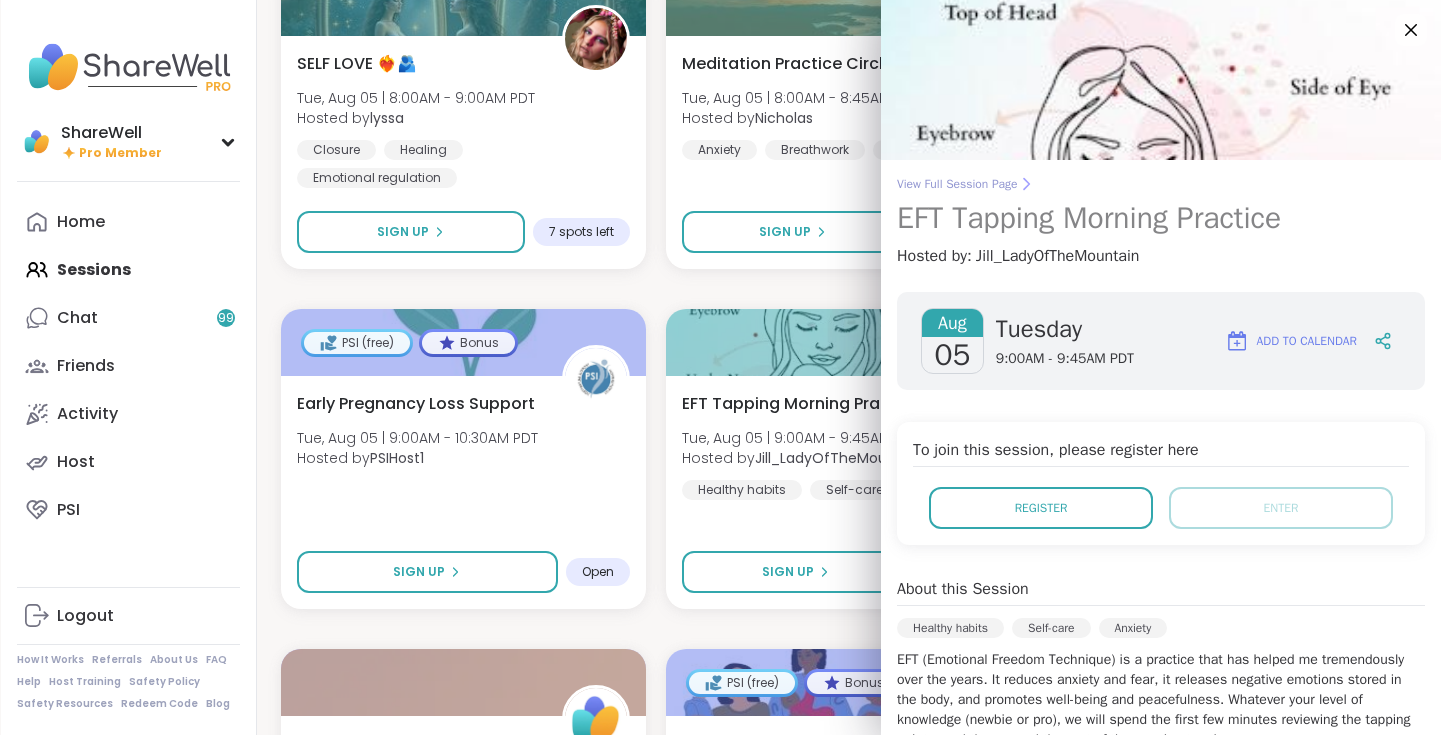 click on "View Full Session Page" at bounding box center [1161, 184] 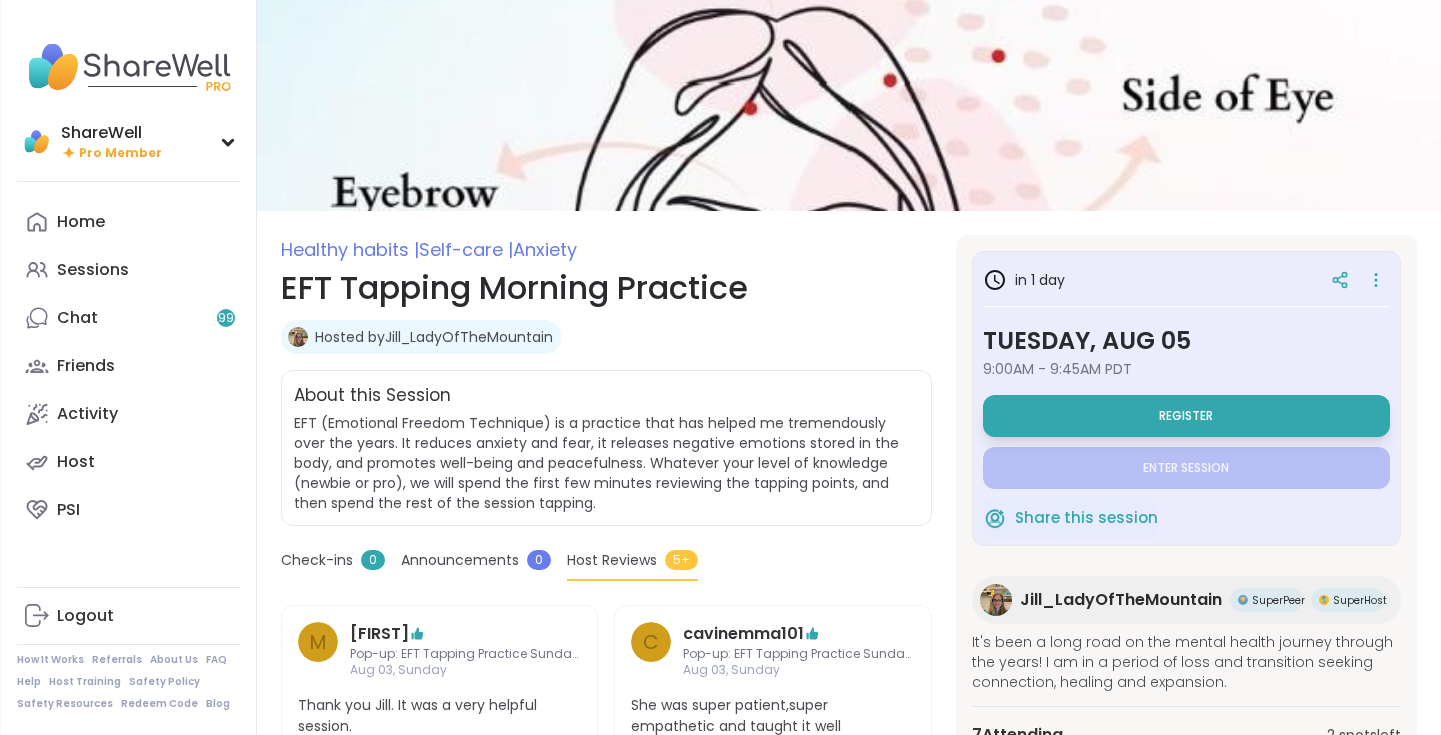 scroll, scrollTop: 59, scrollLeft: 0, axis: vertical 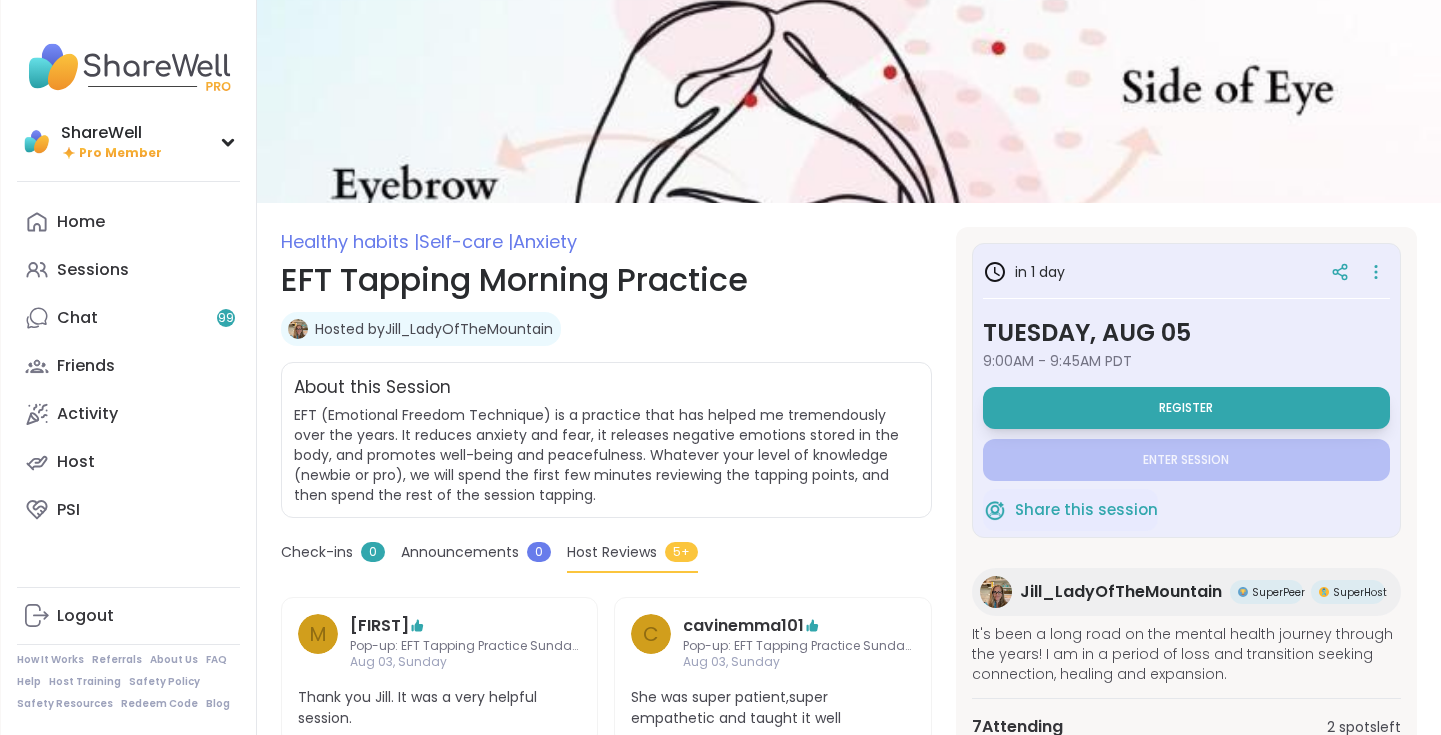 click on "Hosted by  Jill_LadyOfTheMountain" at bounding box center [434, 329] 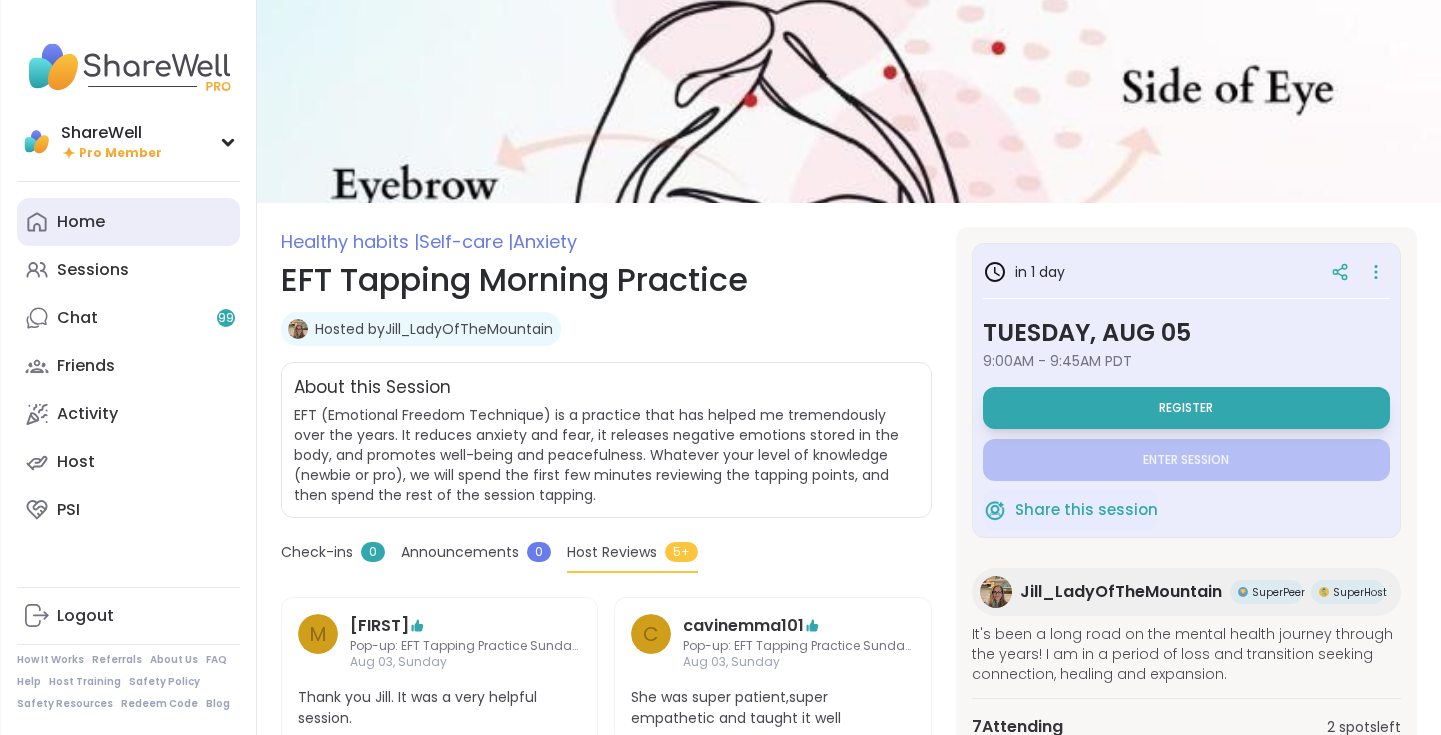 click on "Home" at bounding box center (128, 222) 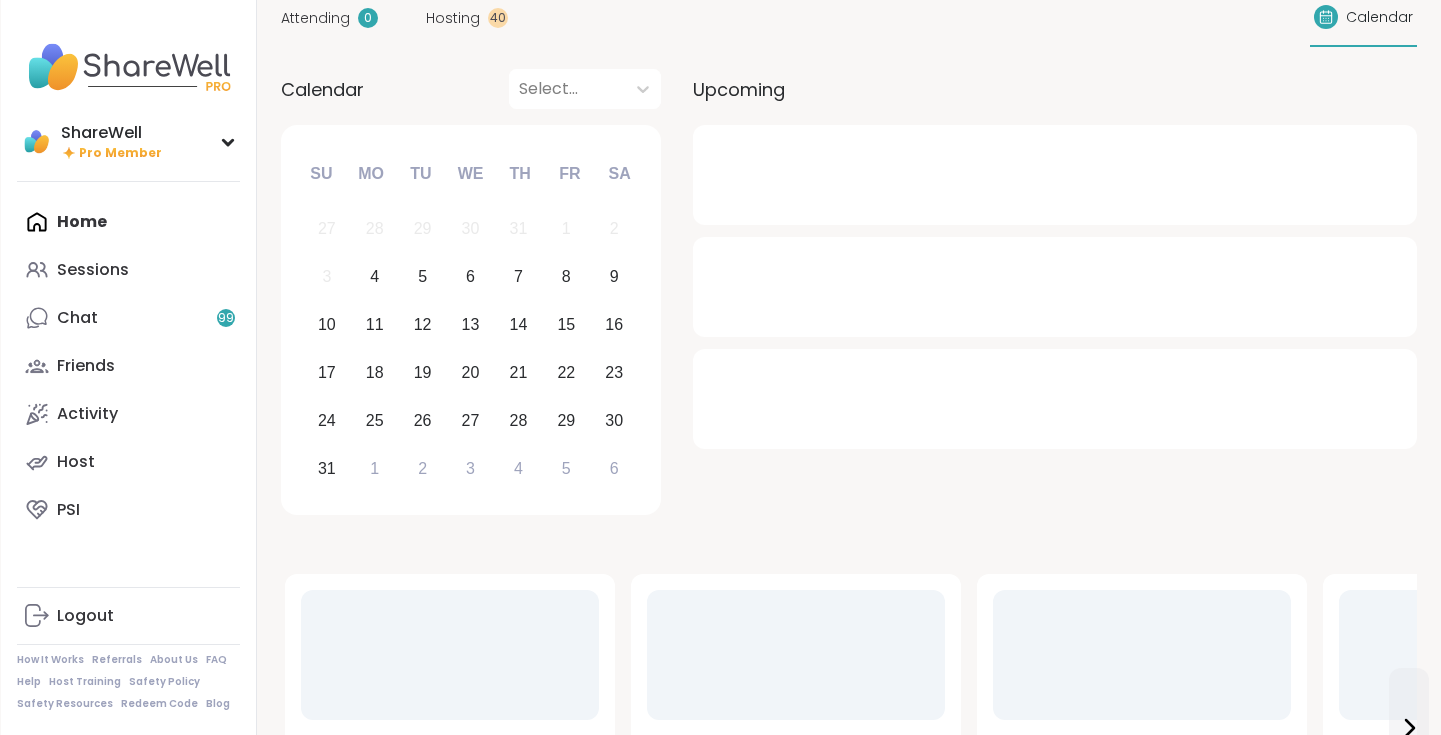 scroll, scrollTop: 0, scrollLeft: 0, axis: both 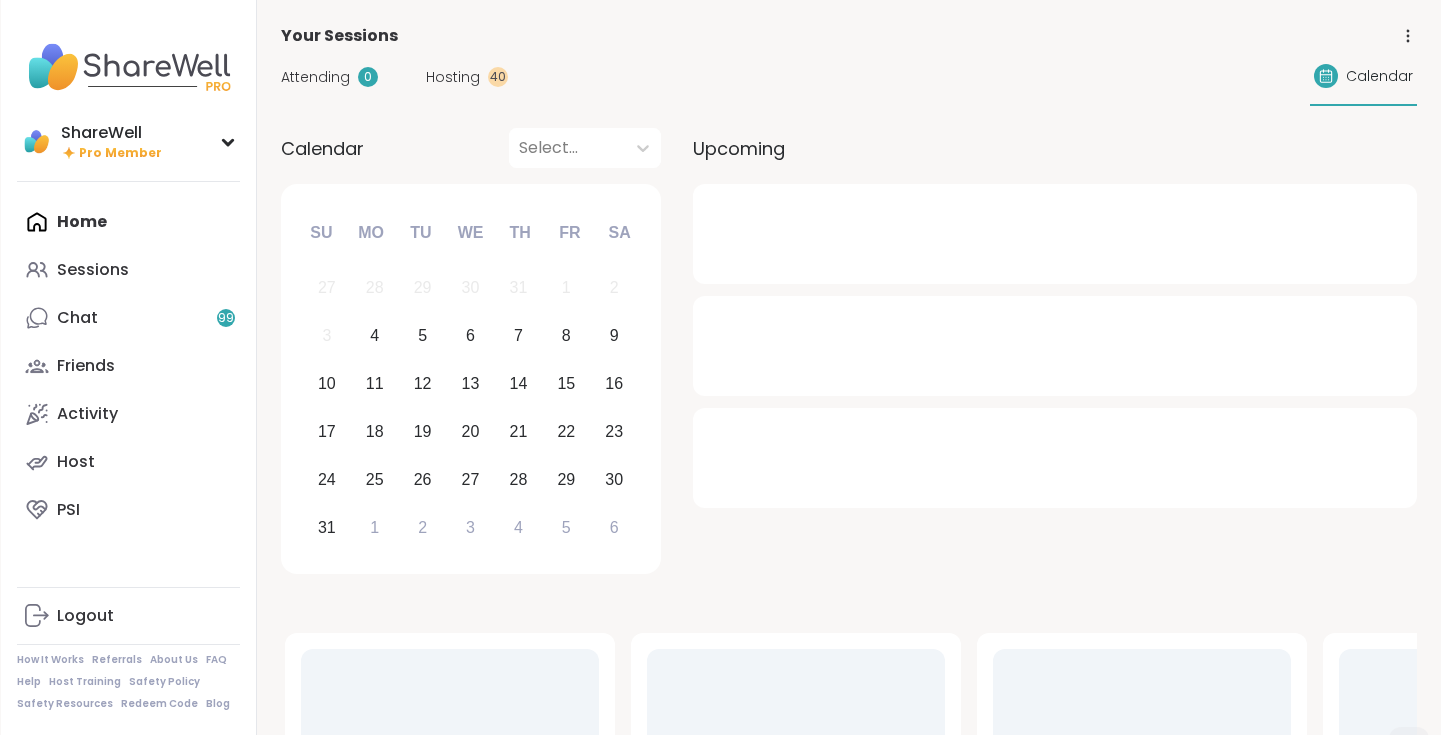 click on "Home Sessions Chat 99 Friends Activity Host PSI" at bounding box center (128, 366) 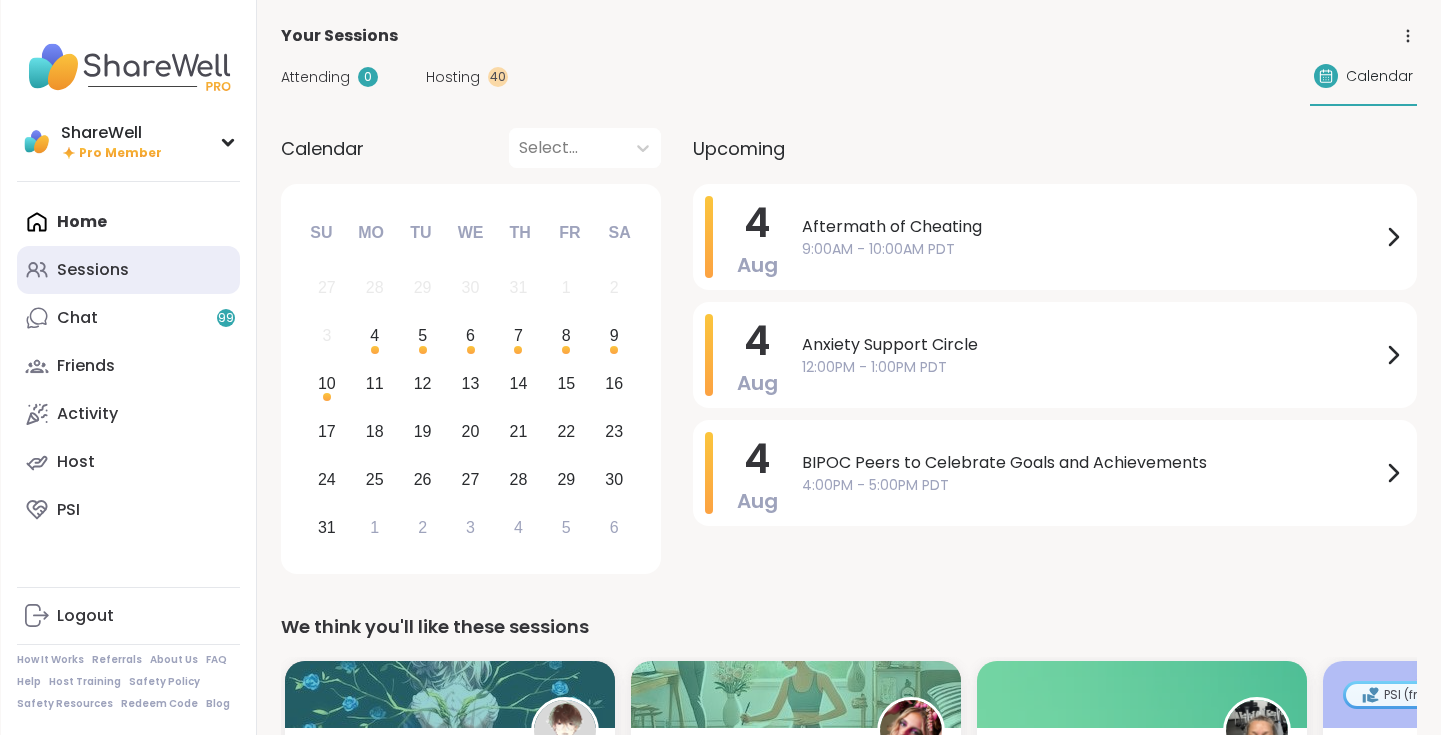 click on "Sessions" at bounding box center [128, 270] 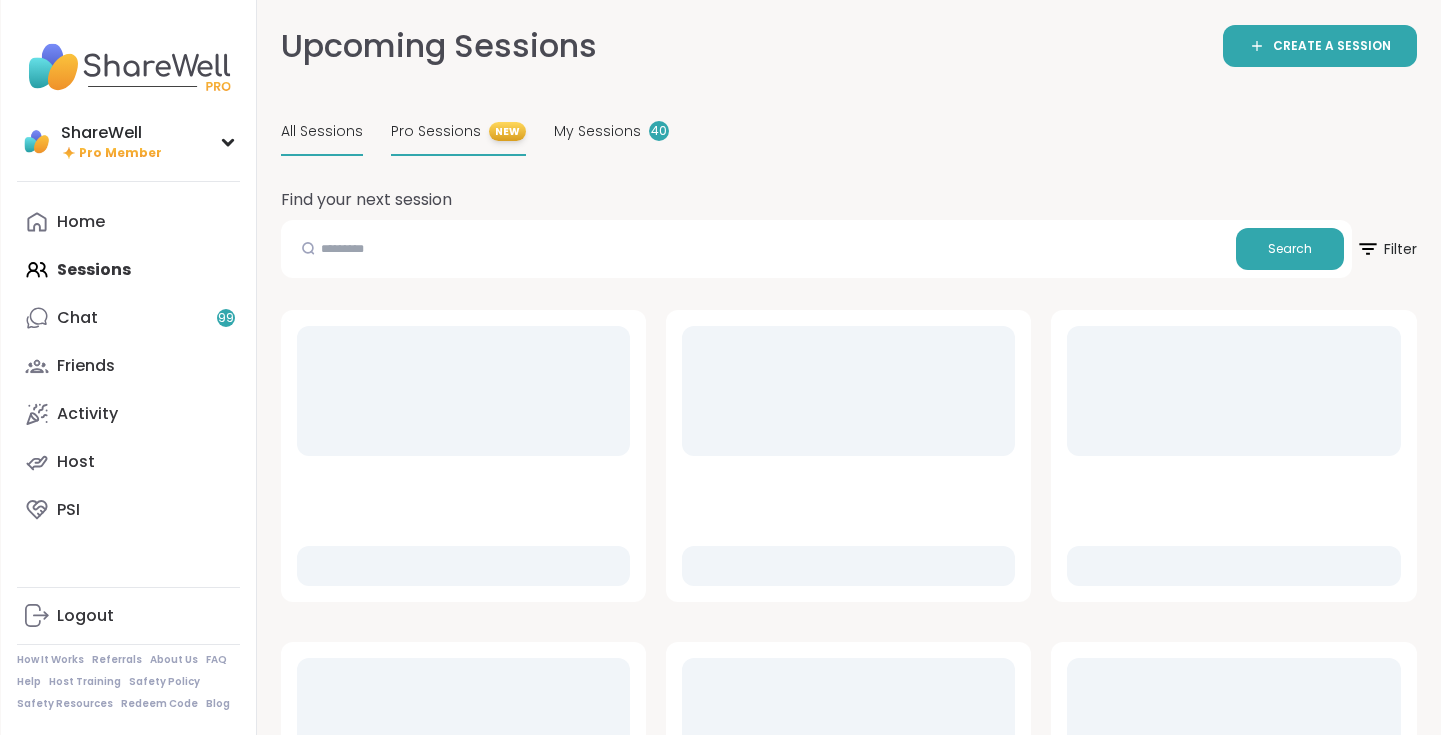 click on "Pro Sessions" at bounding box center [436, 131] 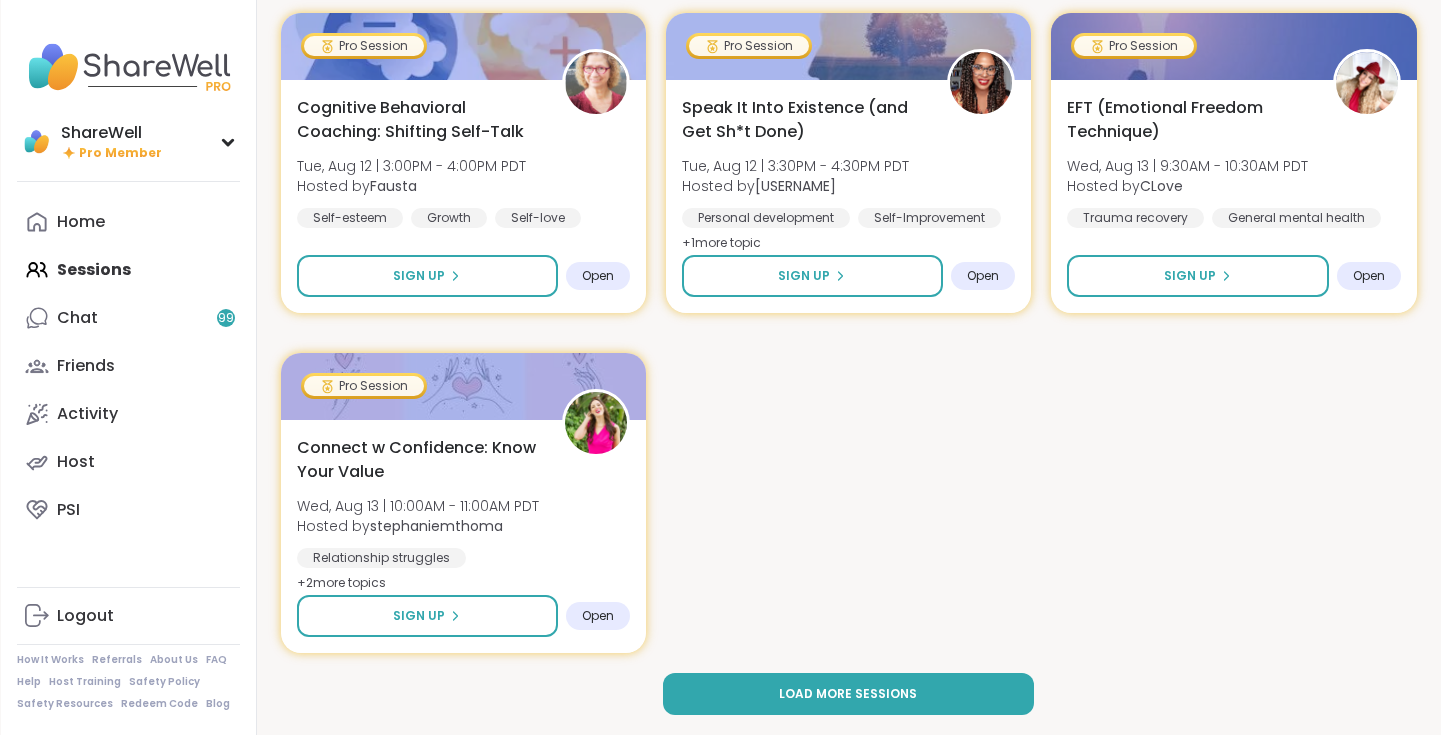scroll, scrollTop: 2603, scrollLeft: 0, axis: vertical 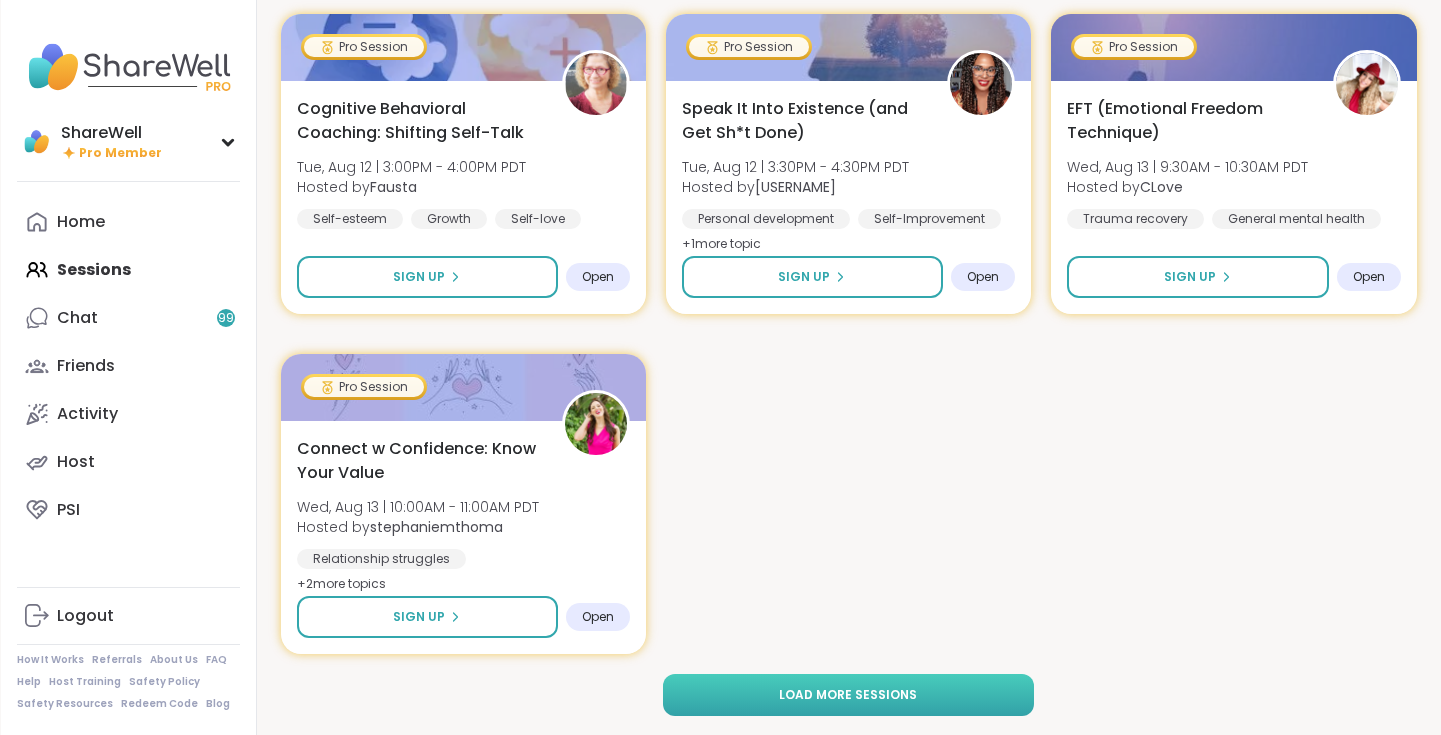 click on "Load more sessions" at bounding box center [848, 695] 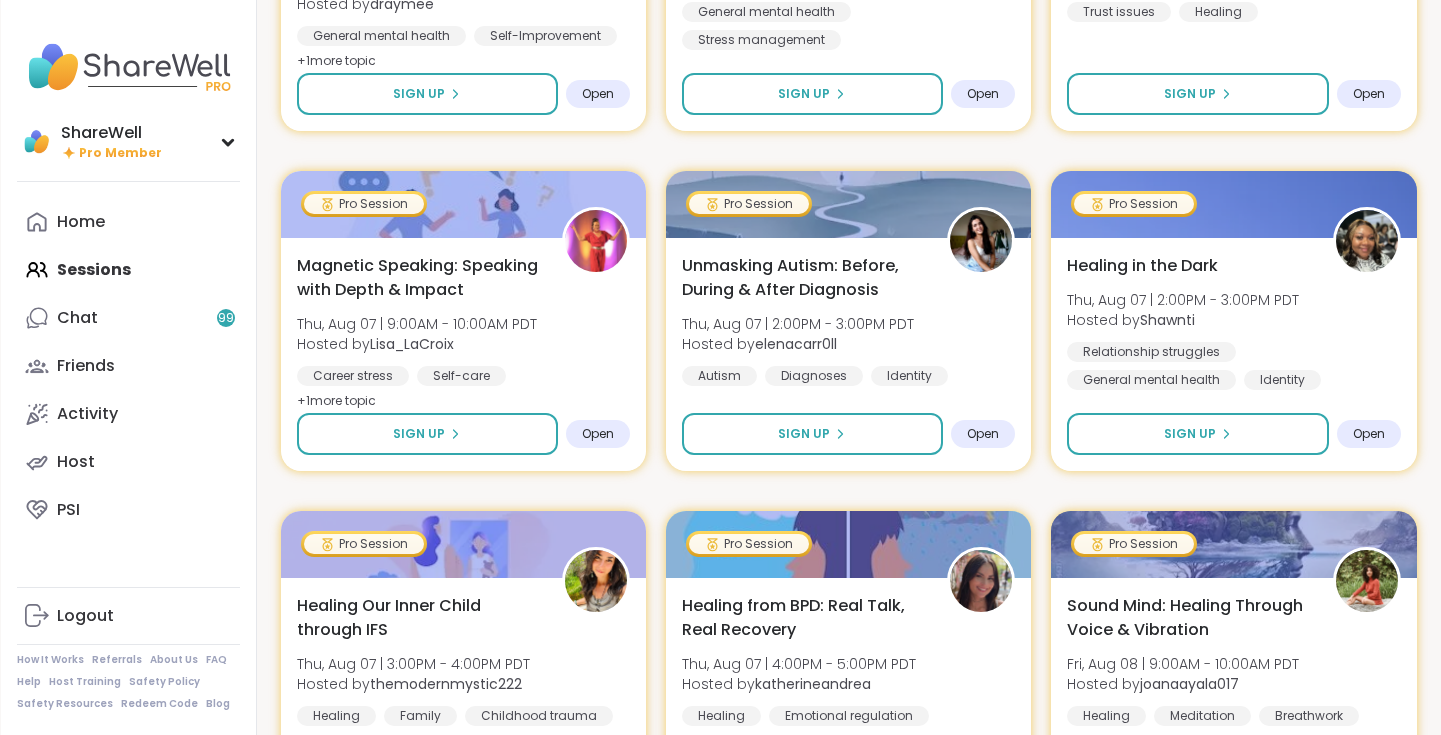 scroll, scrollTop: 1087, scrollLeft: 0, axis: vertical 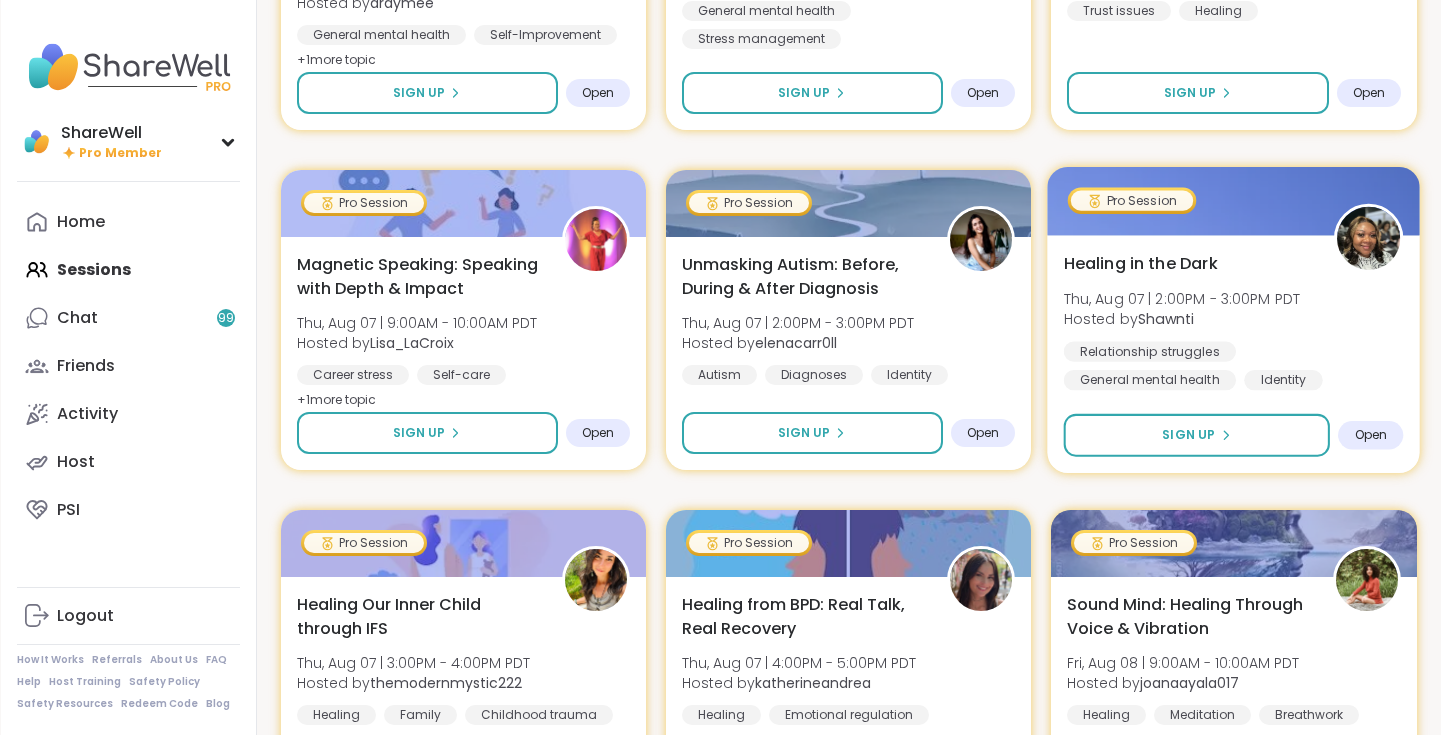 click on "Healing in the Dark Thu, Aug 07 | 2:00PM - 3:00PM PDT Hosted by  Shawnti Relationship struggles General mental health Identity Sign Up Open" at bounding box center [1234, 354] 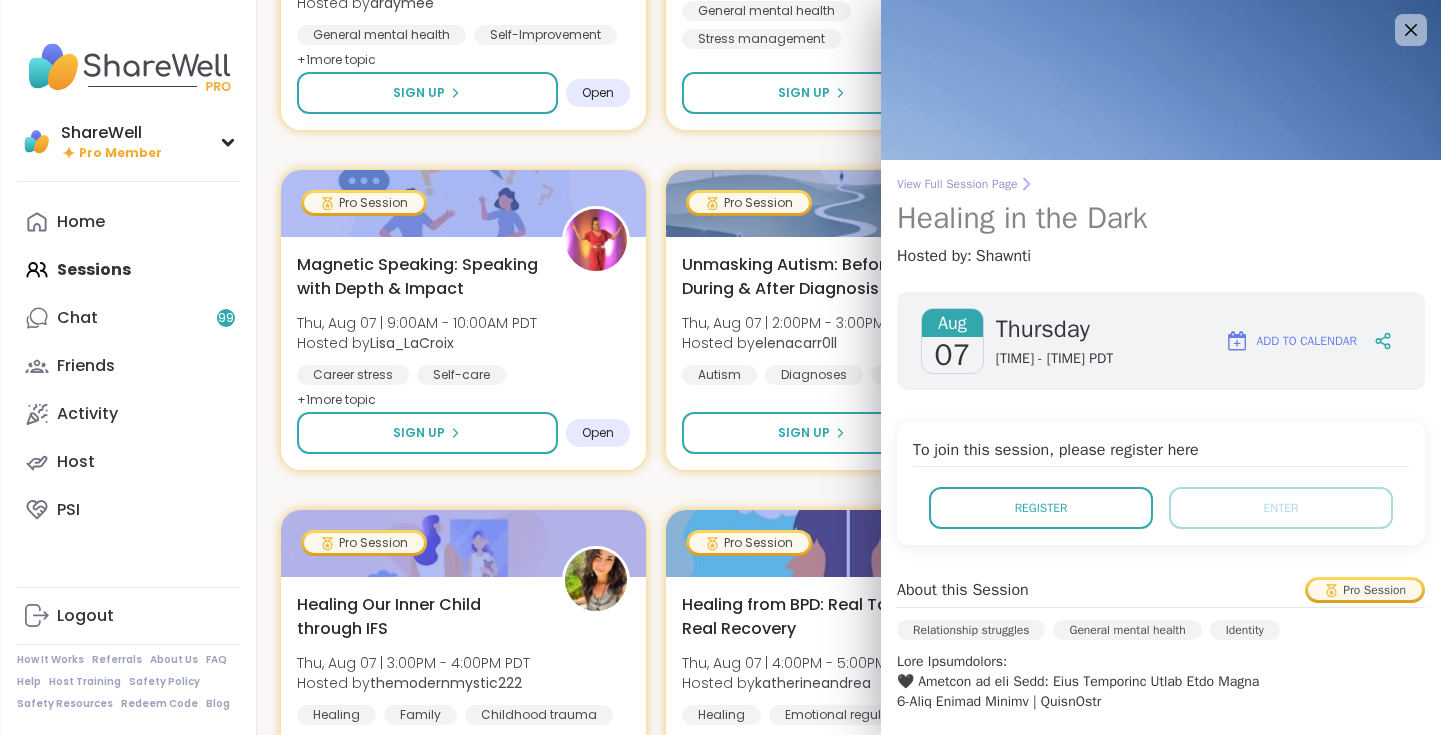 click on "View Full Session Page  Healing in the Dark" at bounding box center (1161, 206) 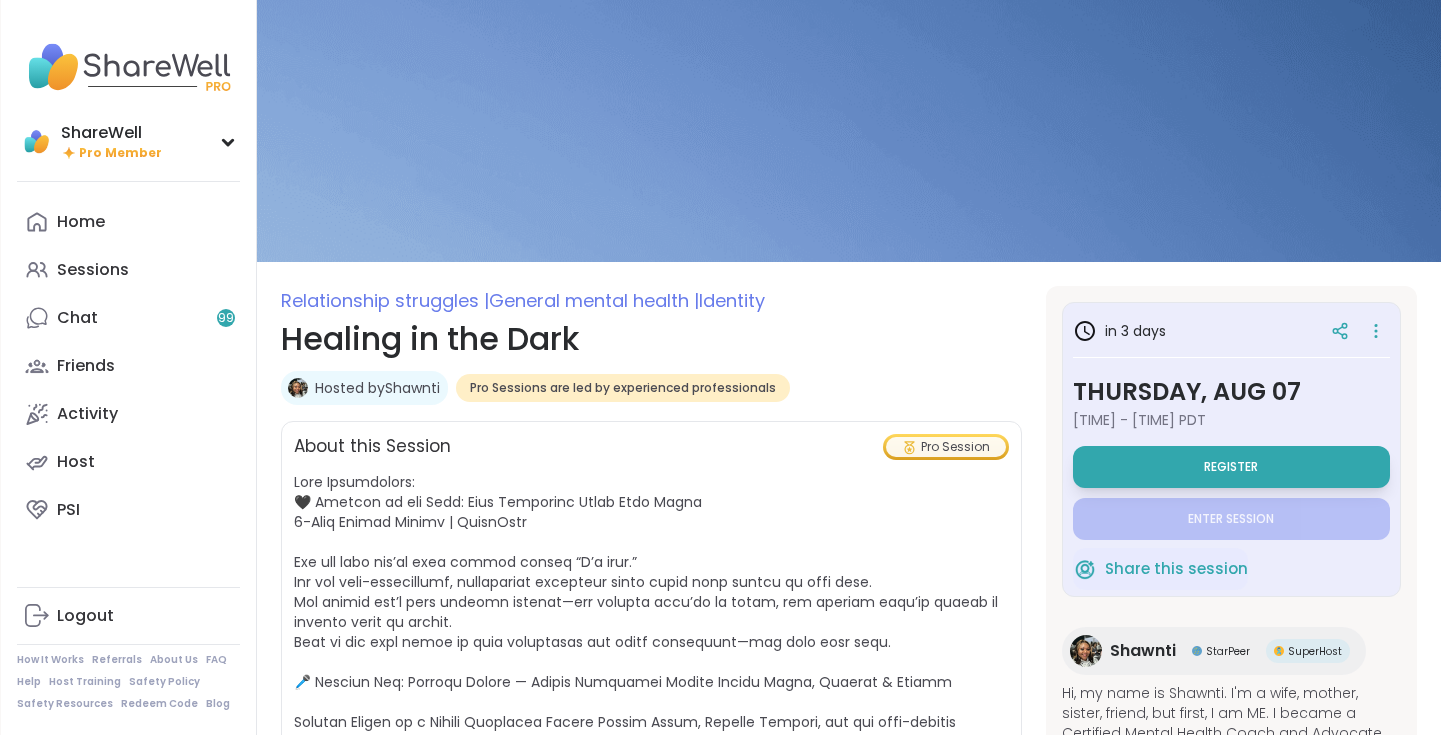 scroll, scrollTop: 0, scrollLeft: 0, axis: both 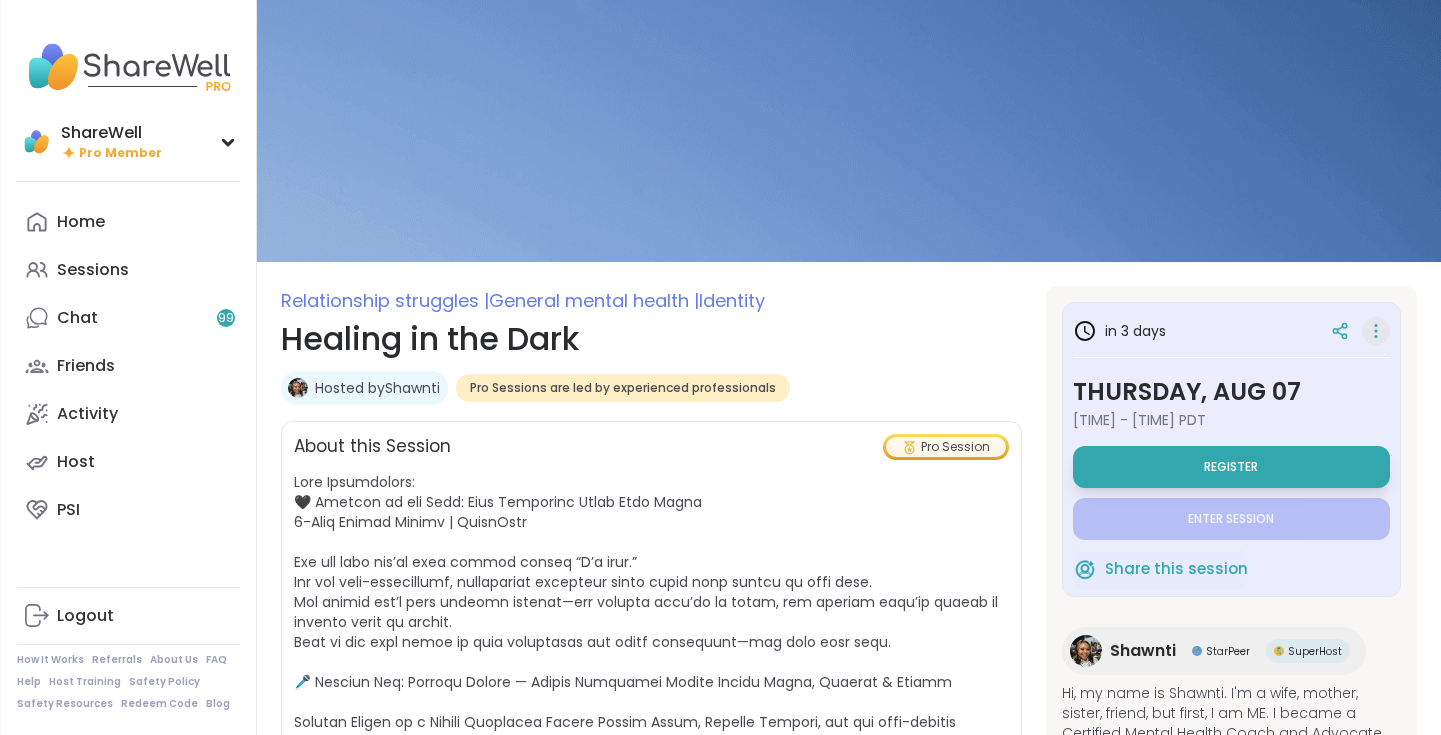 click at bounding box center [1356, 331] 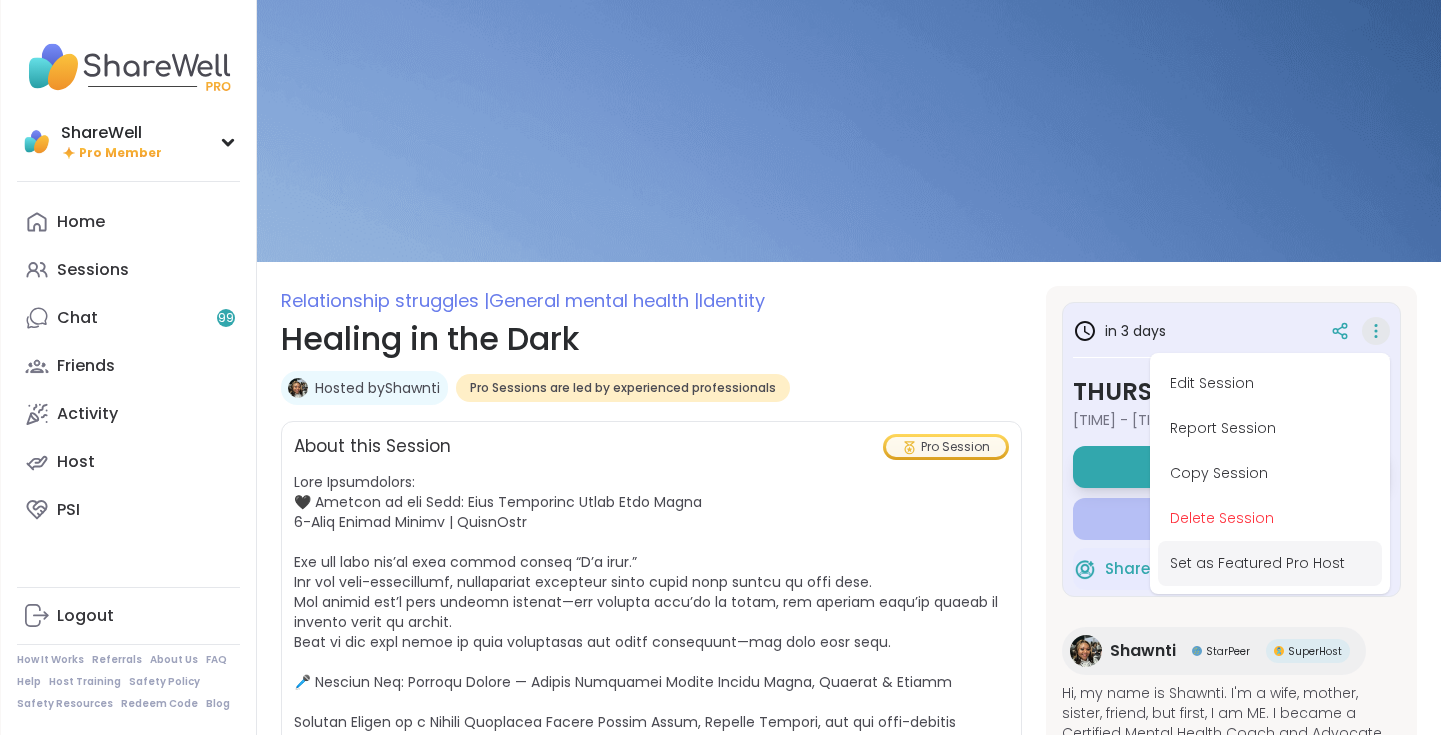 click on "Set as Featured Pro Host" at bounding box center [1270, 563] 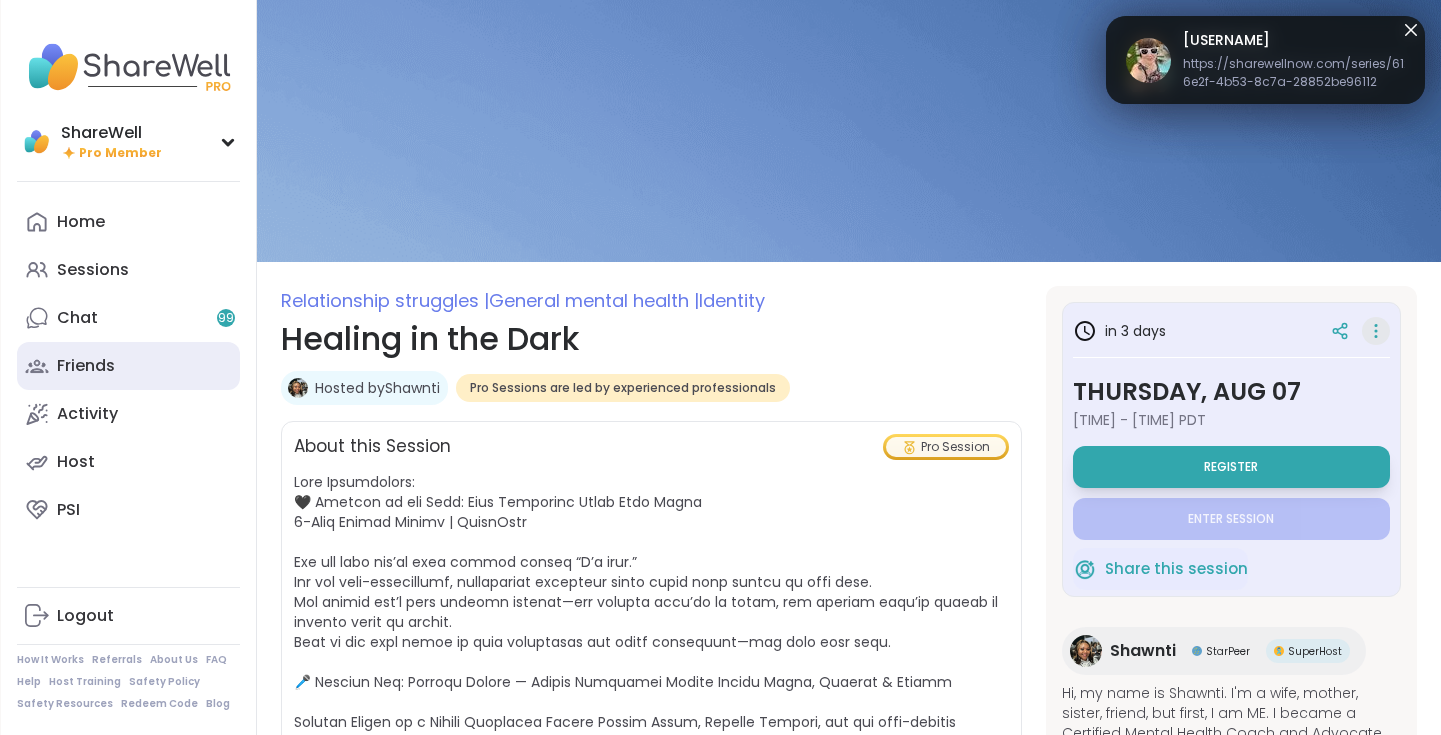 click on "Friends" at bounding box center [86, 366] 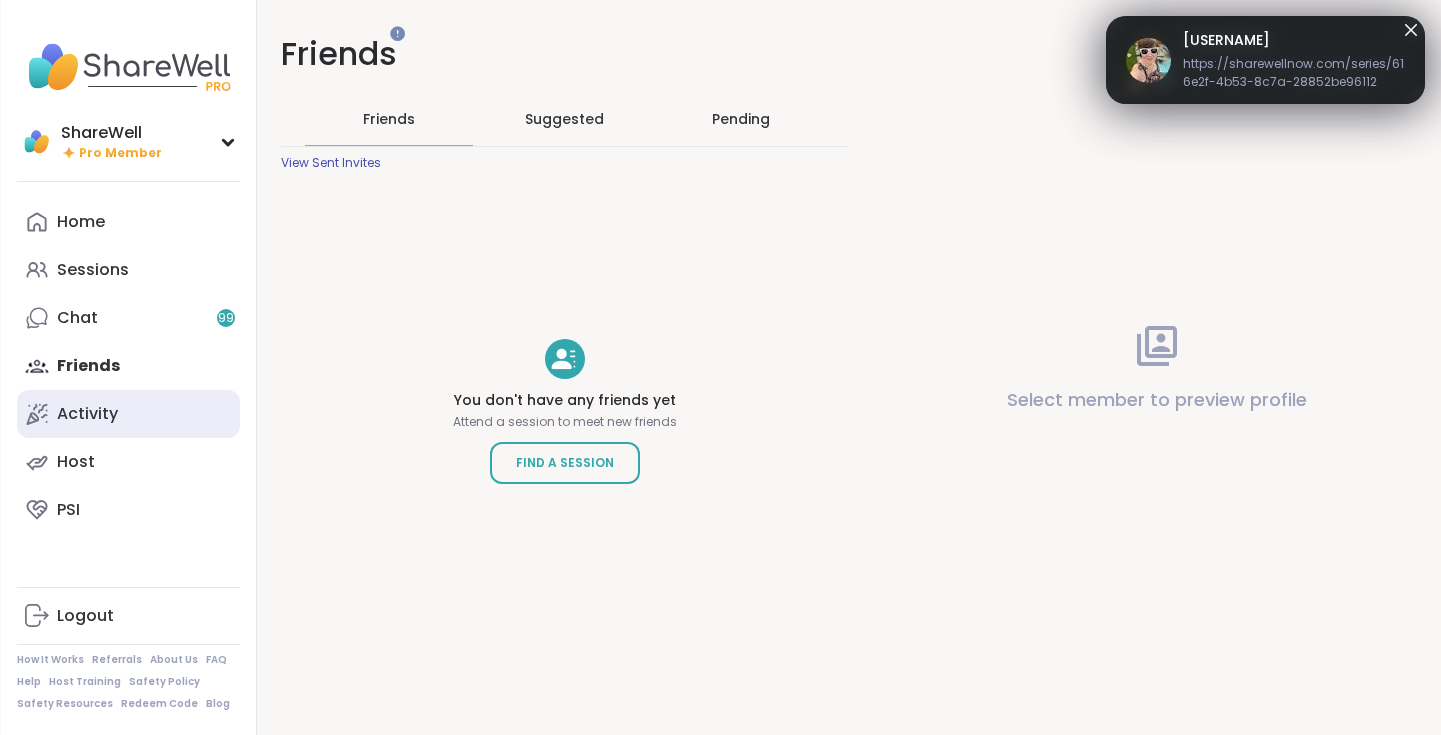 scroll, scrollTop: 0, scrollLeft: 0, axis: both 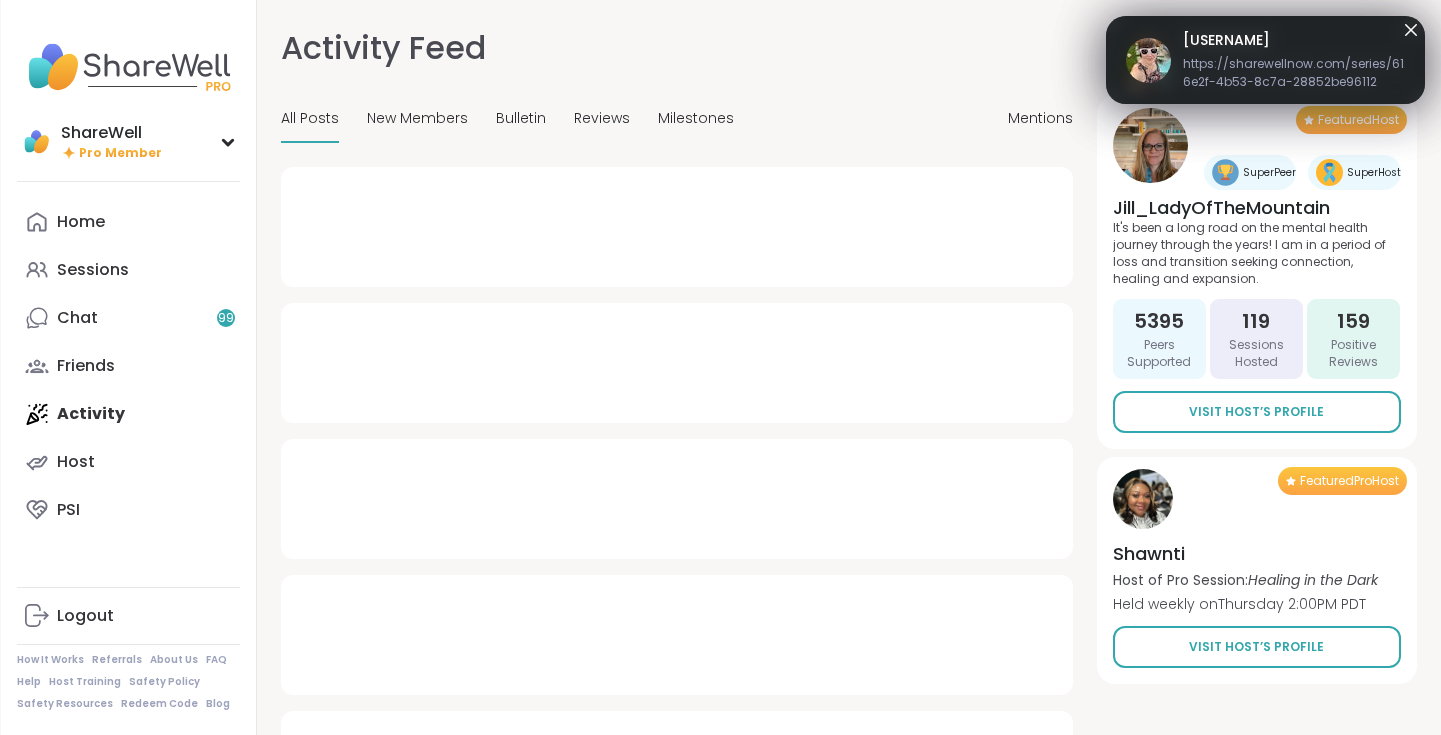 type on "*" 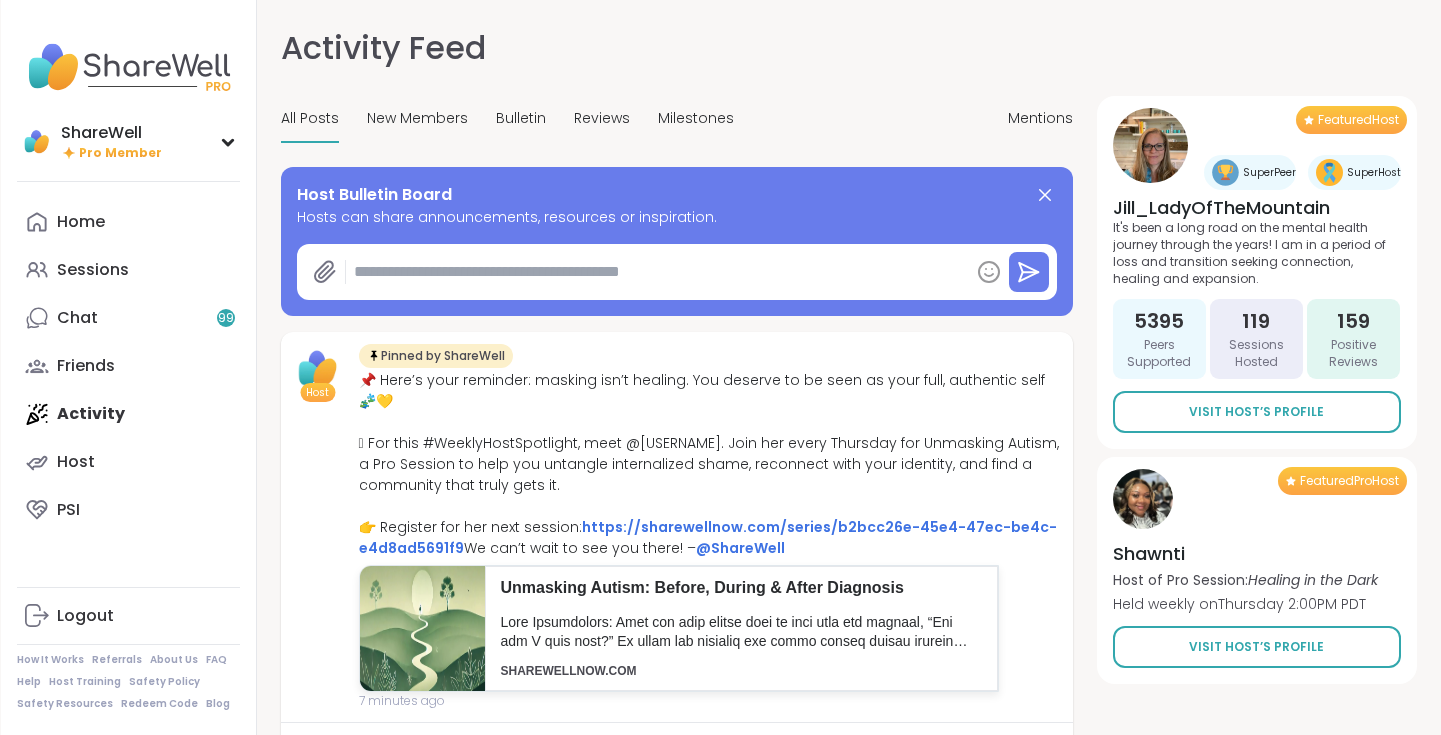 click at bounding box center (1257, 48) 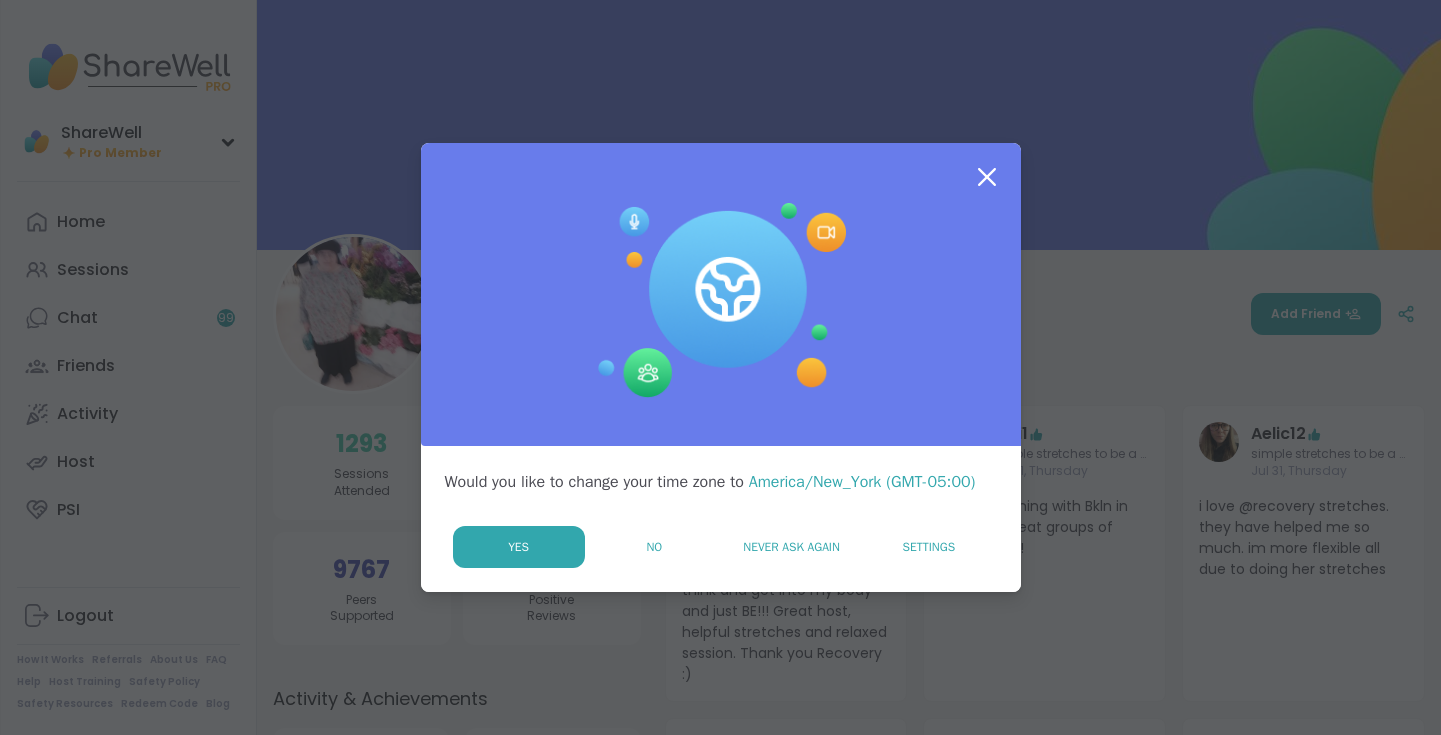 scroll, scrollTop: 0, scrollLeft: 0, axis: both 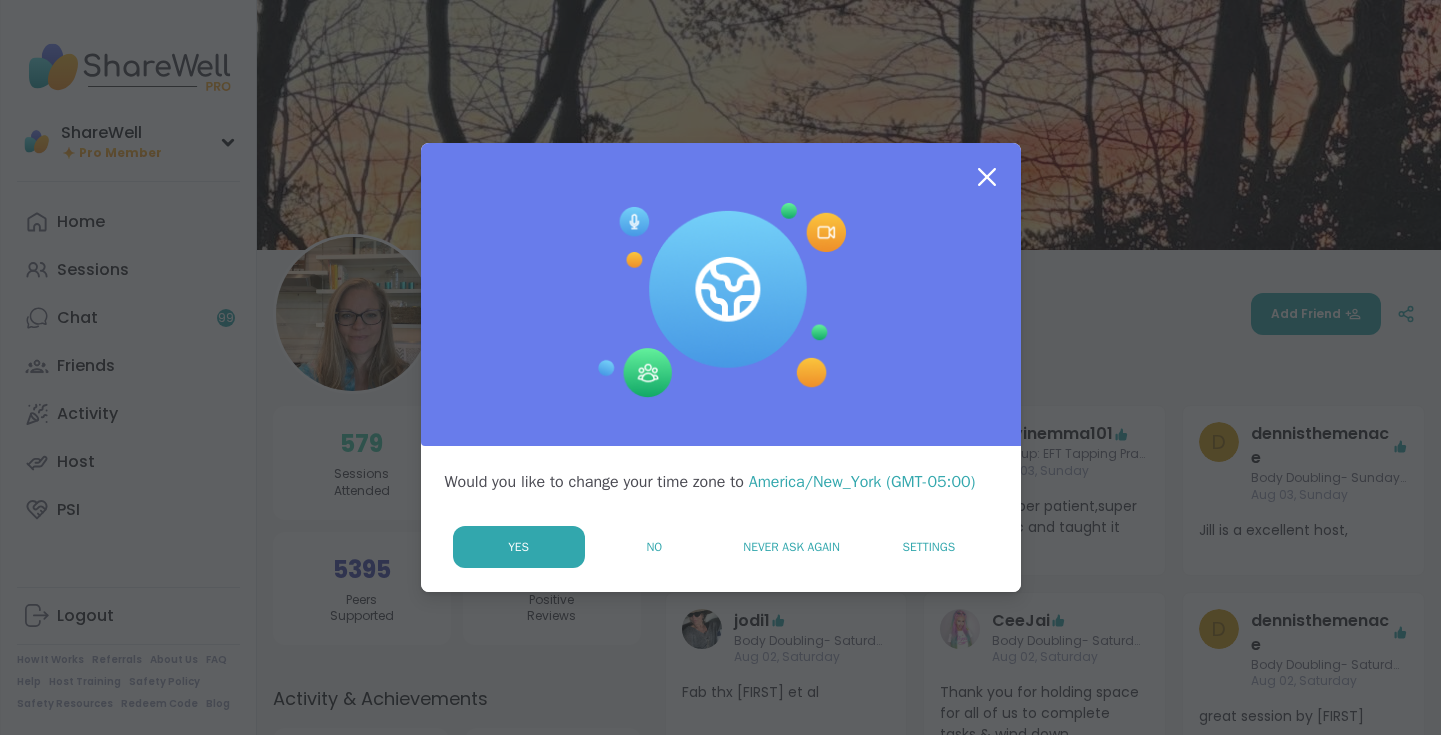 click 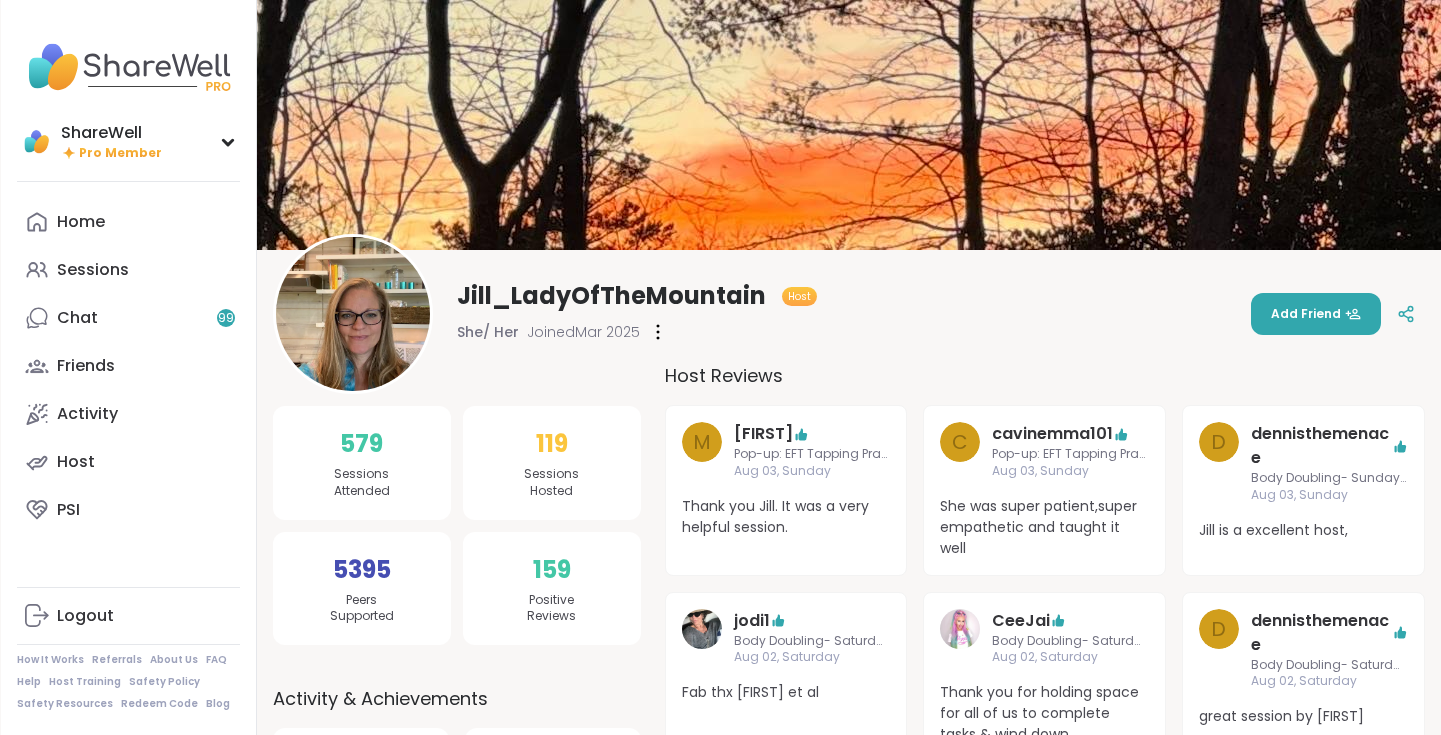 scroll, scrollTop: 0, scrollLeft: 0, axis: both 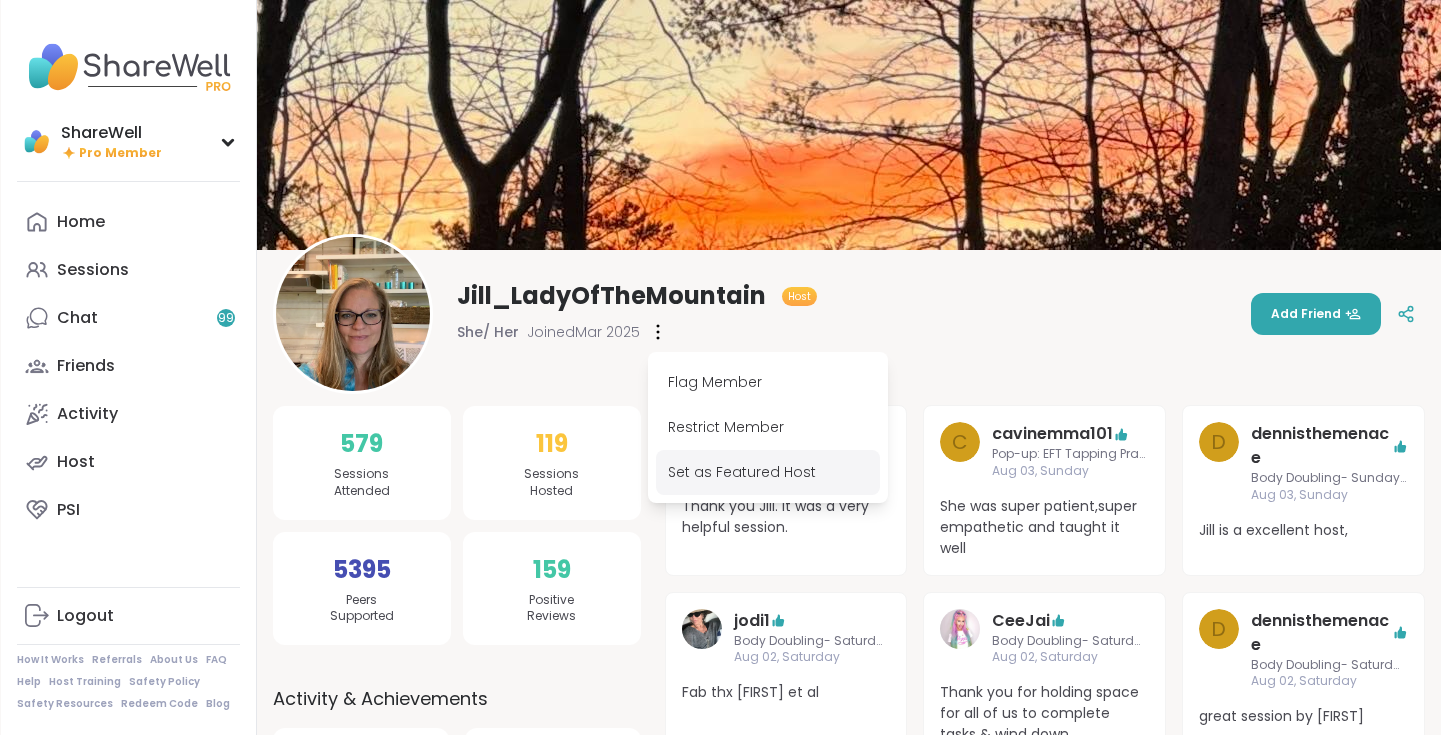 click on "Set as Featured Host" at bounding box center [768, 472] 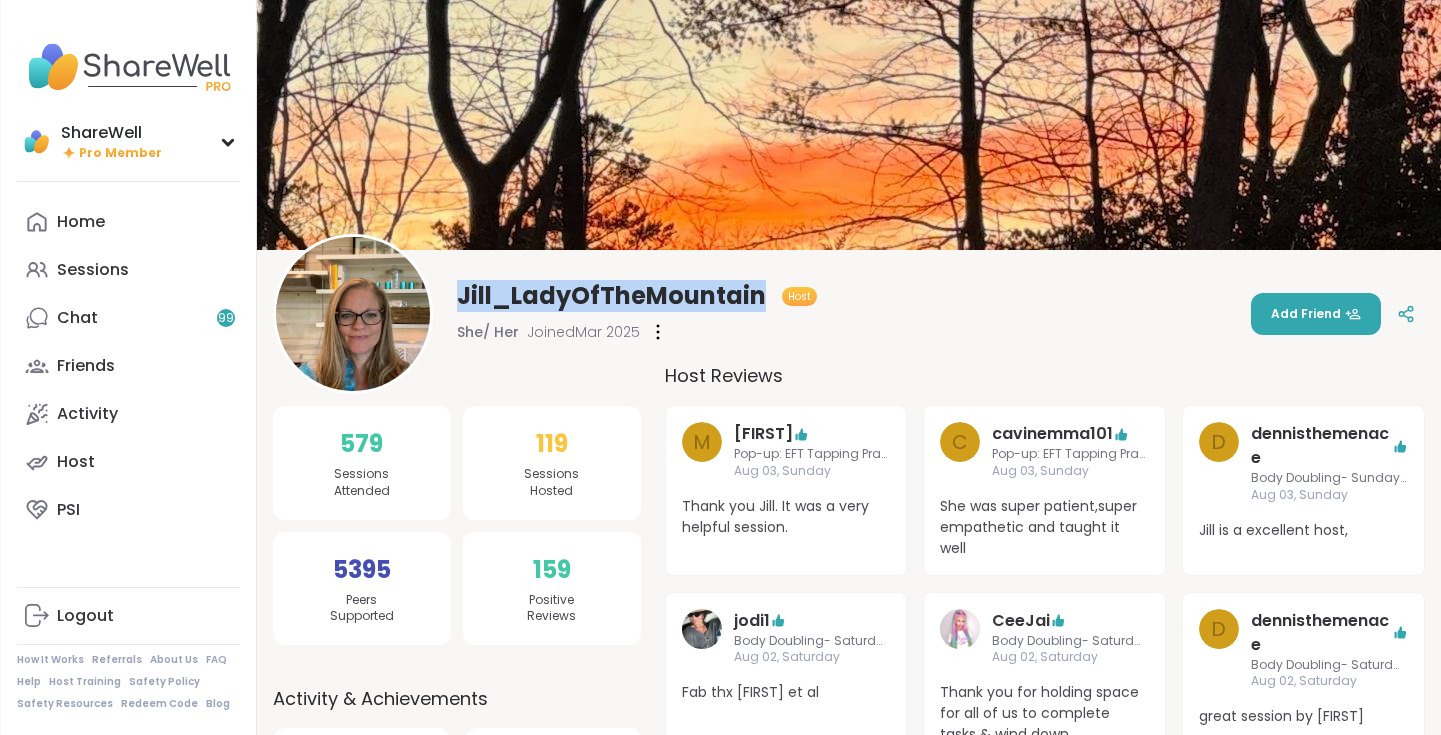 drag, startPoint x: 457, startPoint y: 301, endPoint x: 760, endPoint y: 302, distance: 303.00165 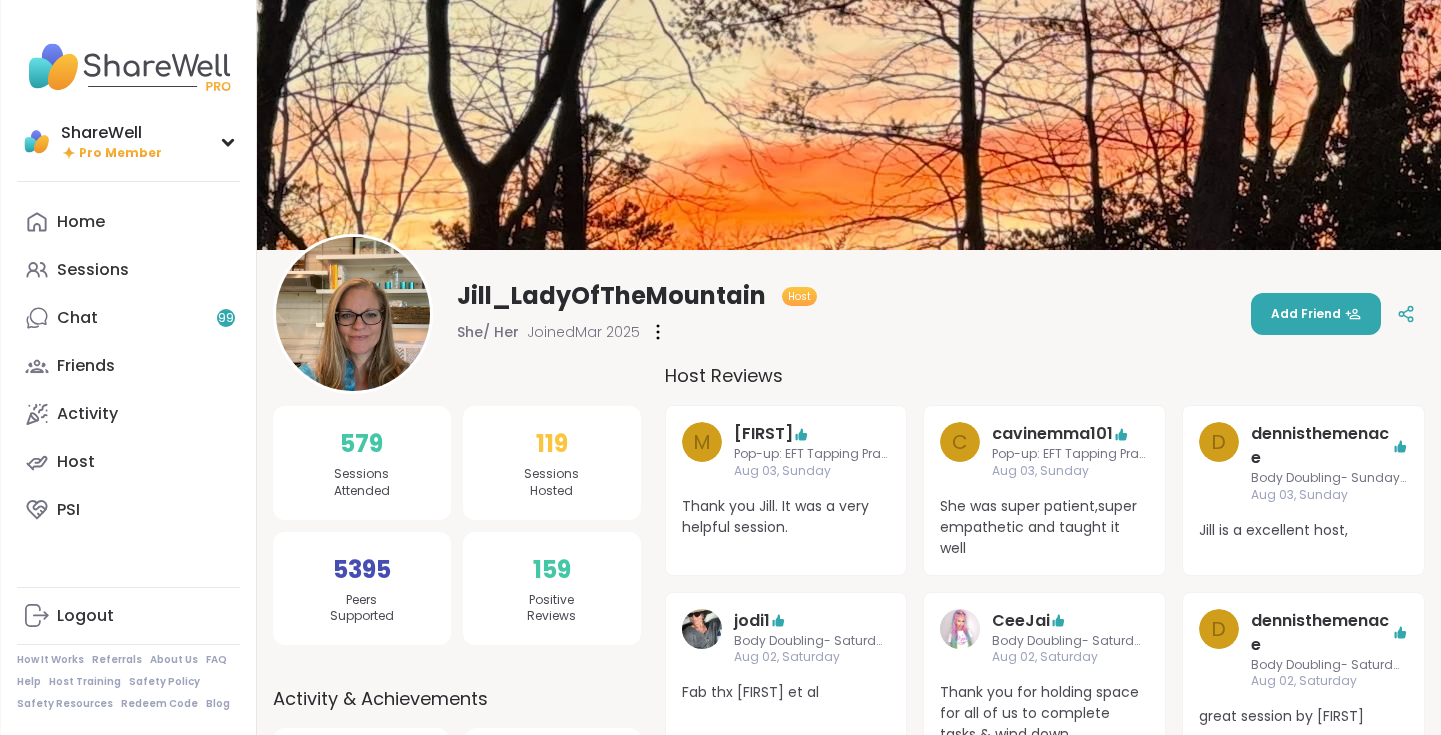 click on "[FIRST]_[LAST] Host She/ Her Joined Mar [YEAR] Add Friend" at bounding box center [849, 314] 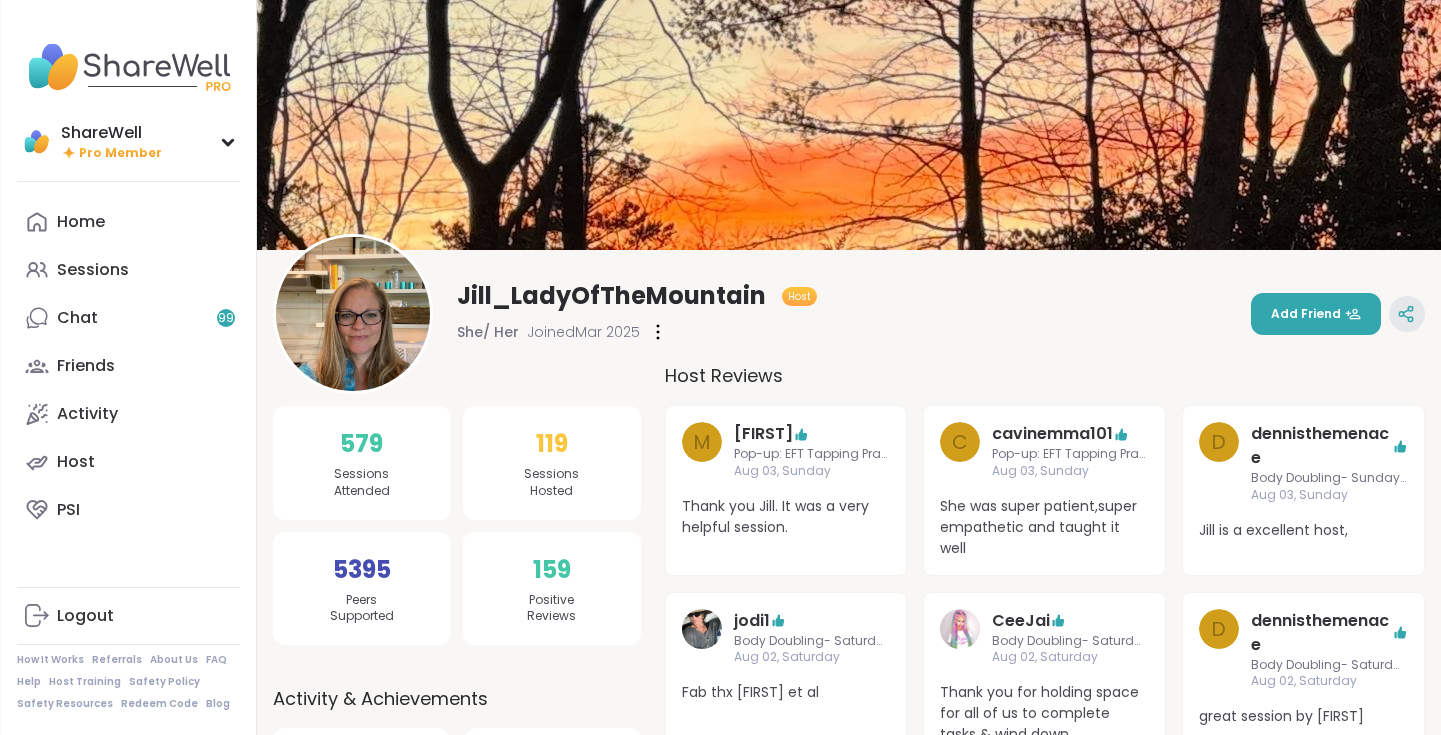 click 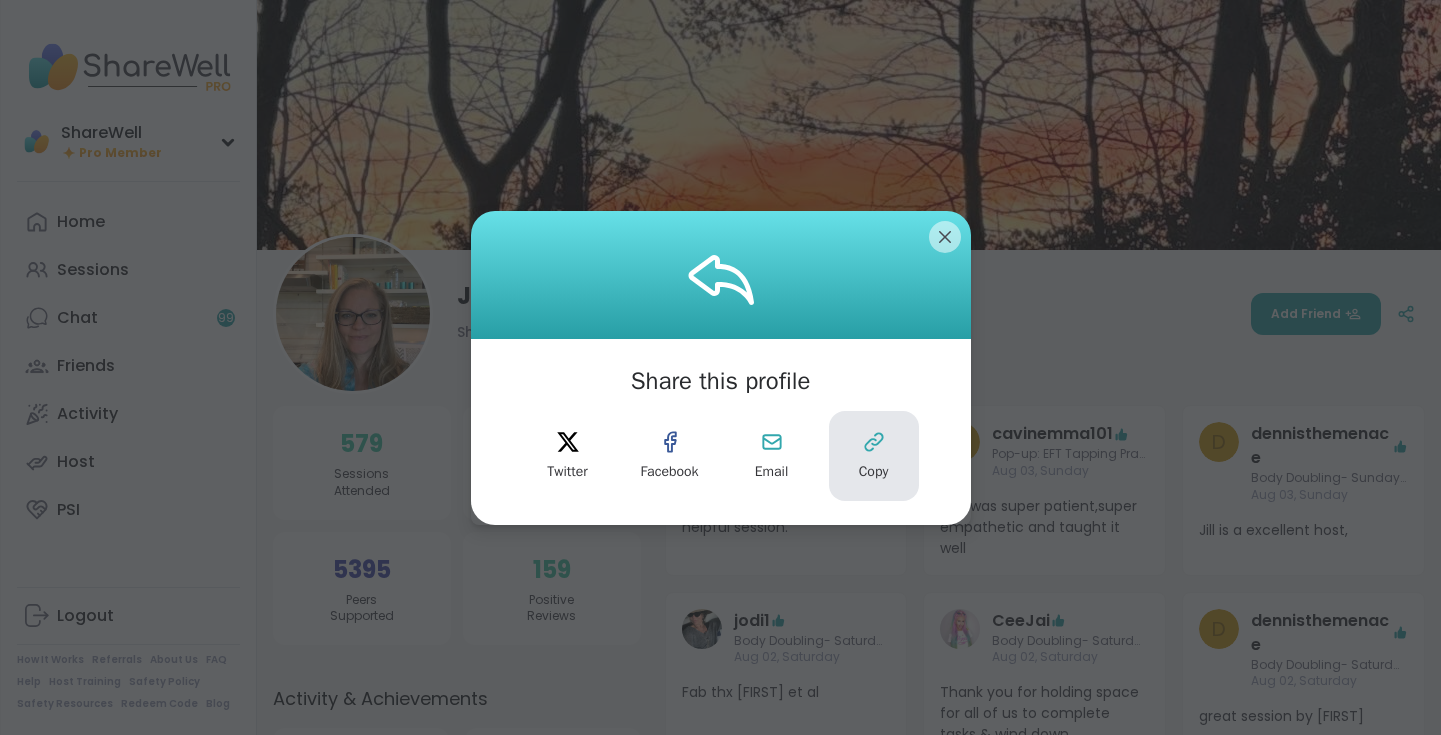 click on "Copy" at bounding box center (874, 456) 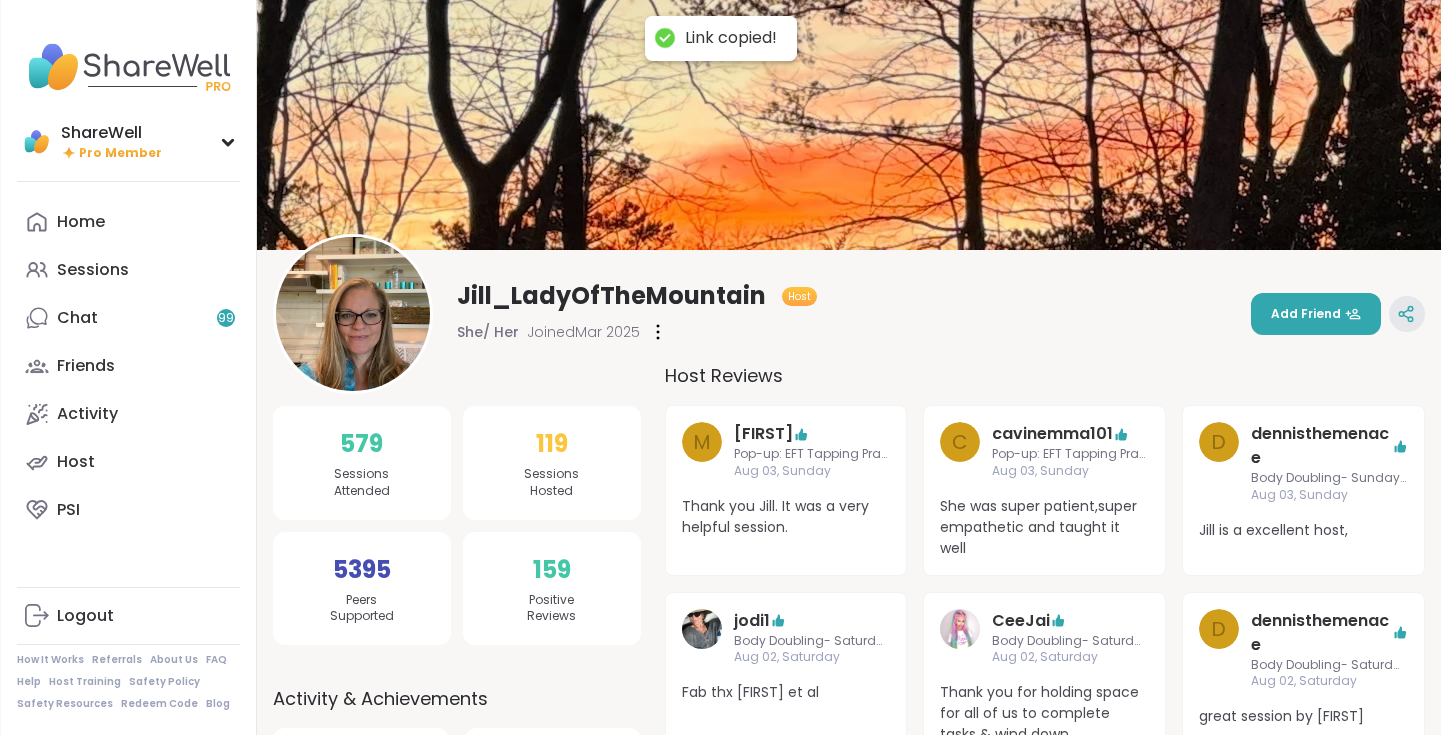 click 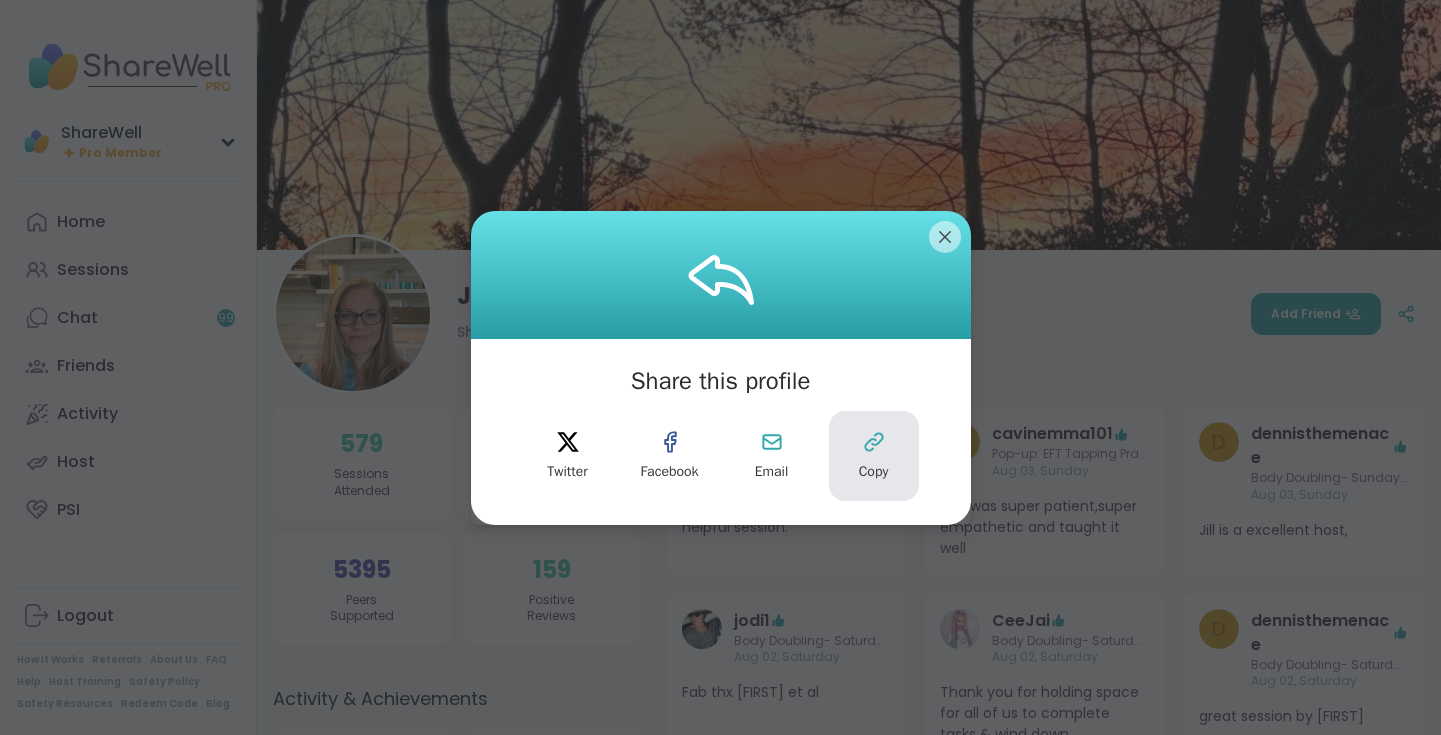 click on "Copy" at bounding box center (874, 456) 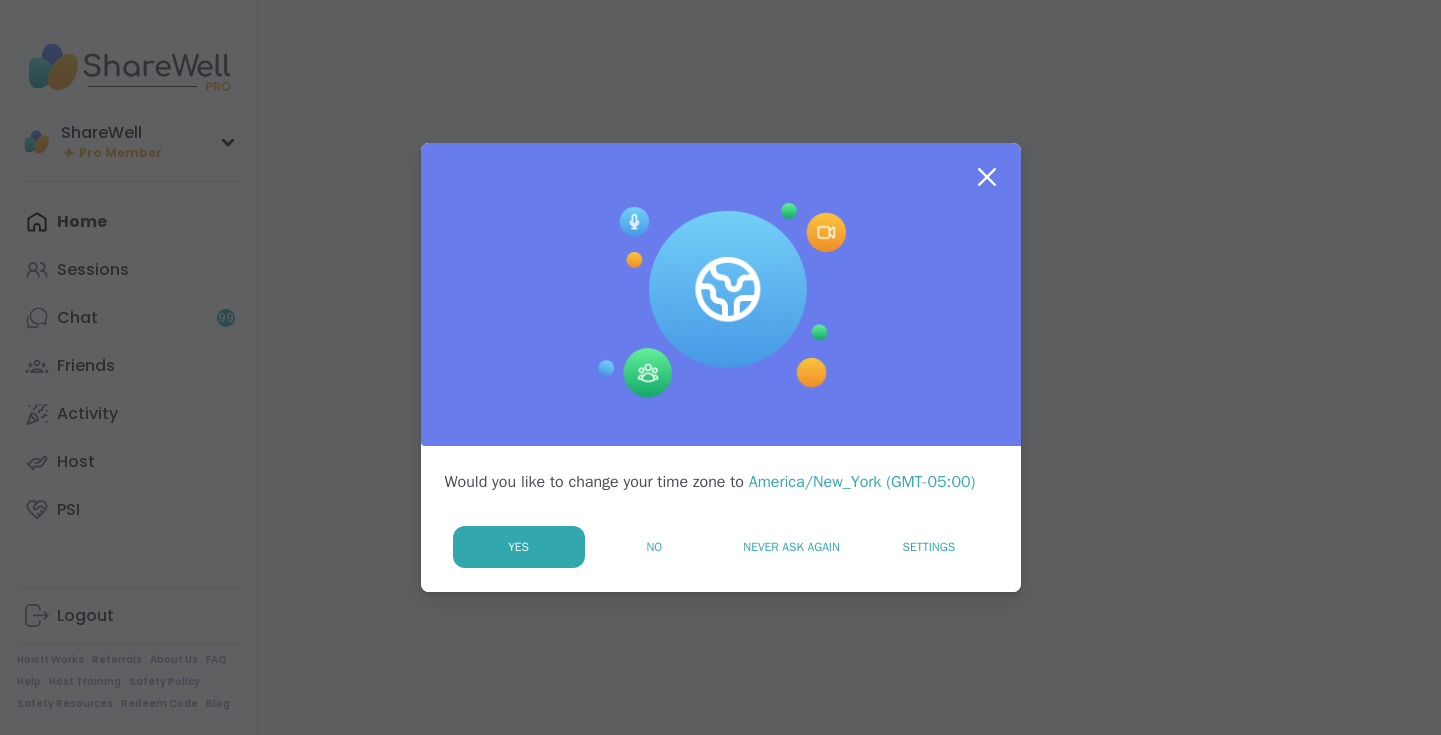 scroll, scrollTop: 0, scrollLeft: 0, axis: both 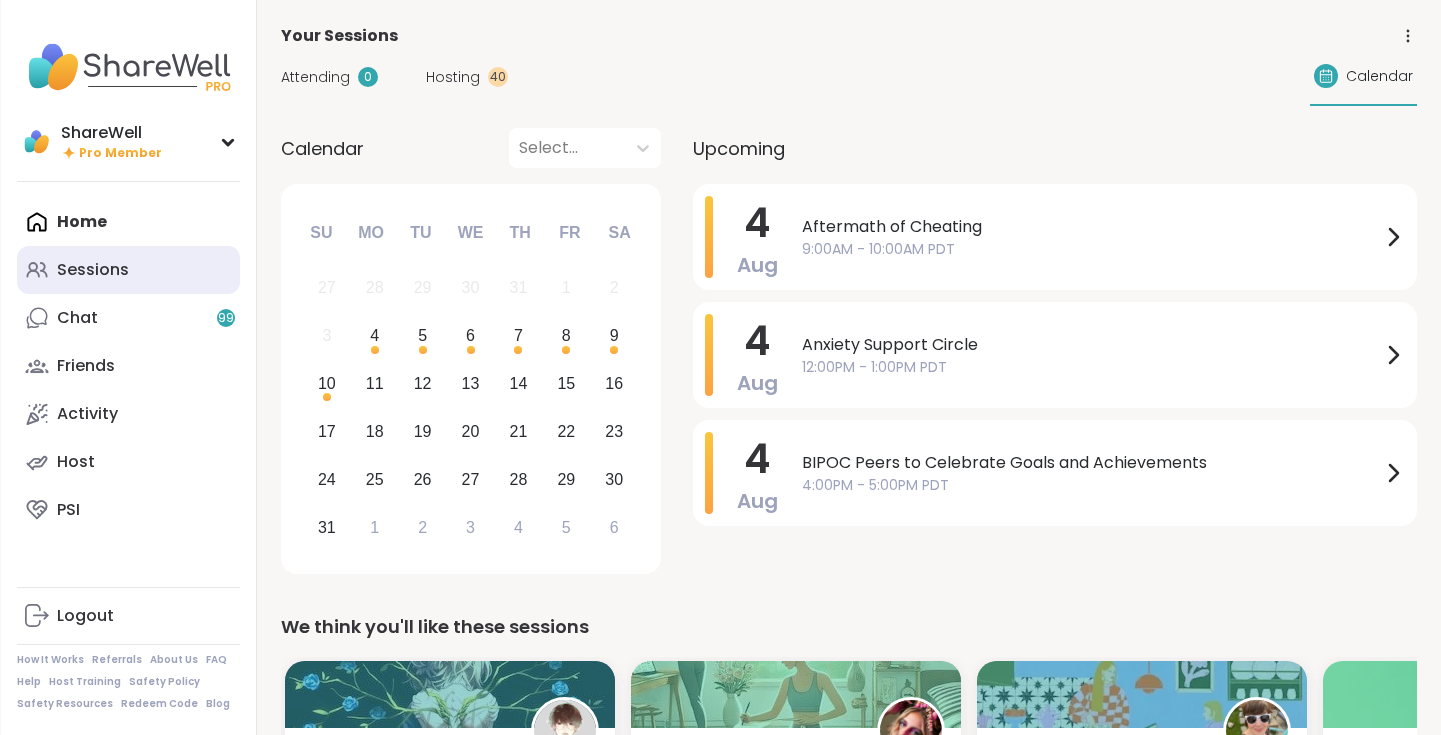 click on "Sessions" at bounding box center (128, 270) 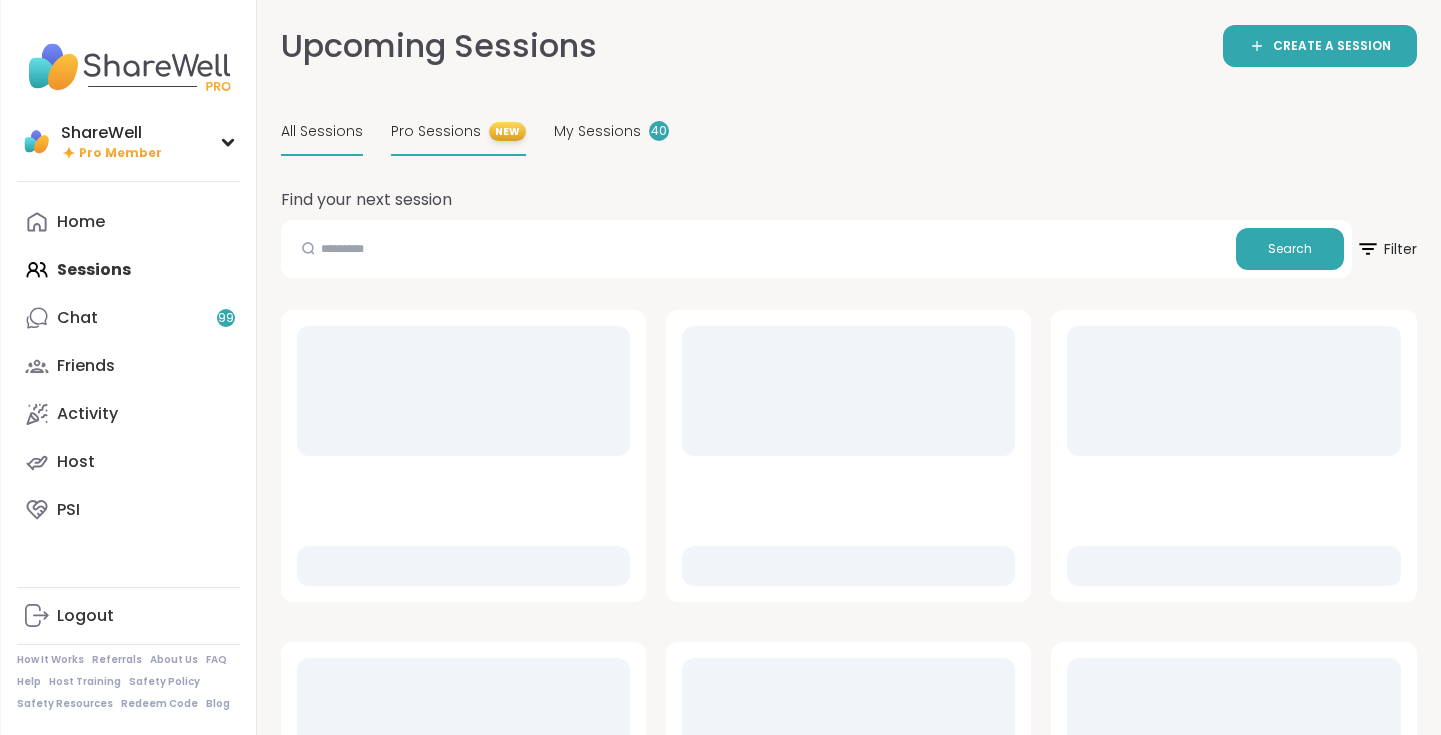 click on "Pro Sessions" at bounding box center (436, 131) 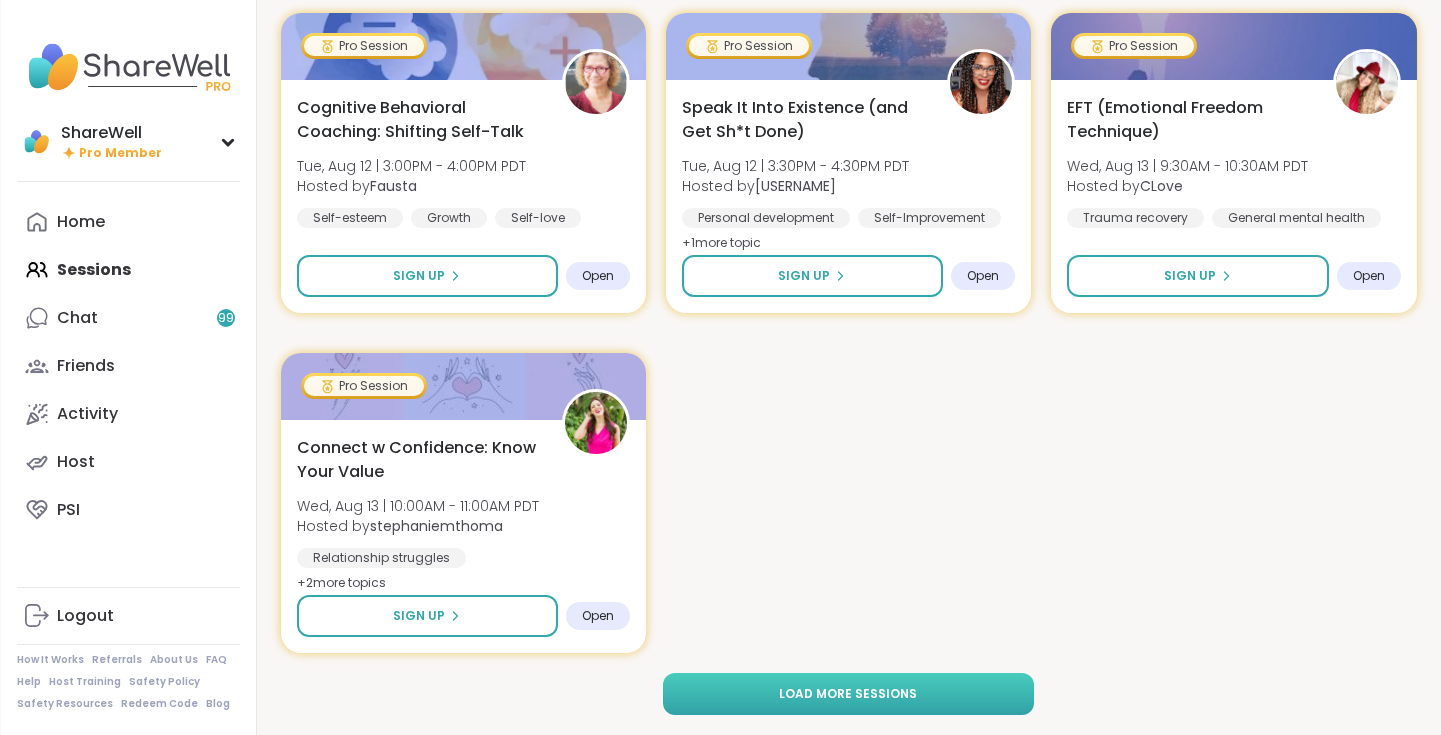scroll, scrollTop: 2603, scrollLeft: 0, axis: vertical 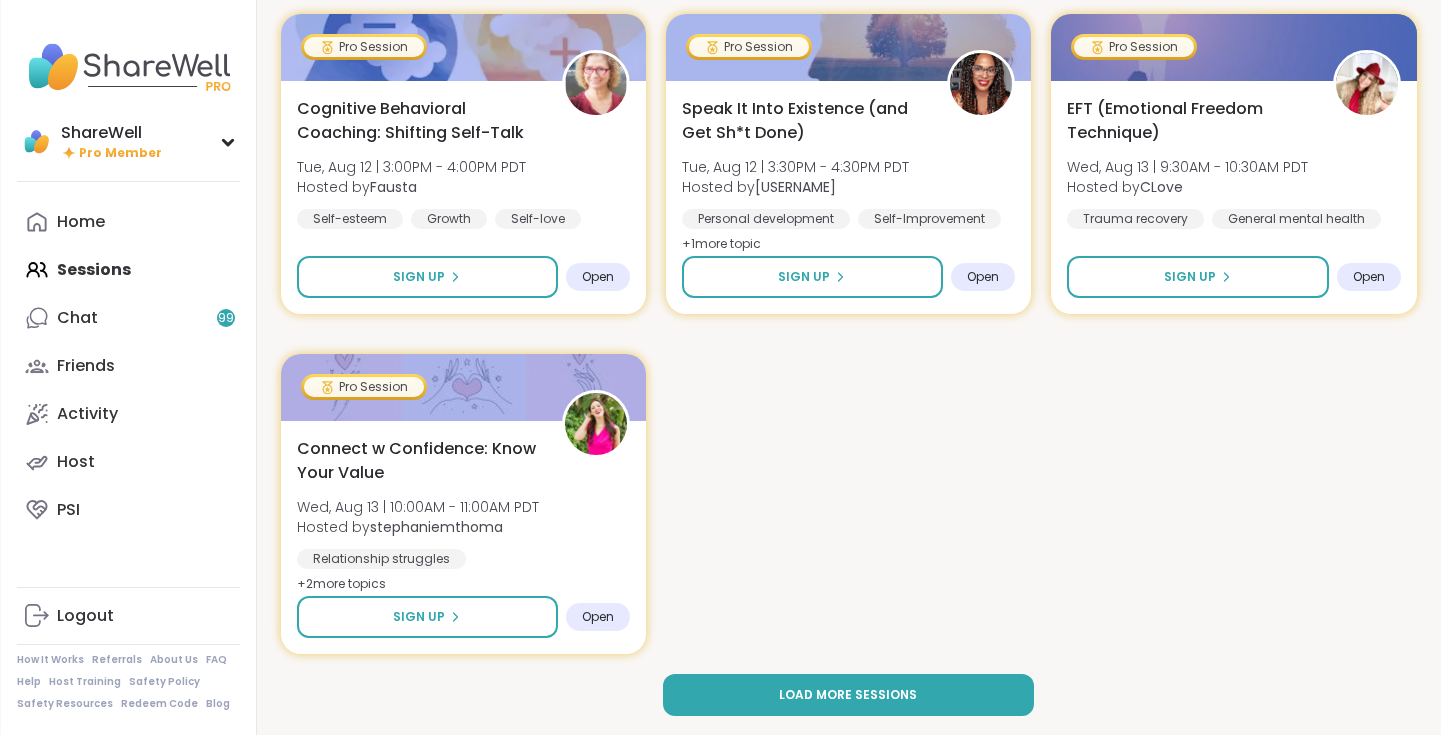 click on "Pro Session Mindfulness for ADHD Mon, Aug 04 | 11:00AM - 12:00PM PDT Hosted by  CoachJennifer ADHD Anxiety Growth Sign Up Open Pro Session Healing Emotional Wounds: Power & Self-Worth Mon, Aug 04 | 4:00PM - 5:00PM PDT Hosted by  Coach_NiaRenee Emotional abuse Self-esteem Moving forward + 1  more topic Sign Up Open Pro Session Cultivating Inner Strength: Emotional Regulation Tue, Aug 05 | 2:00PM - 3:00PM PDT Hosted by  TiffanyVL Healing General mental health Emotional regulation + 1  more topic Sign Up Open Pro Session Cognitive Behavioral Coaching: Shifting Self-Talk Tue, Aug 05 | 3:00PM - 4:00PM PDT Hosted by  Fausta Self-esteem Growth Self-love Sign Up Open Pro Session Healthy Boundaries: Embodied Standards Wed, Aug 06 | 10:00AM - 11:00AM PDT Hosted by  stephaniemthoma Relationship struggles Personal development Identity + 2  more topic s Sign Up Open Pro Session The End In Mind: Creating A Life Of Meaning Wed, Aug 06 | 12:00PM - 1:00PM PDT Hosted by  alixtingle Personal development Grief Mindfulness + 1" at bounding box center (849, -825) 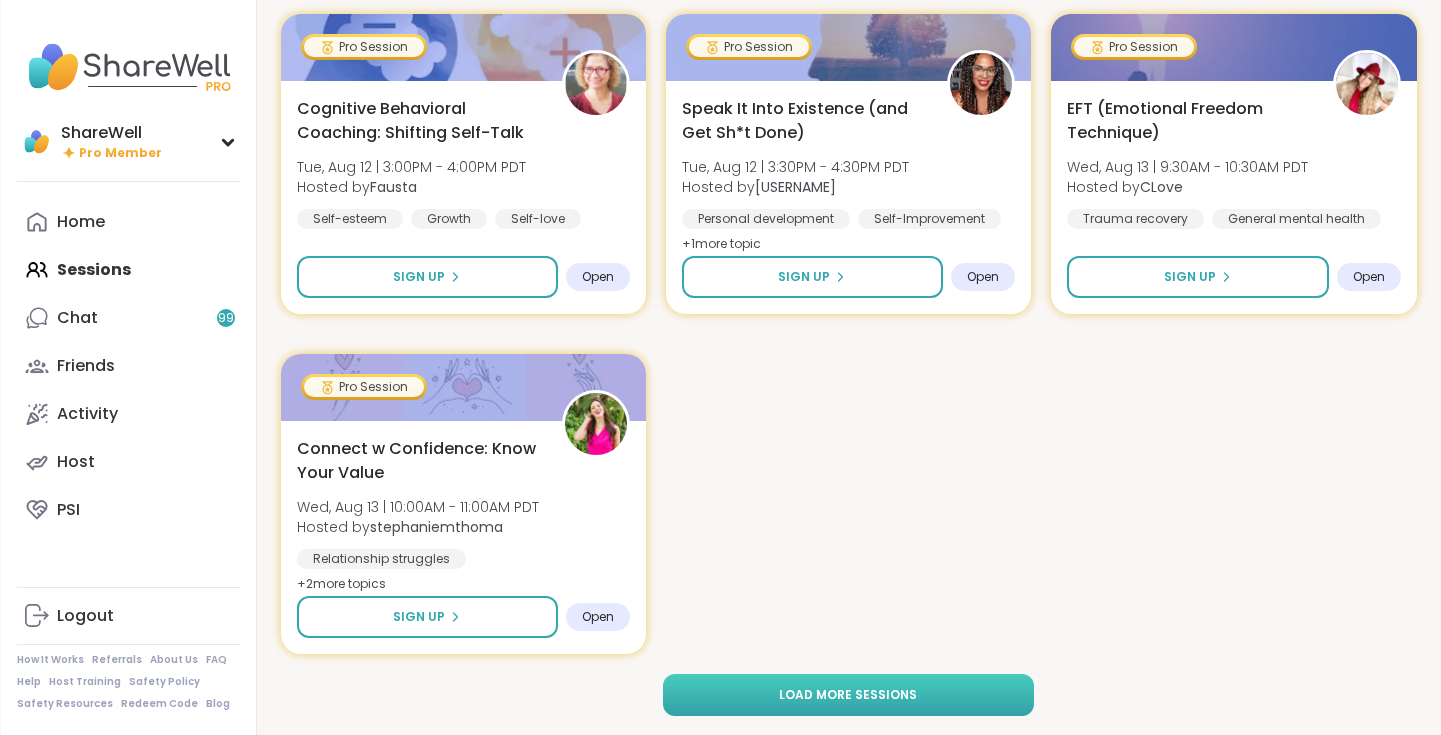 click on "Load more sessions" at bounding box center (848, 695) 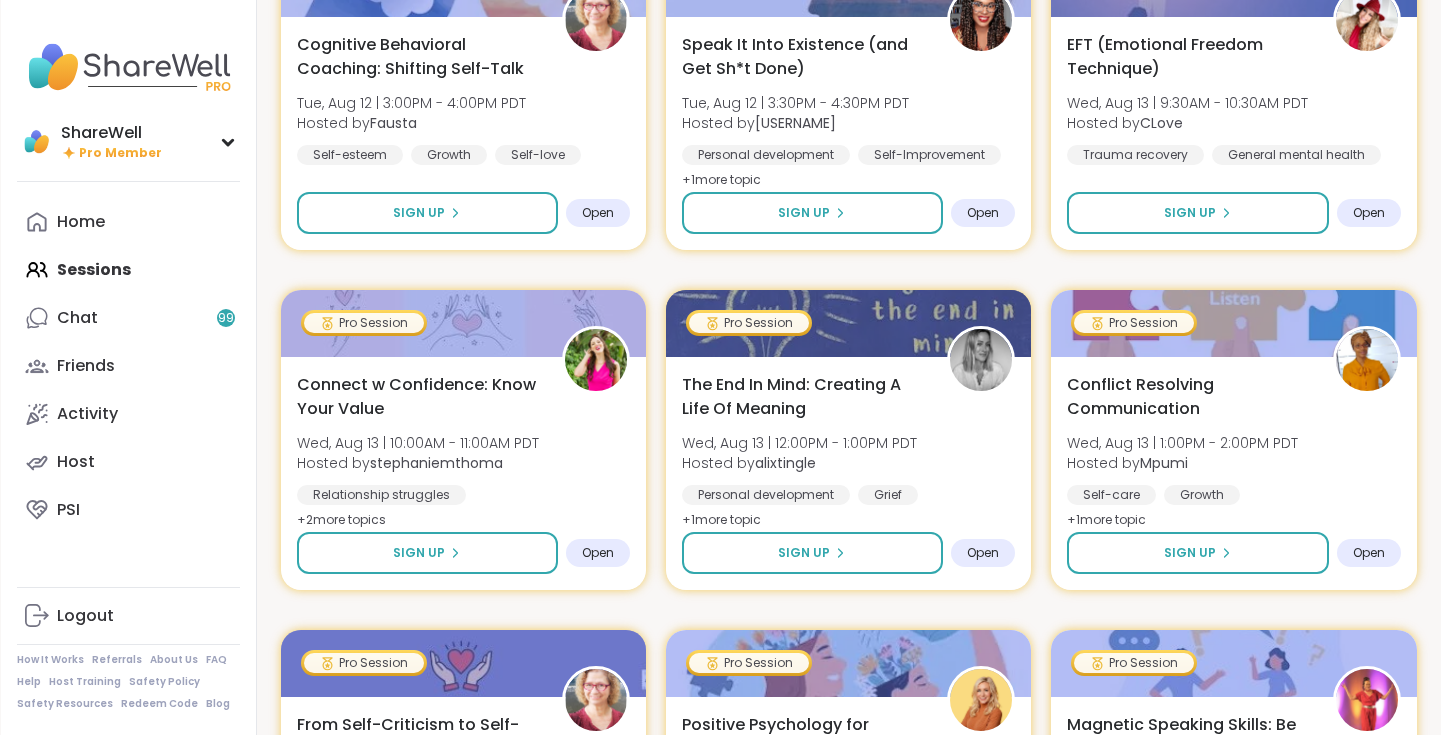 scroll, scrollTop: 2712, scrollLeft: 0, axis: vertical 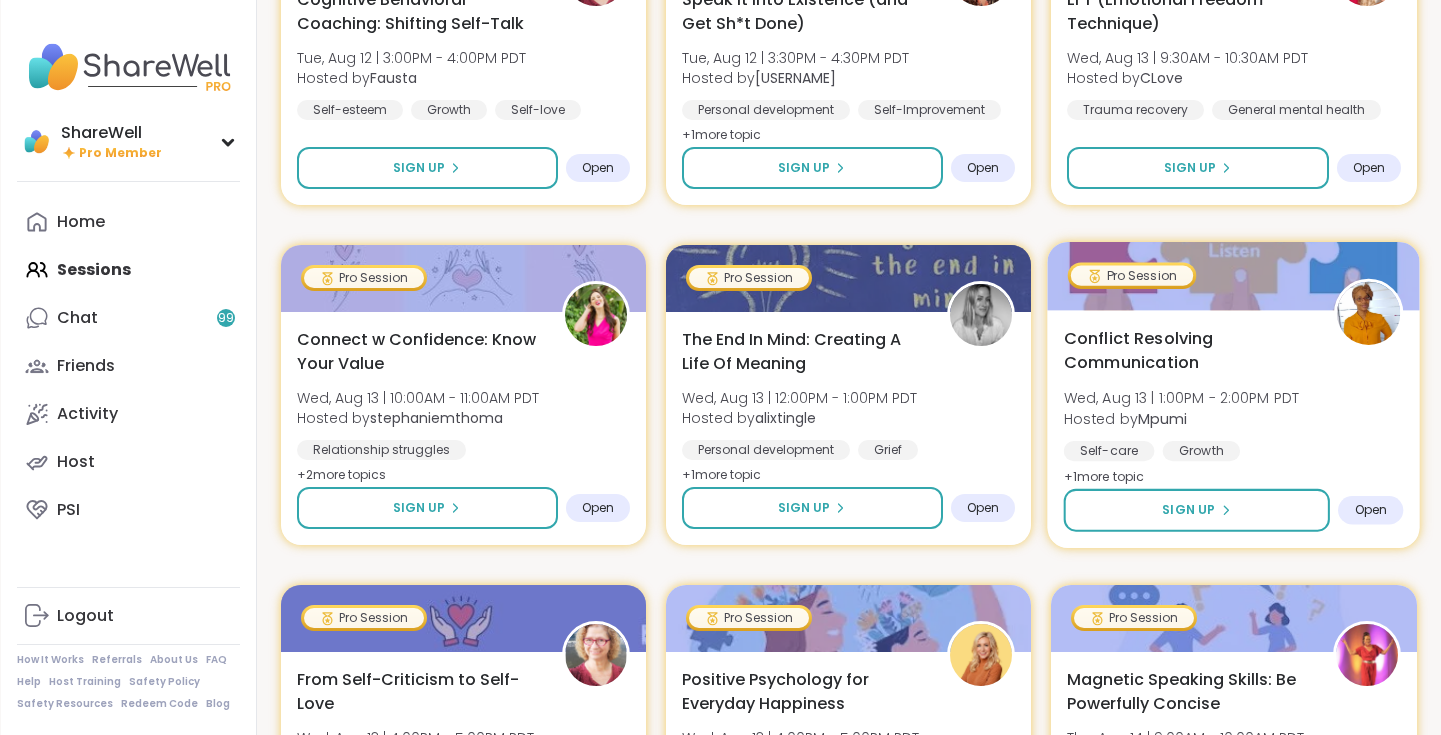 click on "Conflict Resolving Communication" at bounding box center [1188, 351] 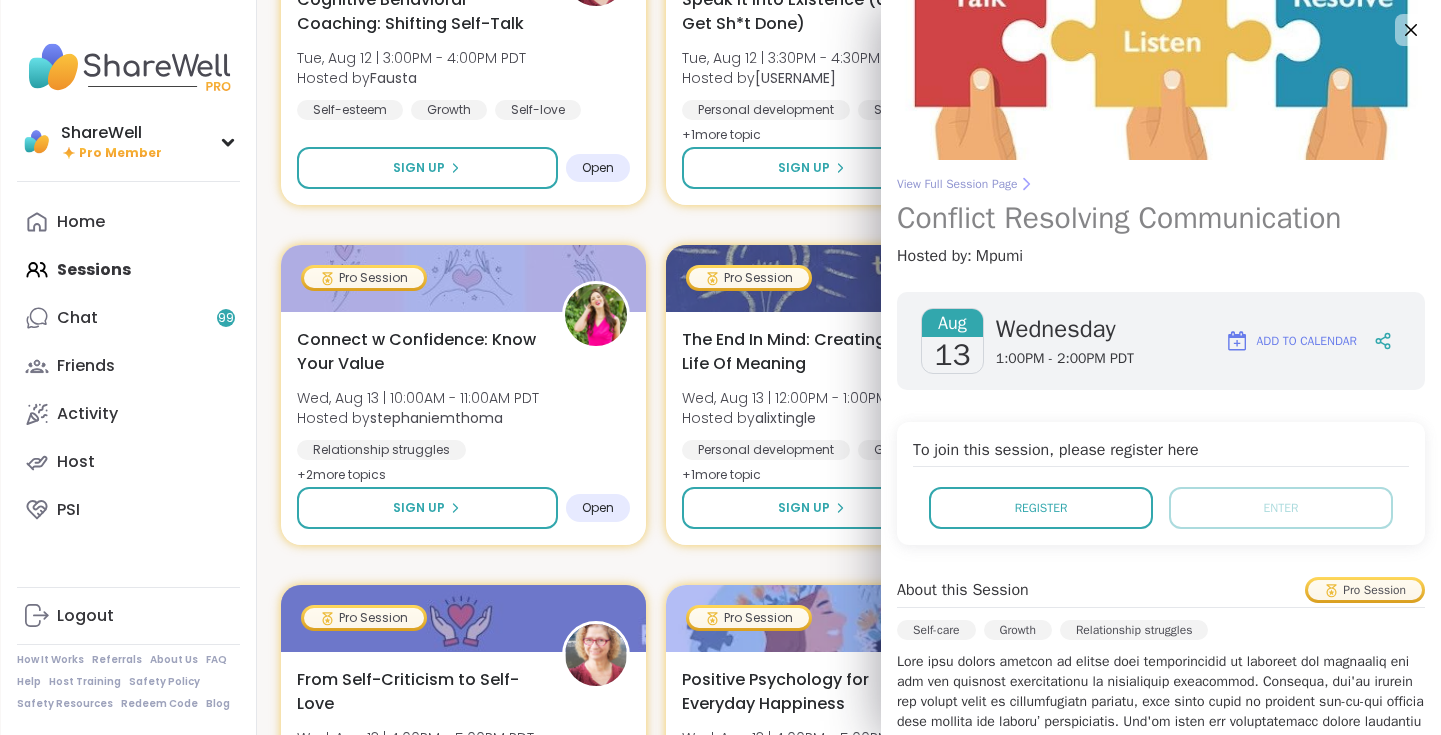 click on "View Full Session Page" at bounding box center (1161, 184) 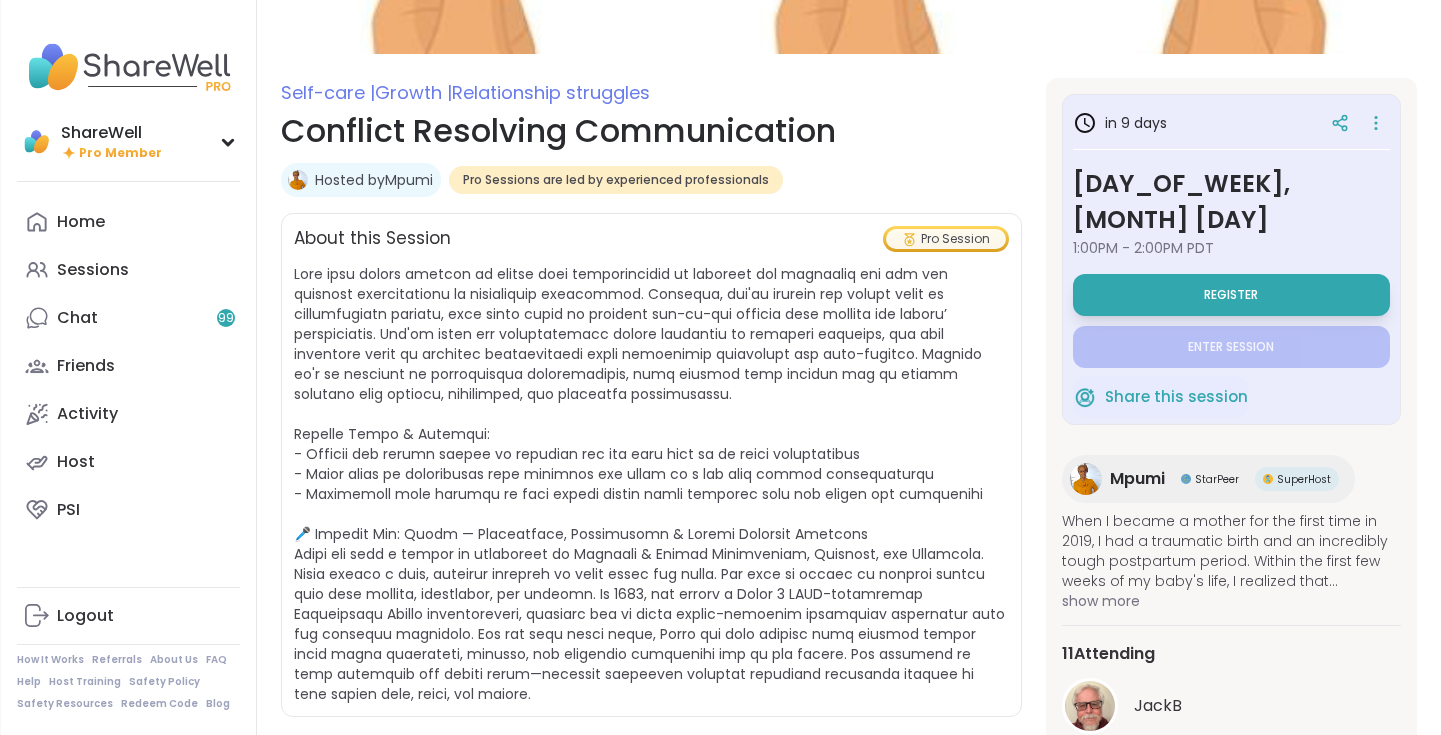 scroll, scrollTop: 194, scrollLeft: 0, axis: vertical 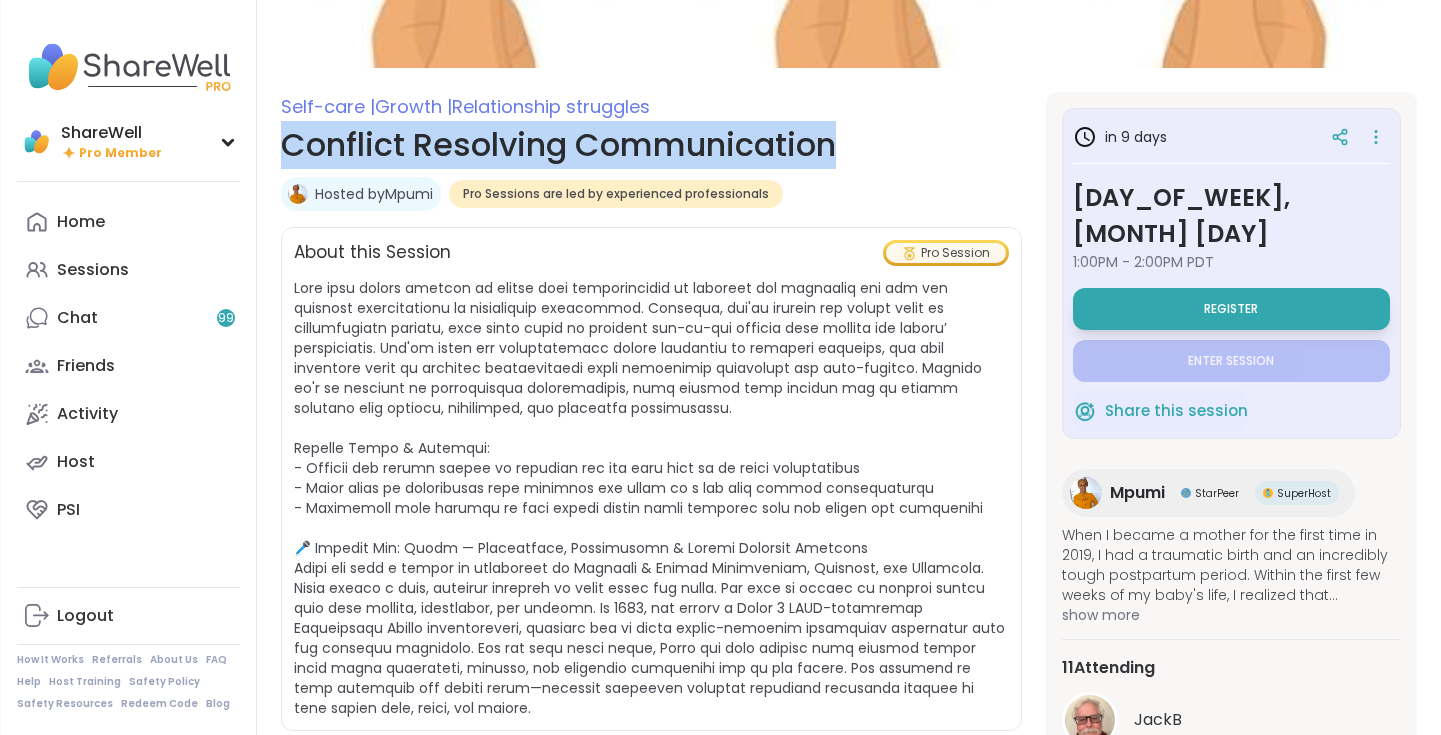 drag, startPoint x: 284, startPoint y: 140, endPoint x: 858, endPoint y: 143, distance: 574.0078 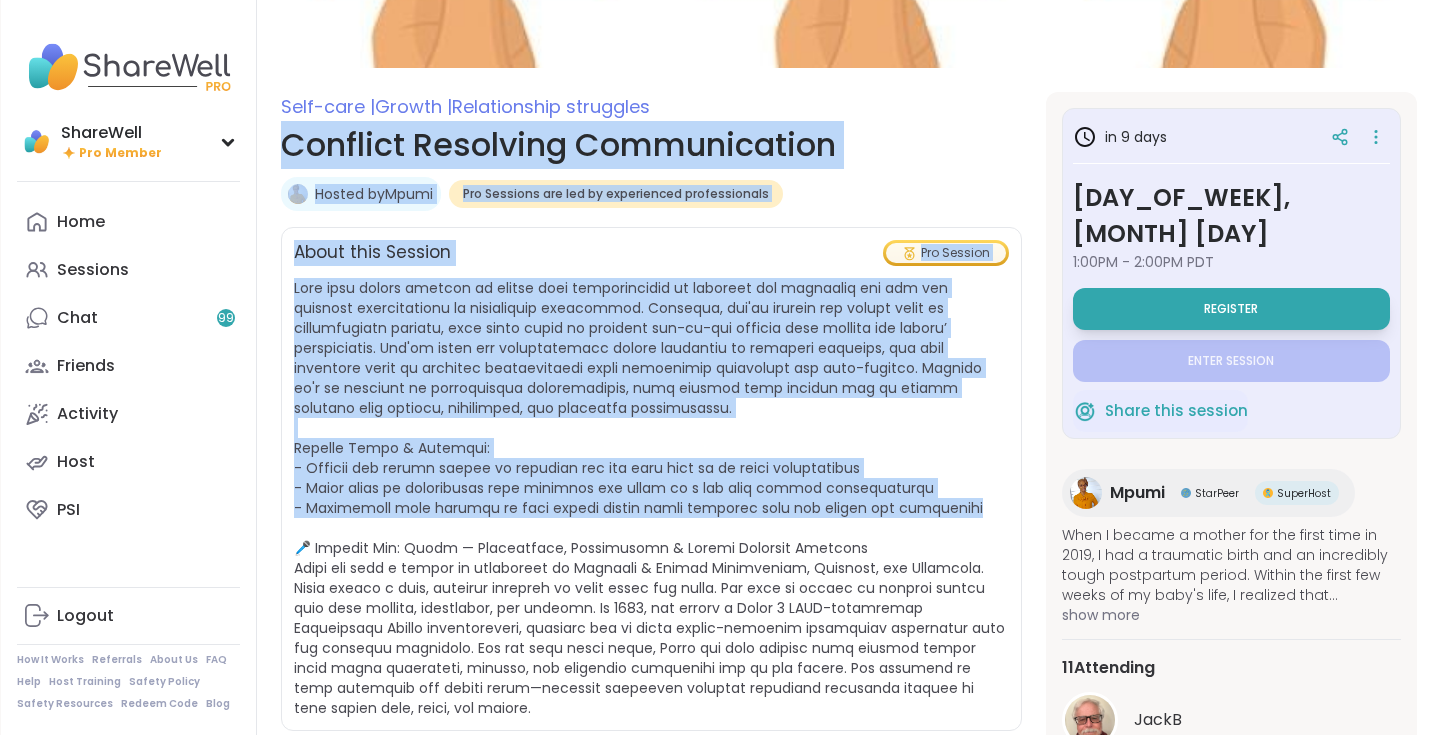 drag, startPoint x: 282, startPoint y: 139, endPoint x: 984, endPoint y: 512, distance: 794.94214 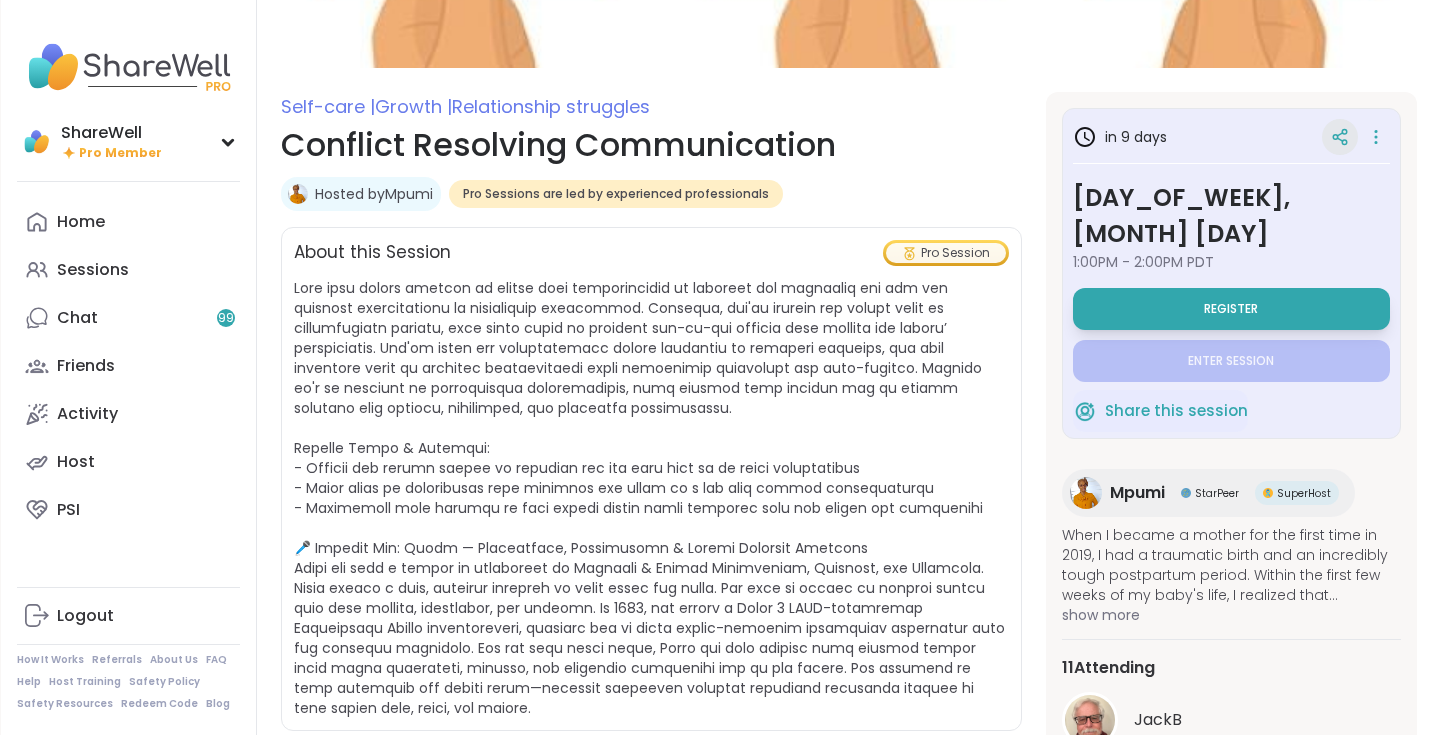 click 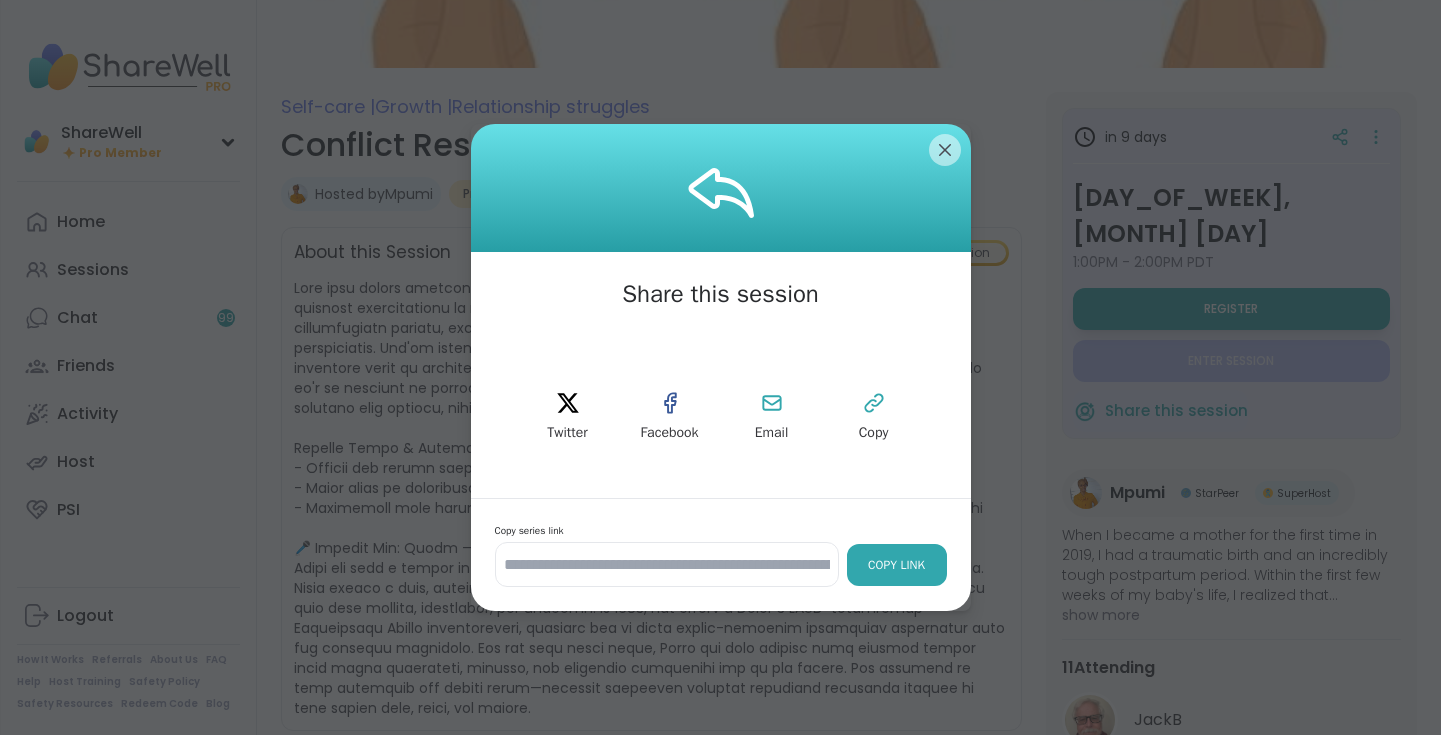 click on "Copy Link" at bounding box center [897, 565] 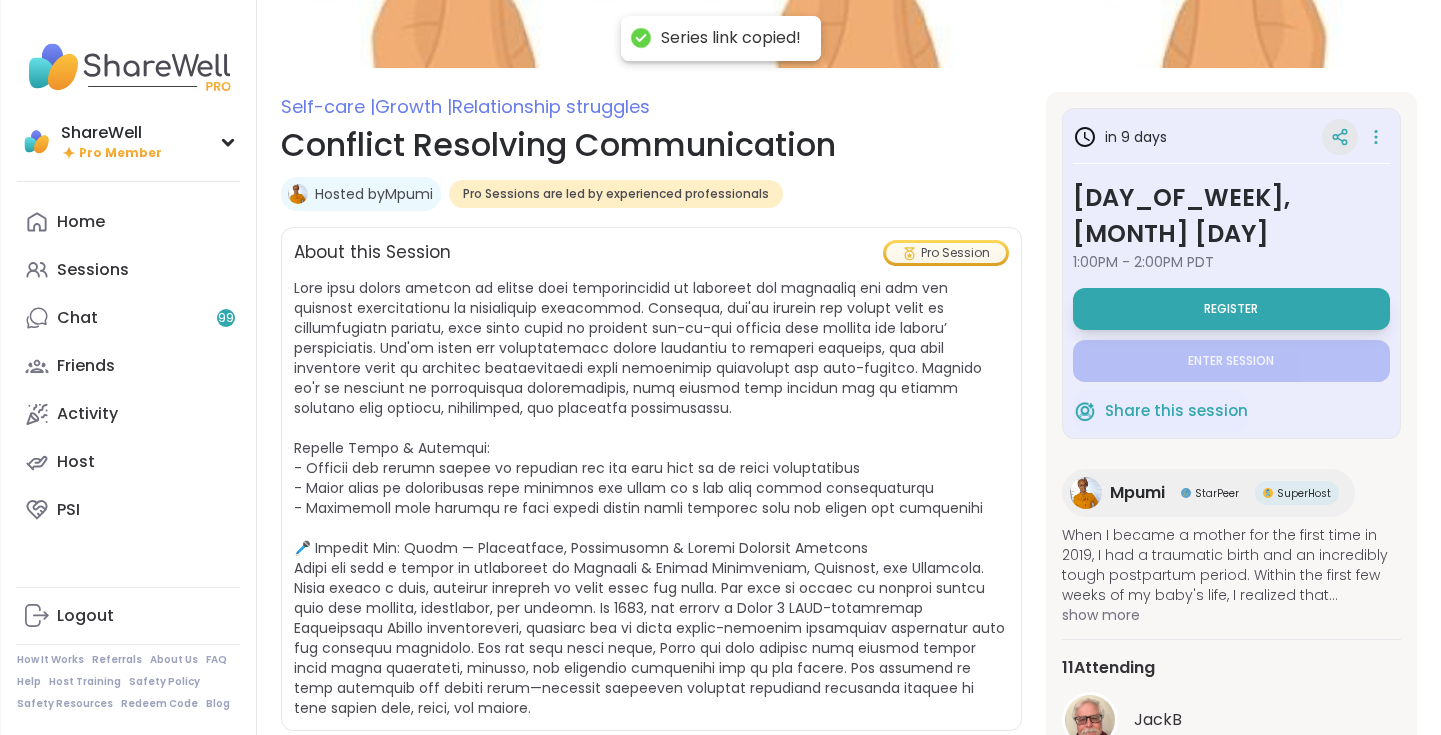click at bounding box center [1340, 137] 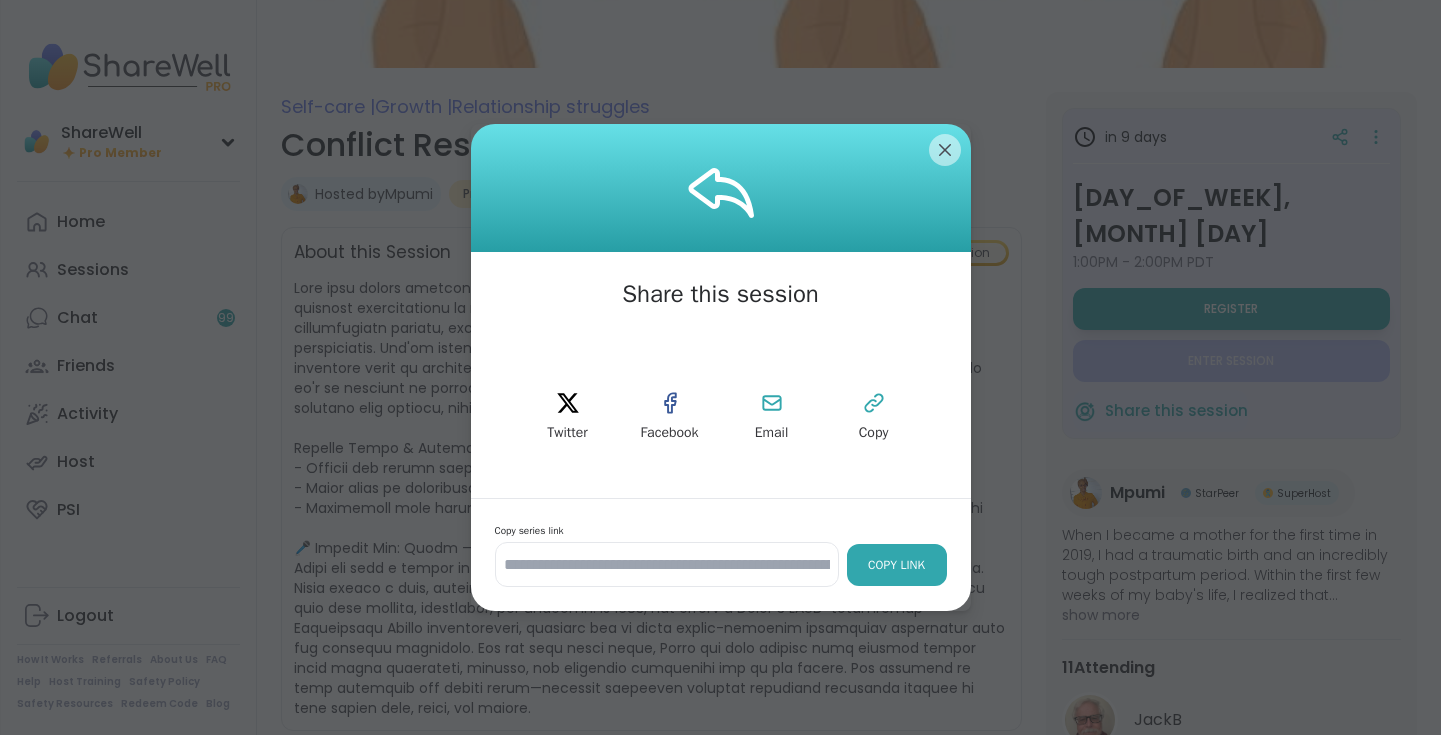 click on "Copy Link" at bounding box center (897, 565) 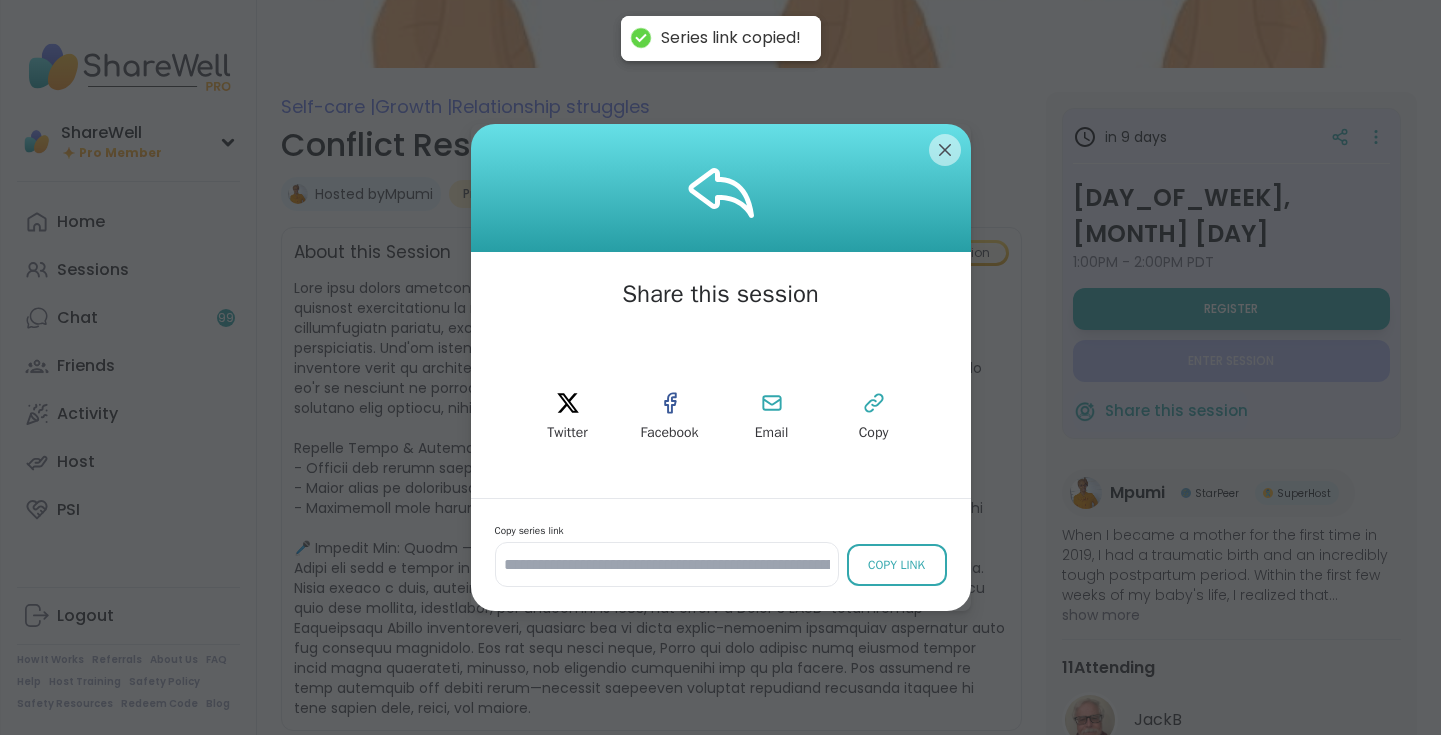 scroll, scrollTop: 0, scrollLeft: 0, axis: both 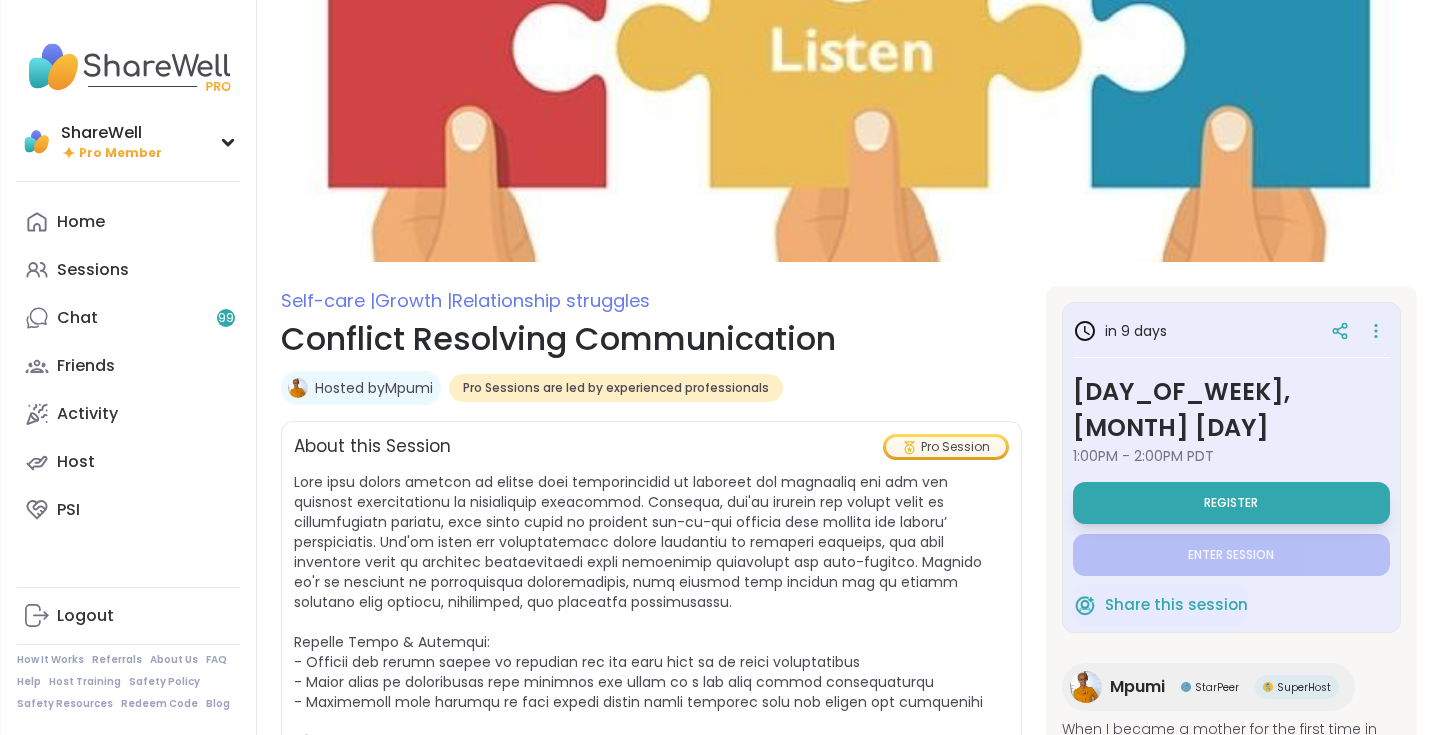 click on "Hosted by  Mpumi" at bounding box center [374, 388] 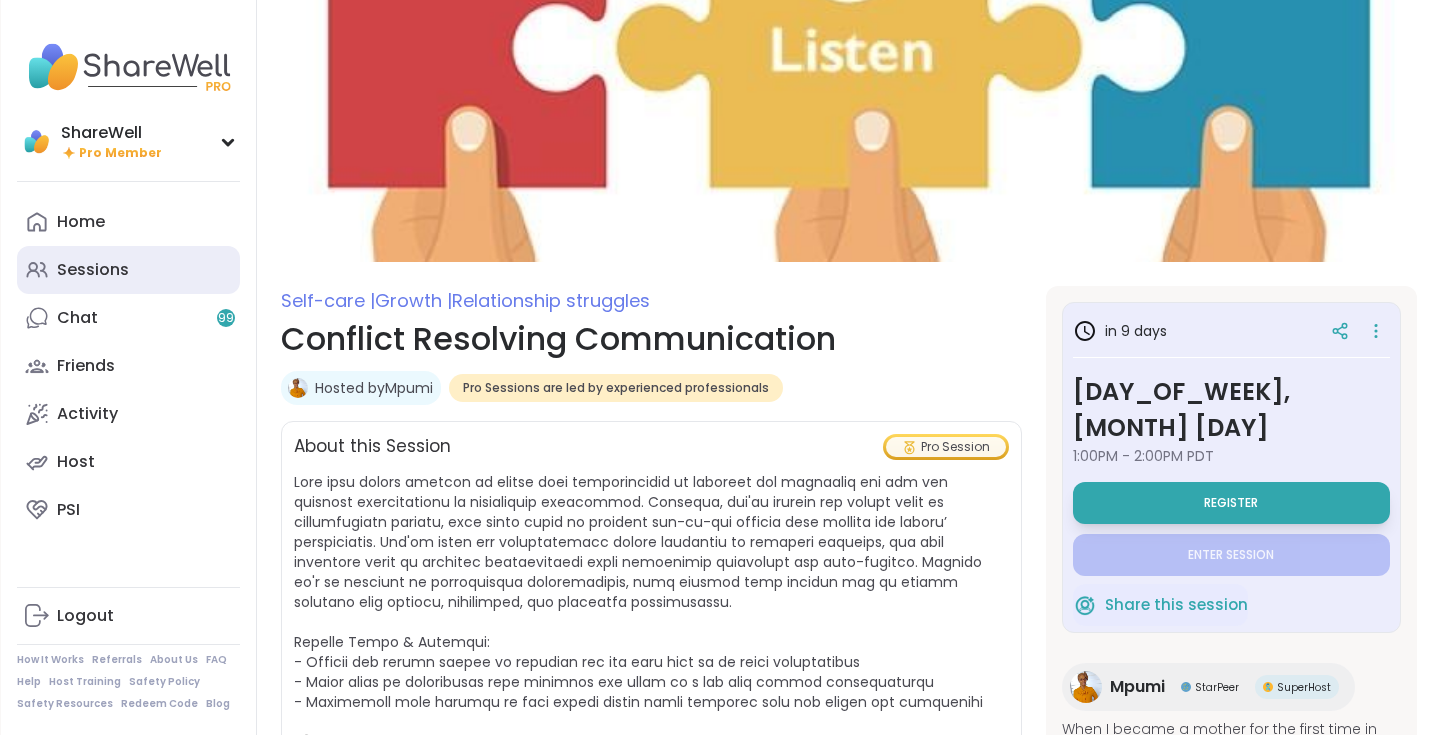 click on "Sessions" at bounding box center [93, 270] 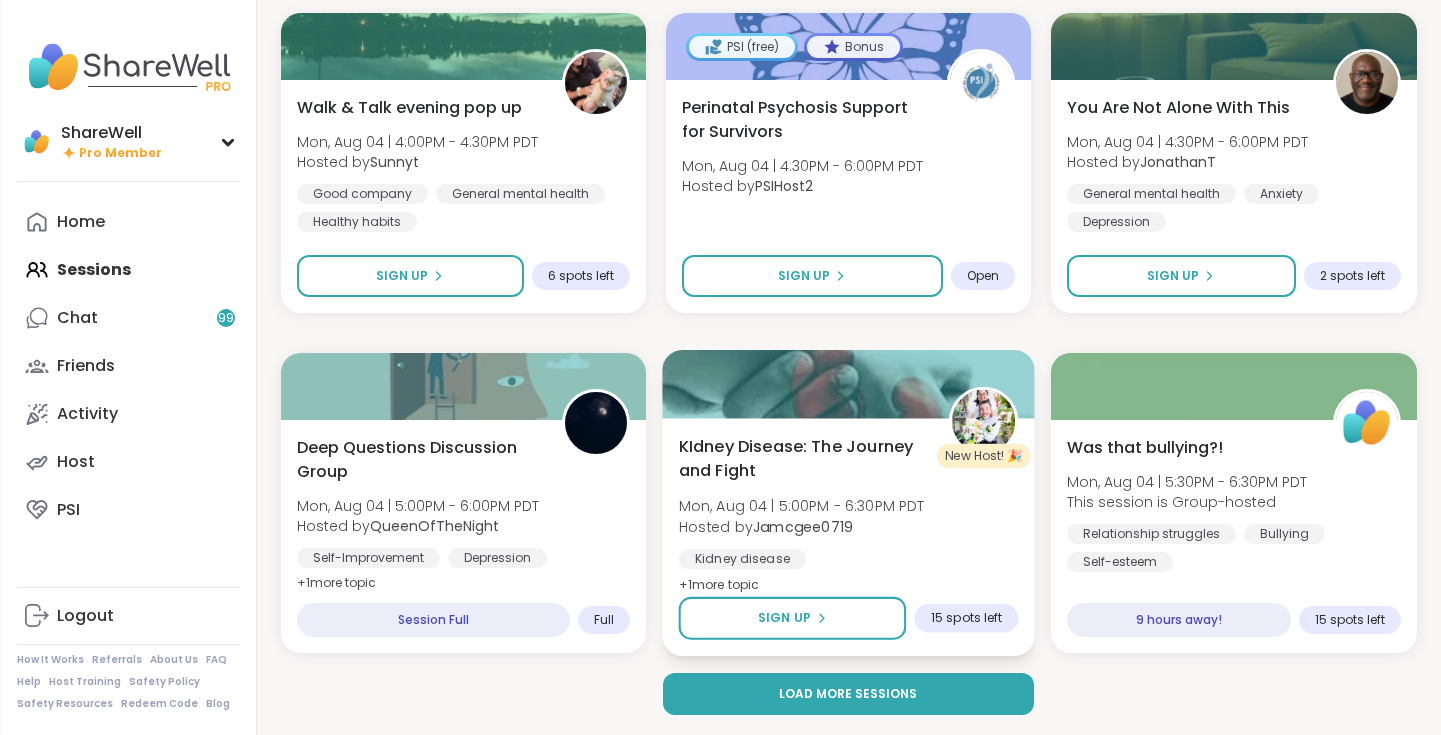 scroll, scrollTop: 3696, scrollLeft: 0, axis: vertical 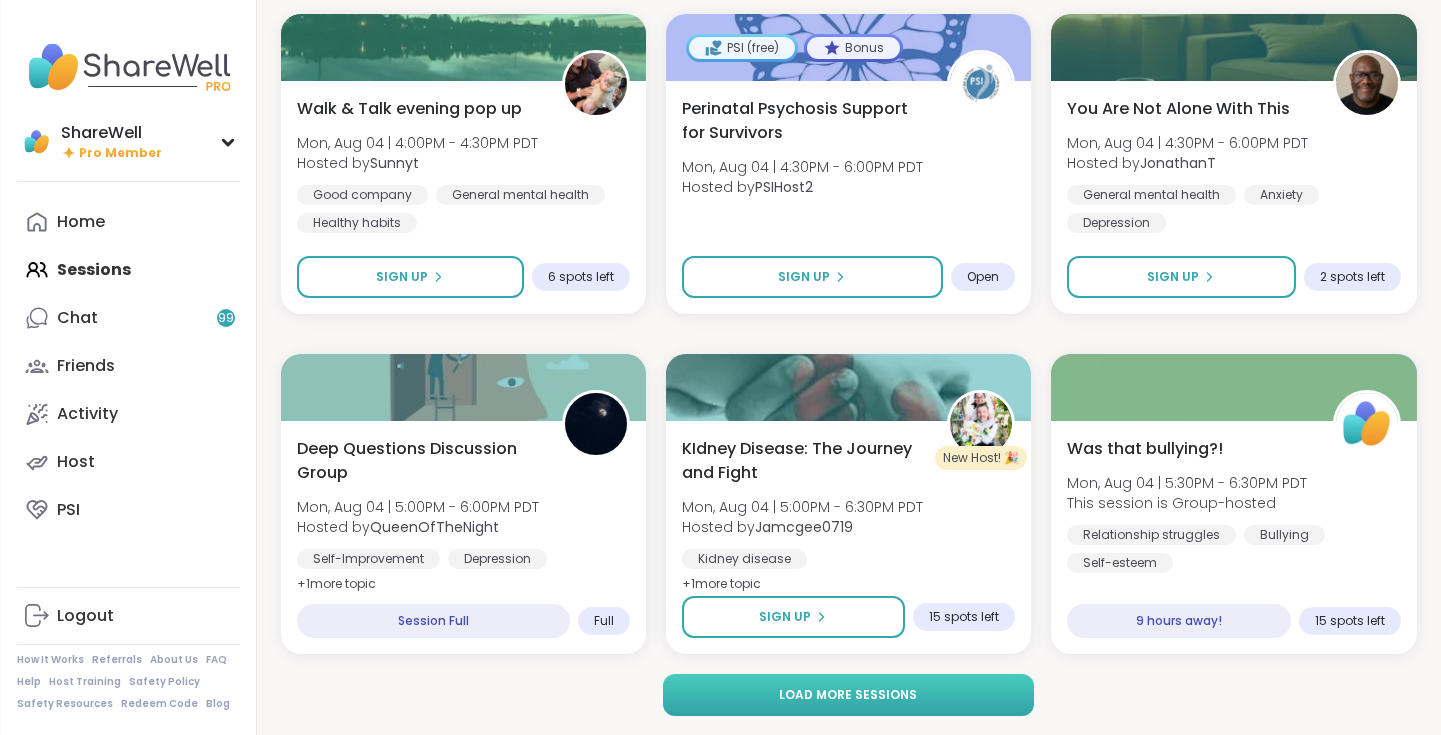 click on "Load more sessions" at bounding box center [848, 695] 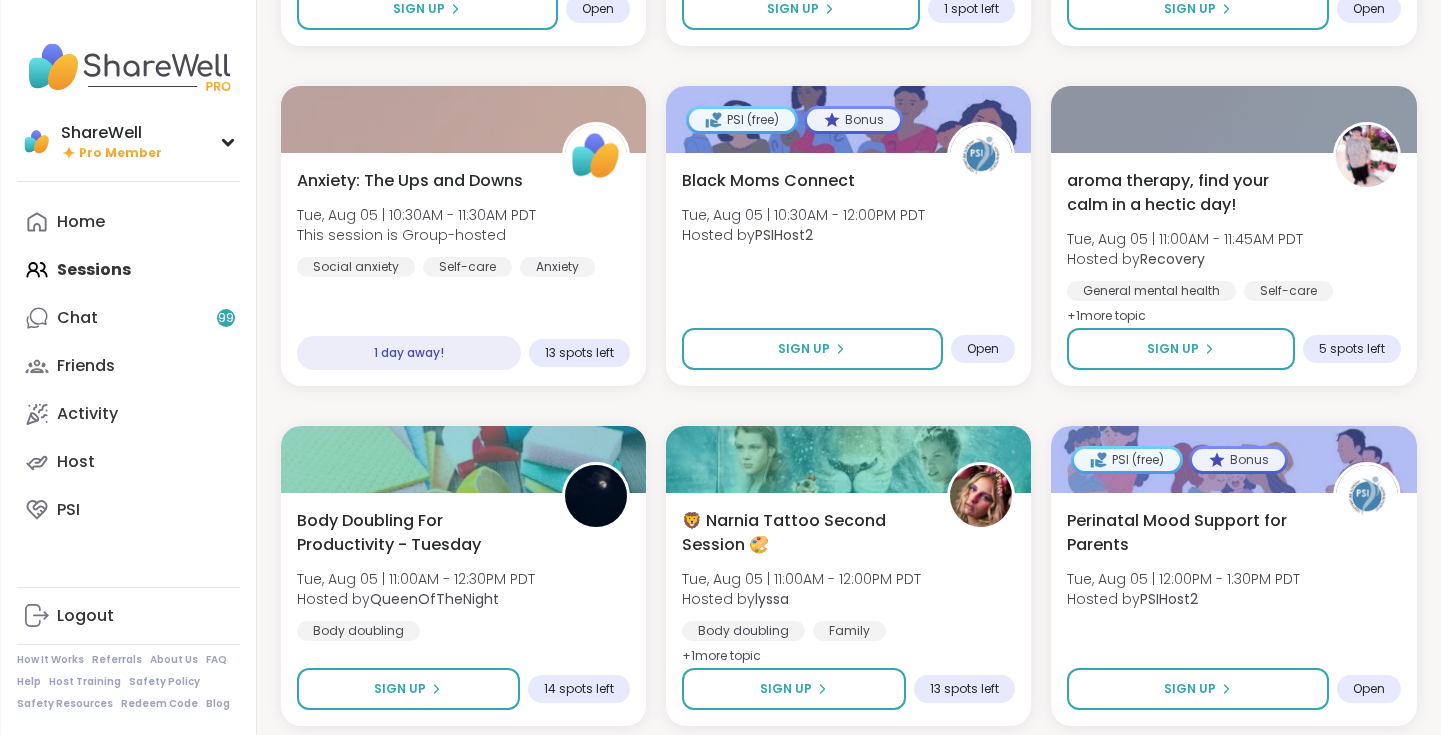 scroll, scrollTop: 6691, scrollLeft: 0, axis: vertical 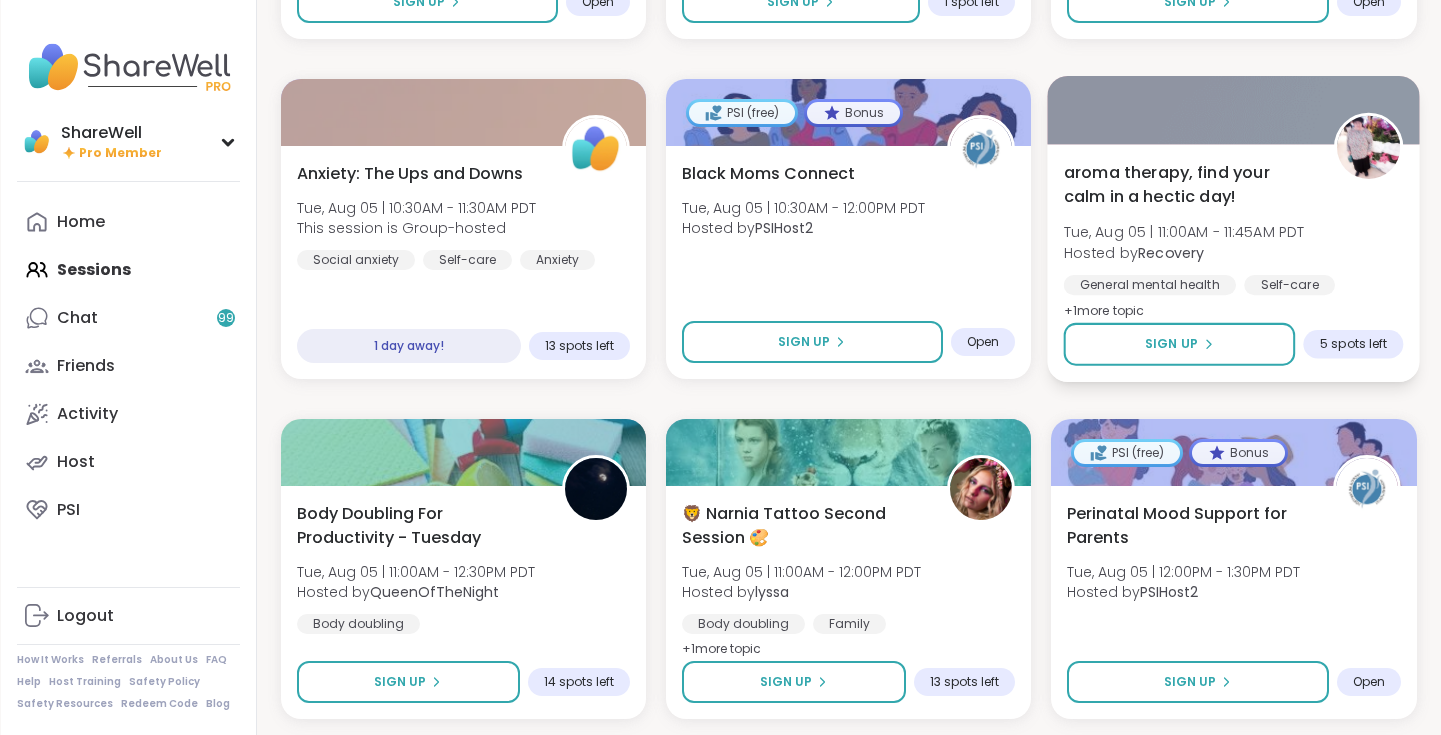 click on "aroma therapy, find your calm in a hectic day!" at bounding box center (1188, 184) 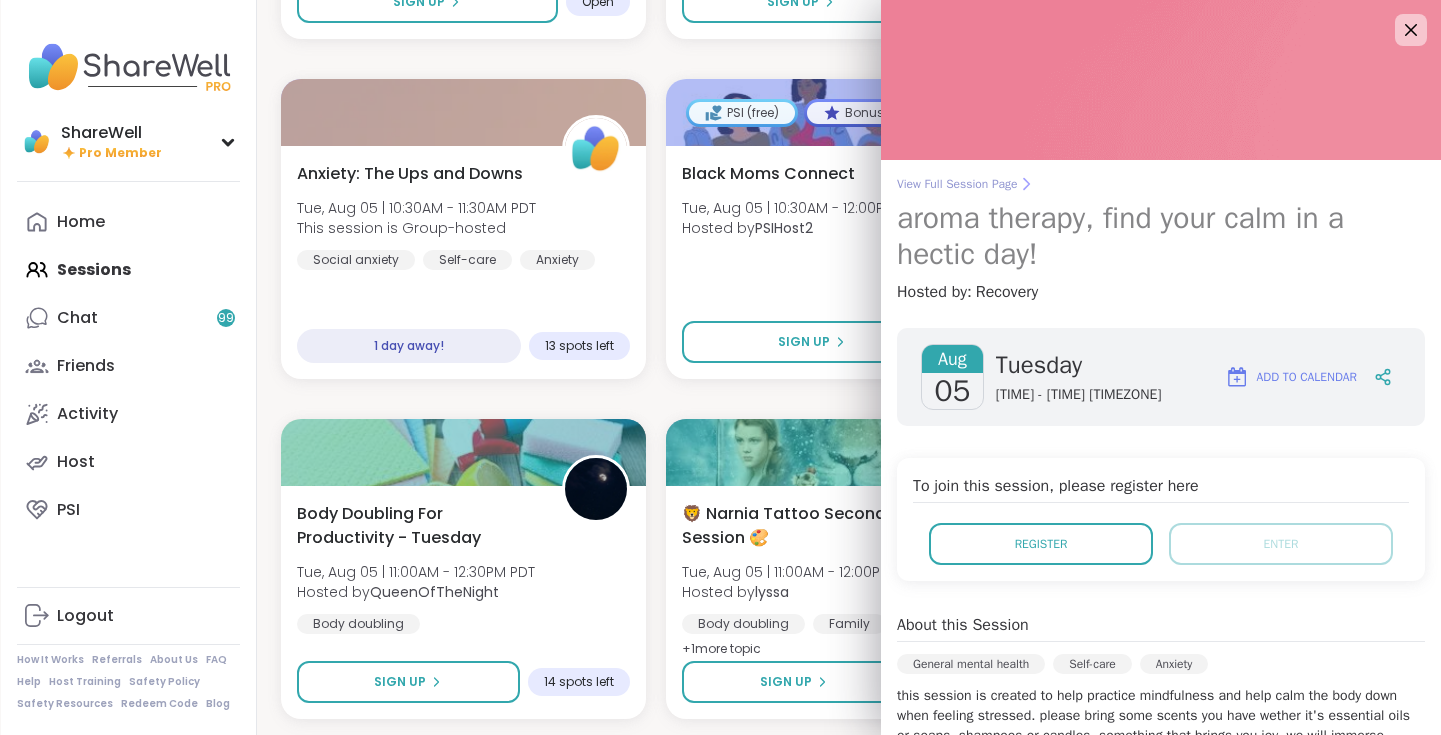 click on "View Full Session Page" at bounding box center [1161, 184] 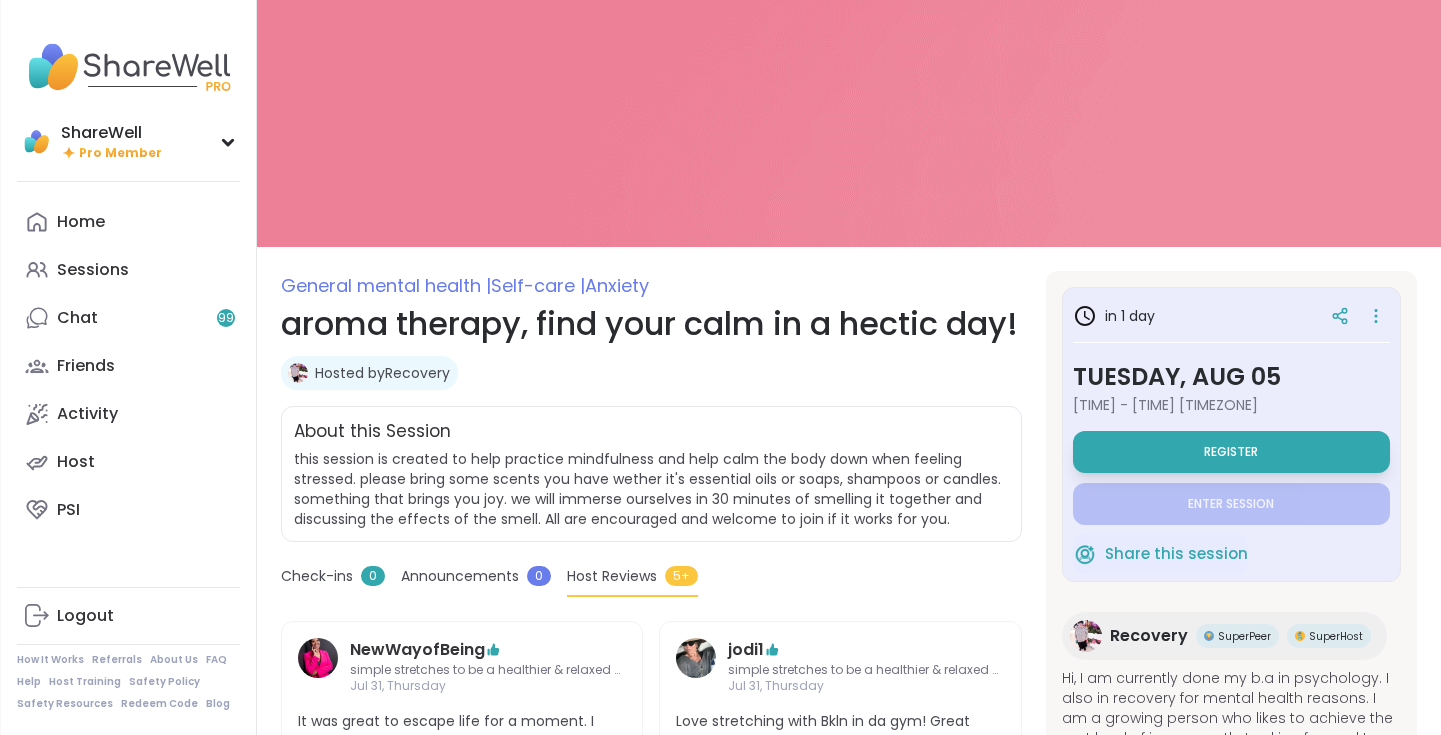 scroll, scrollTop: 17, scrollLeft: 0, axis: vertical 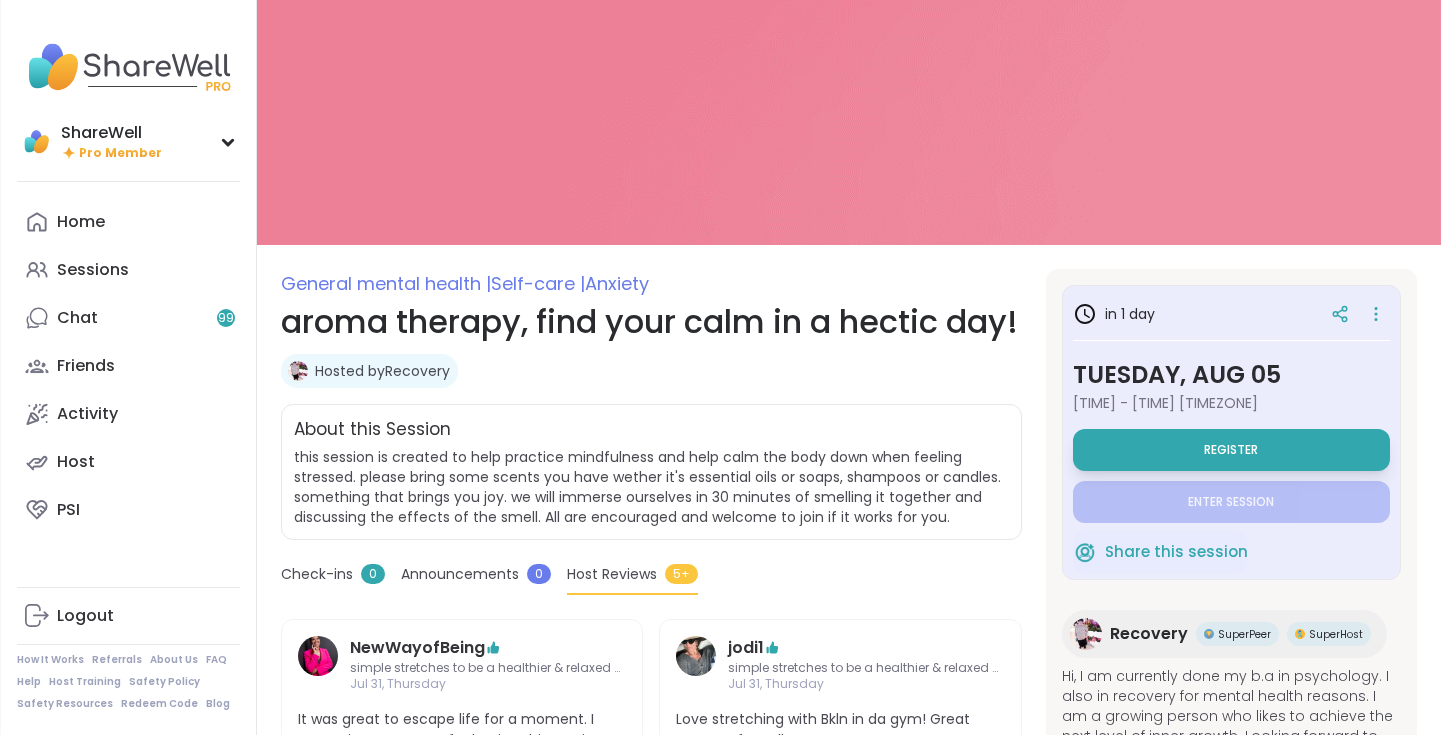 click on "Hosted by  Recovery" at bounding box center (382, 371) 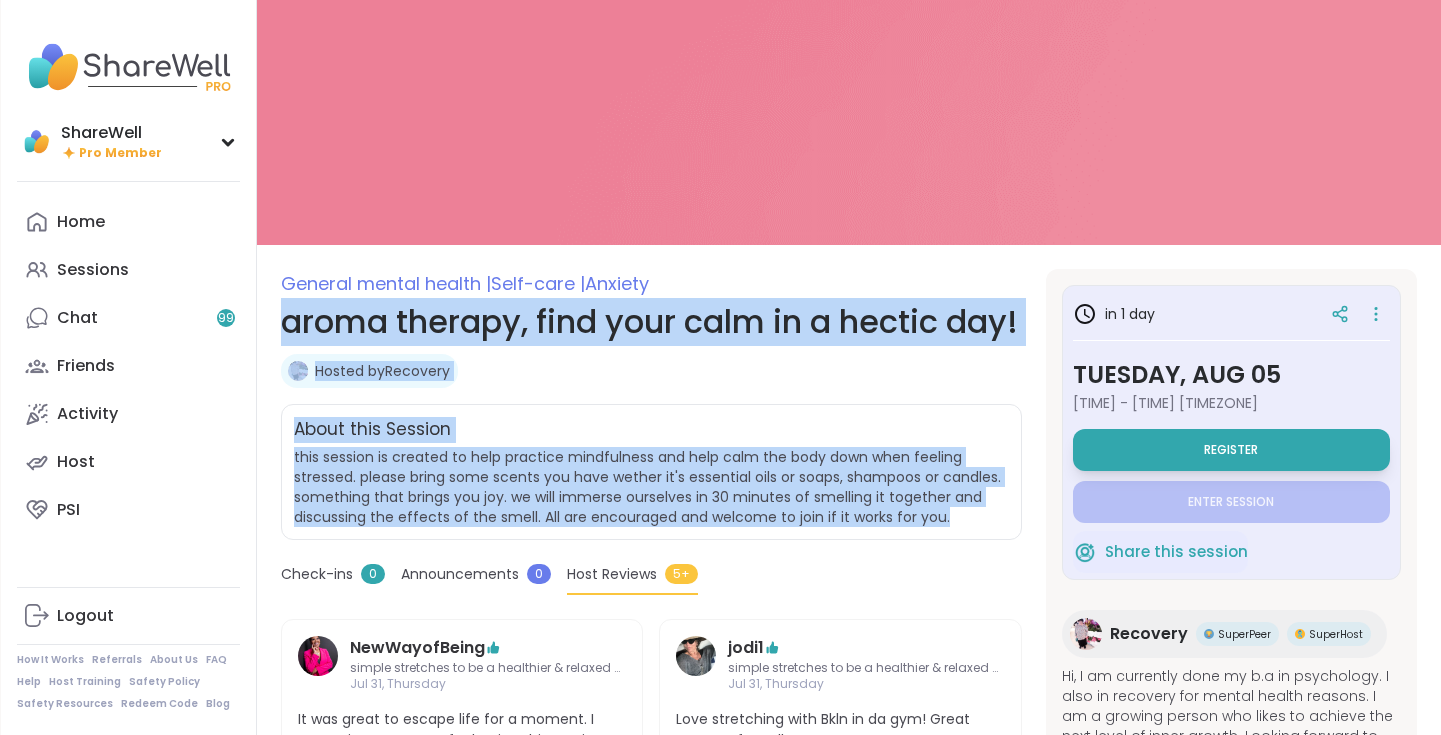 drag, startPoint x: 284, startPoint y: 321, endPoint x: 987, endPoint y: 563, distance: 743.48706 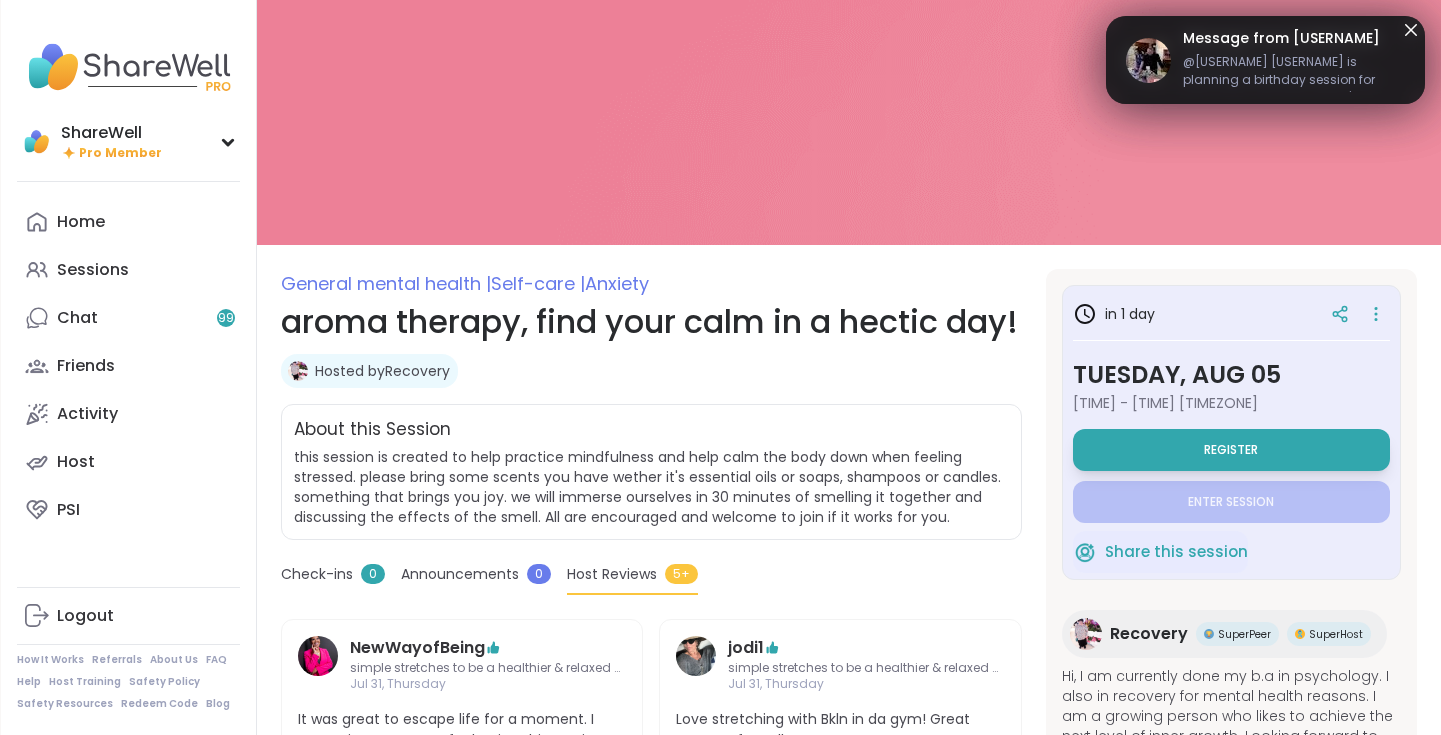 click on "General mental health   |  Self-care   |  Anxiety" at bounding box center [651, 283] 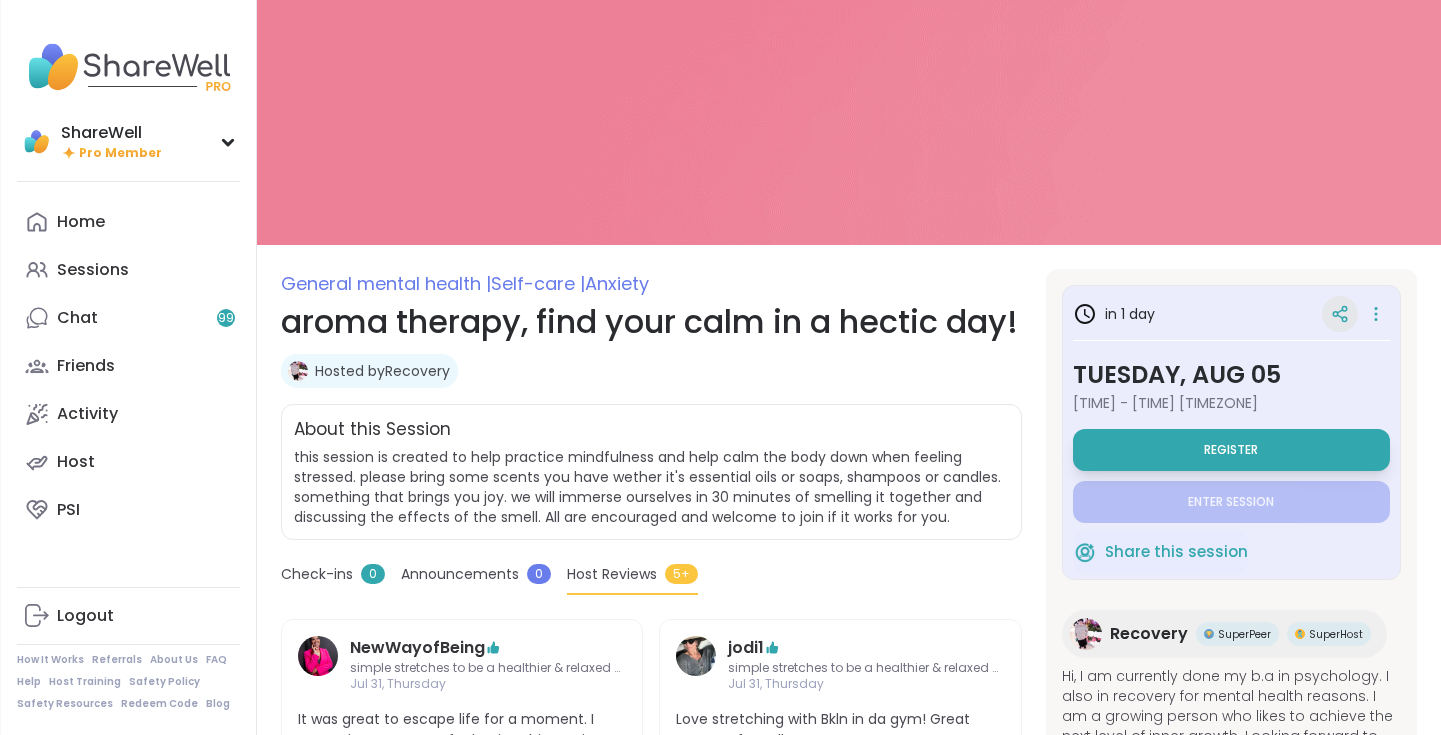 click at bounding box center [1340, 314] 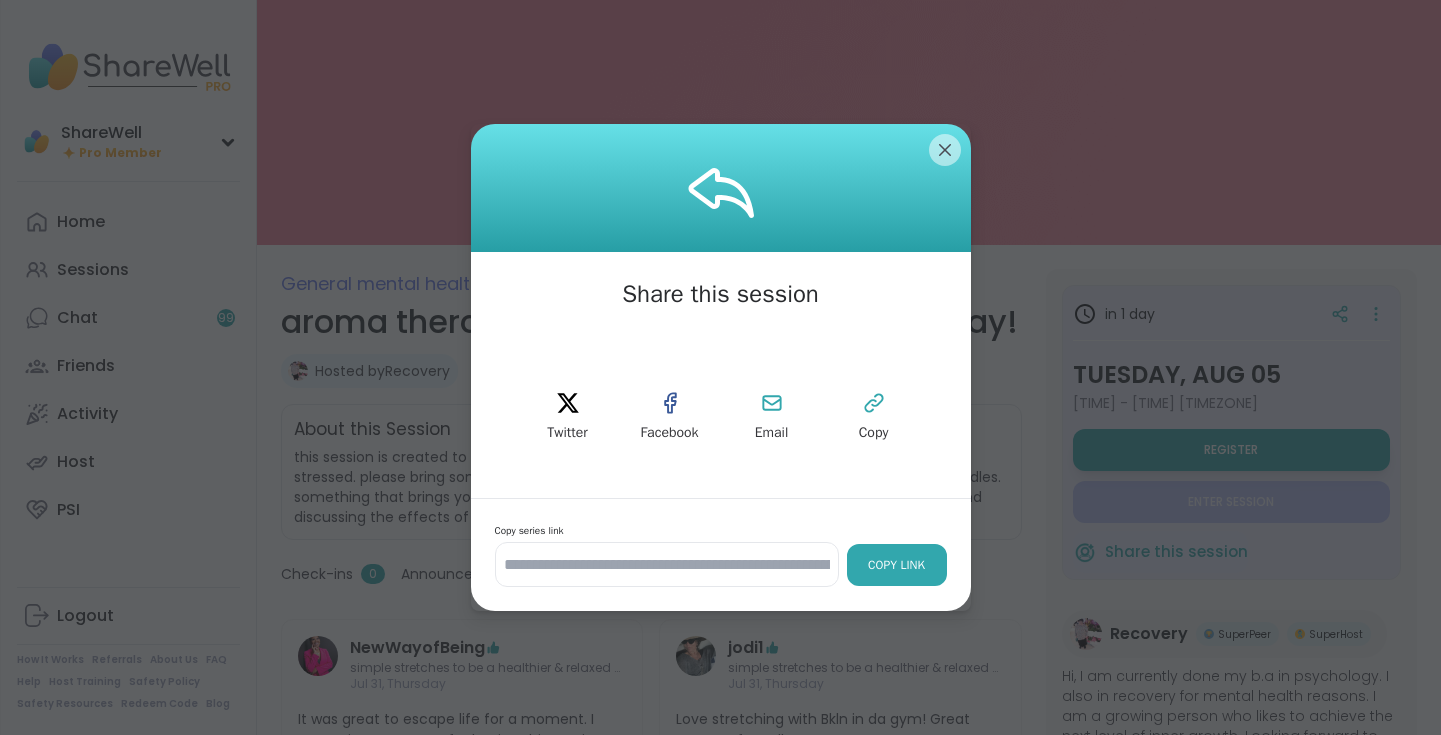 click on "Copy Link" at bounding box center (897, 565) 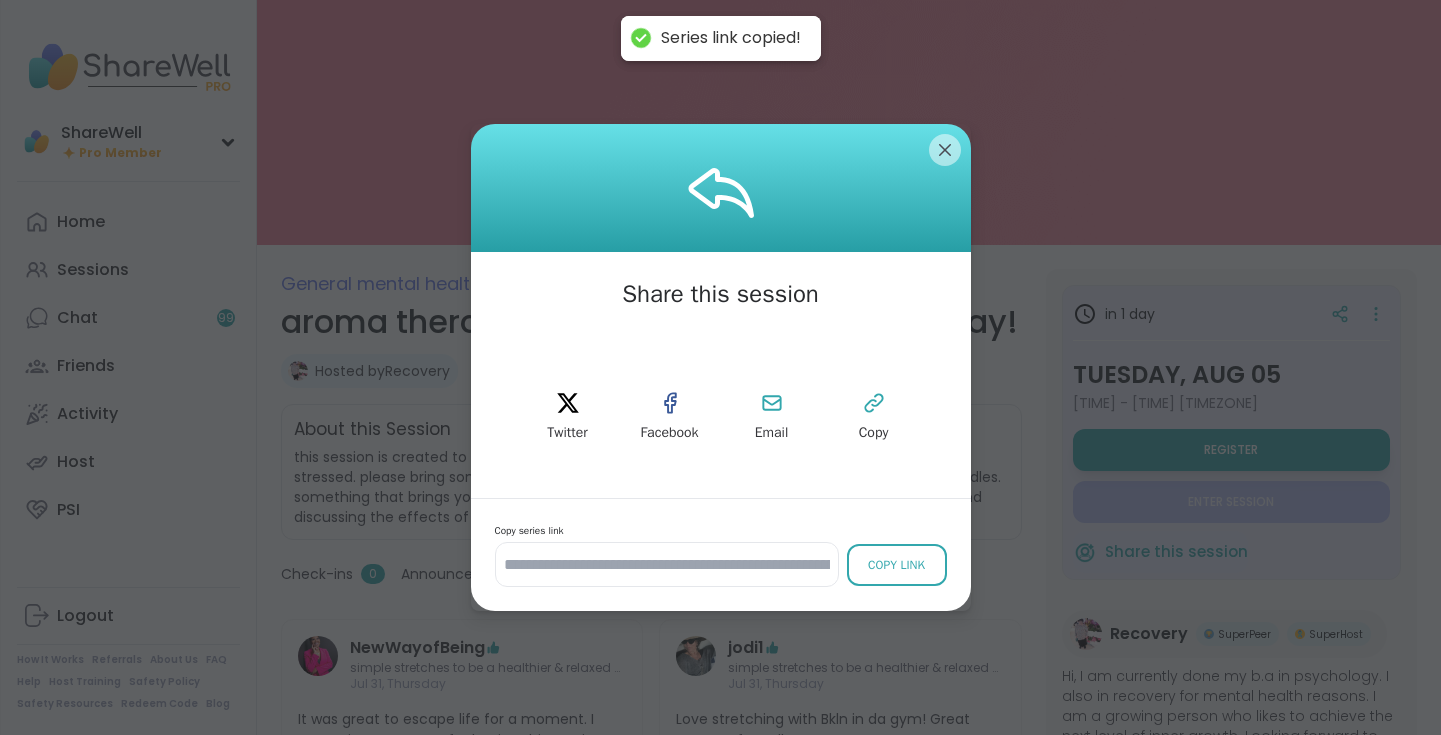 scroll, scrollTop: 2, scrollLeft: 0, axis: vertical 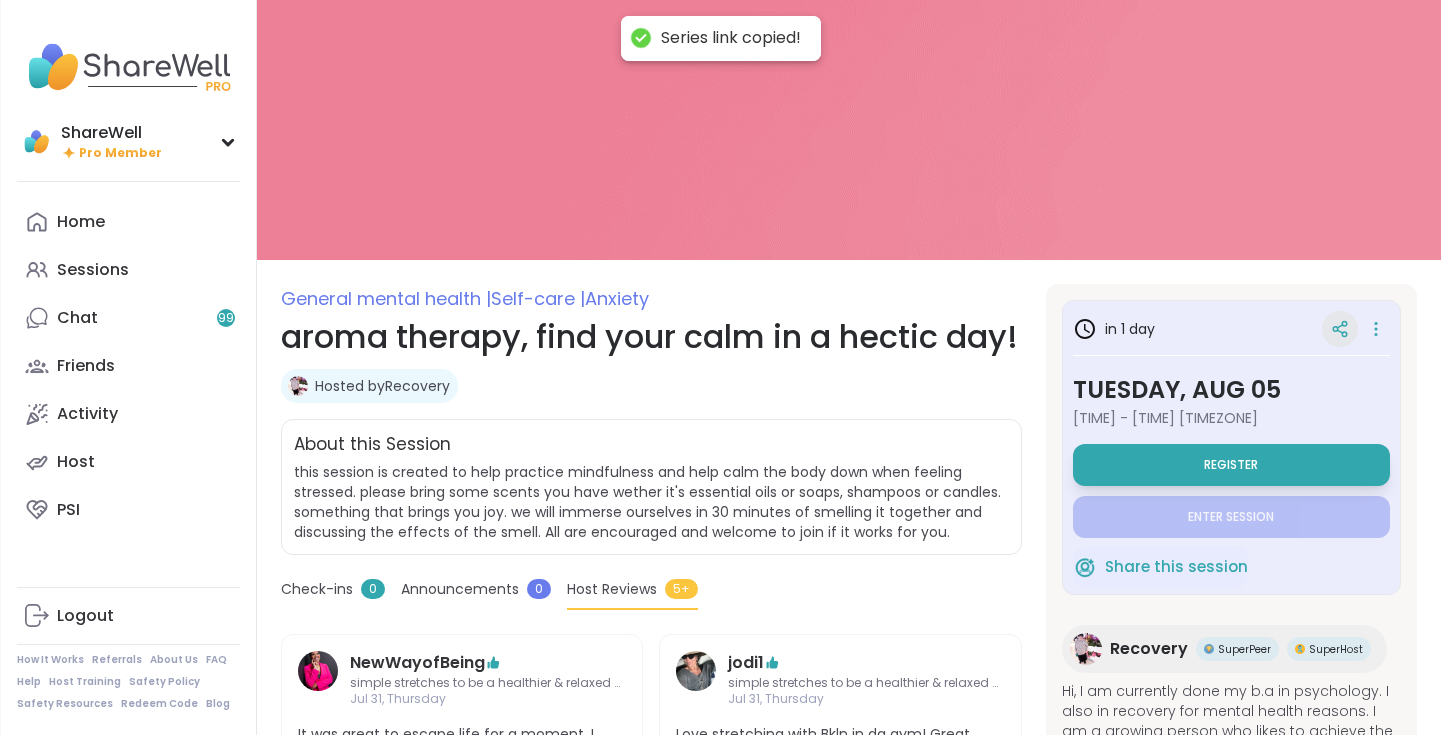 click 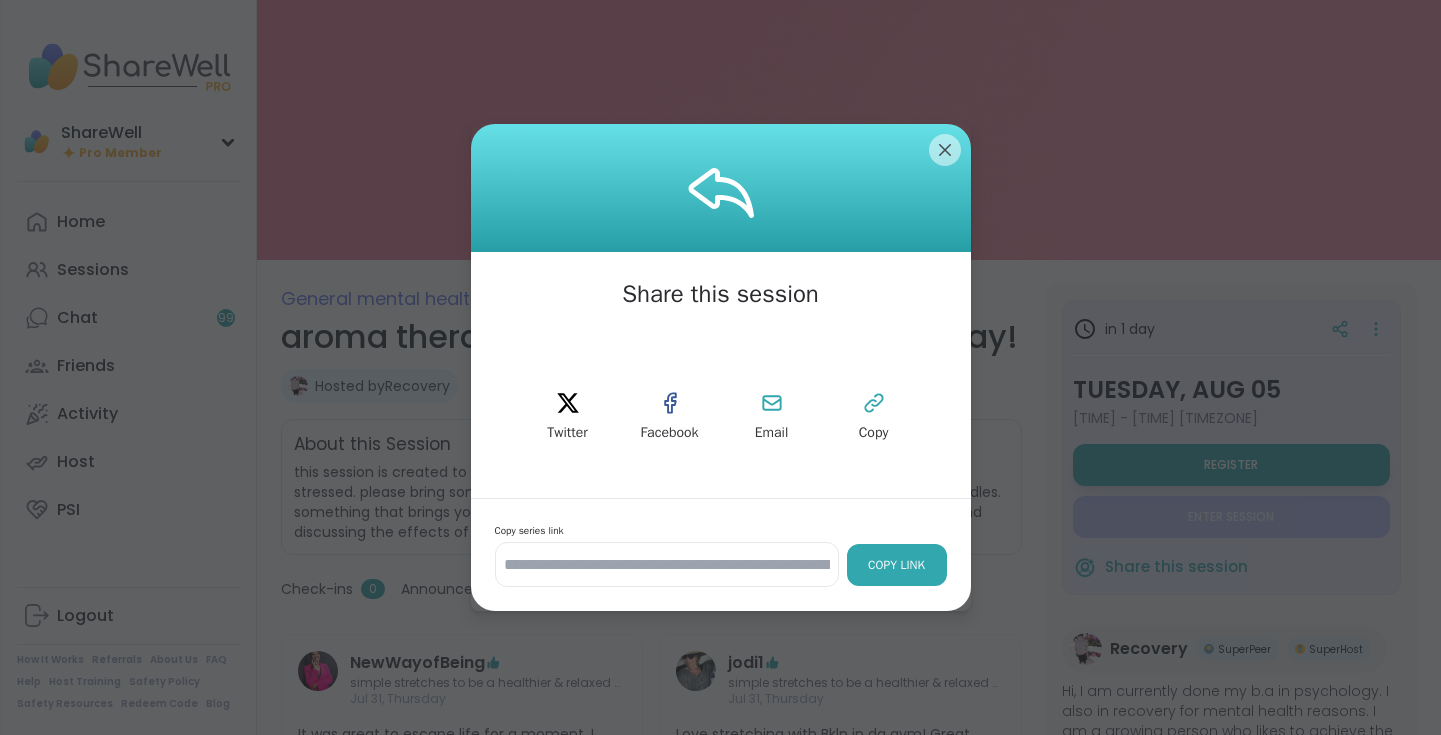 click on "Copy Link" at bounding box center [897, 565] 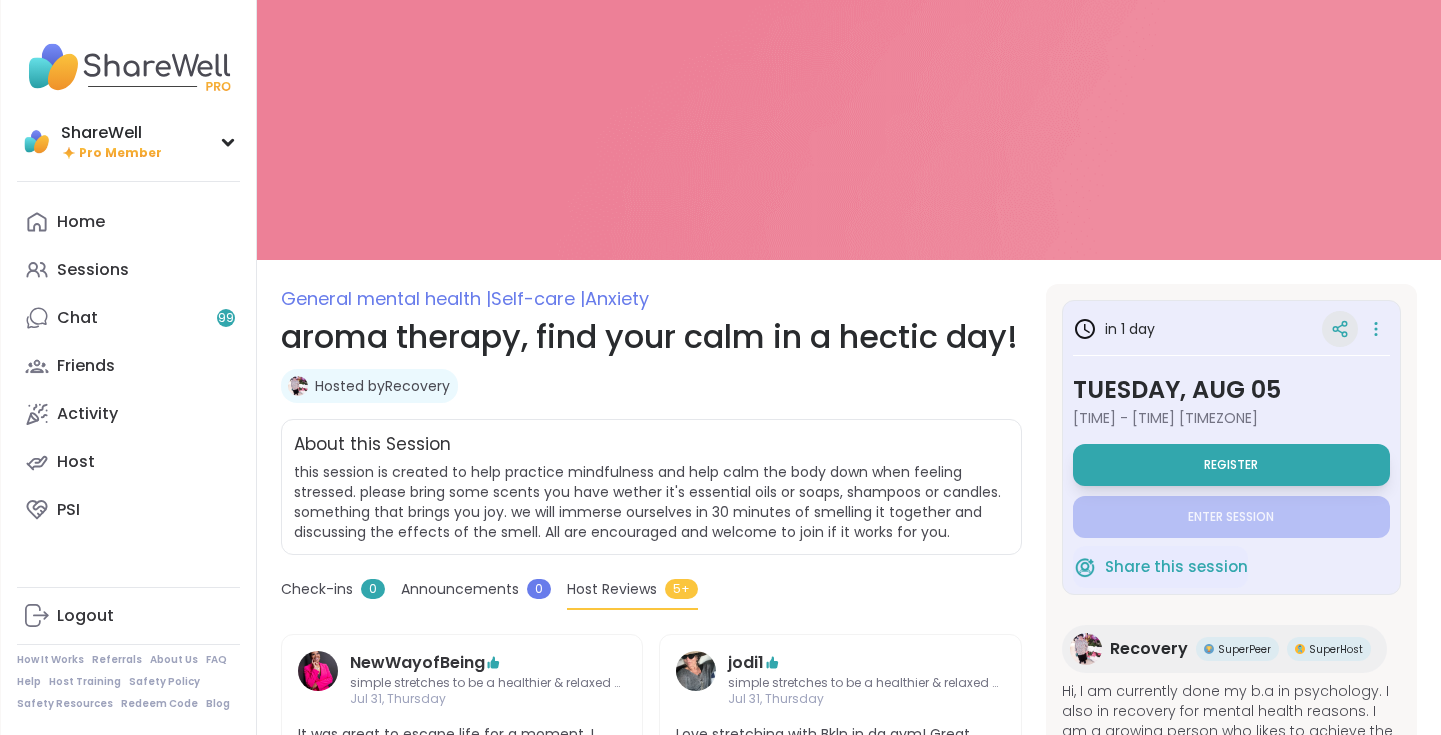 click 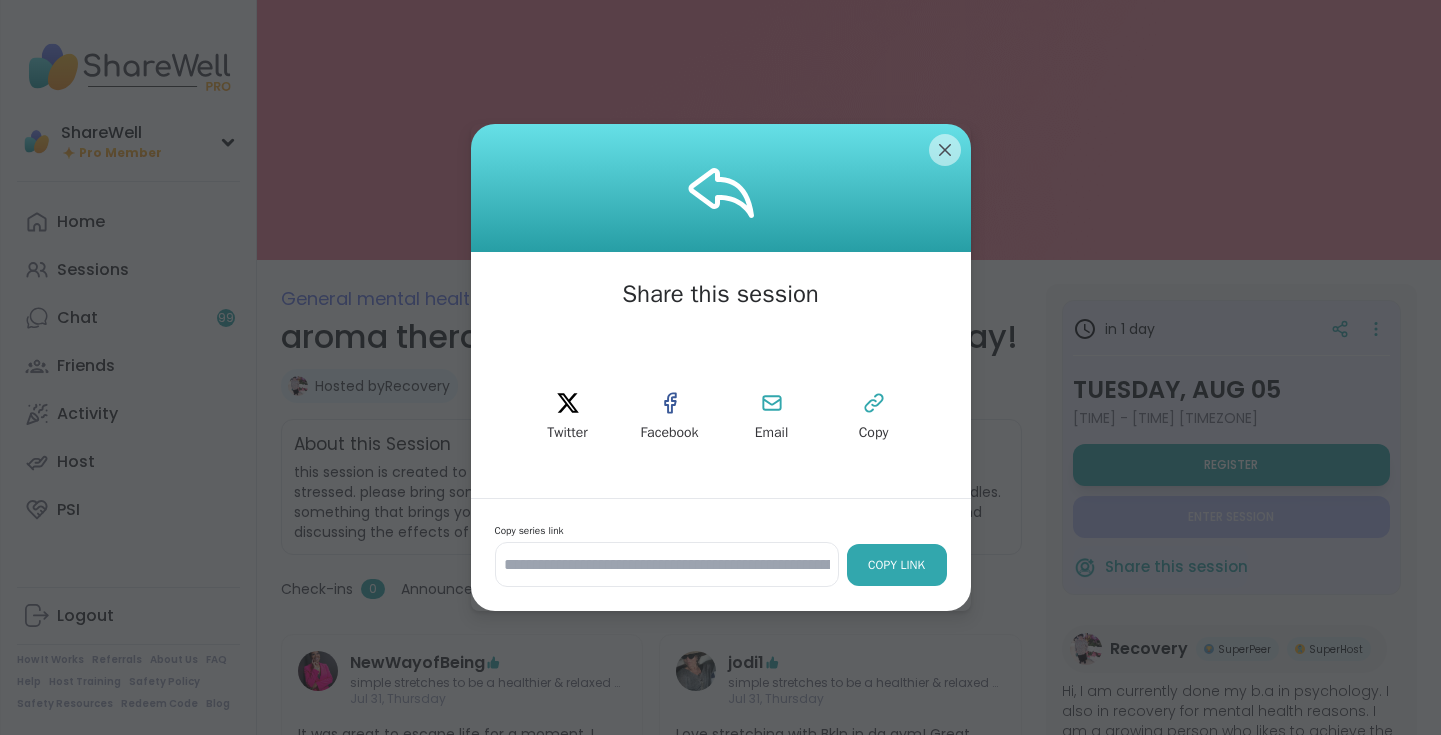 click on "Copy Link" at bounding box center (897, 565) 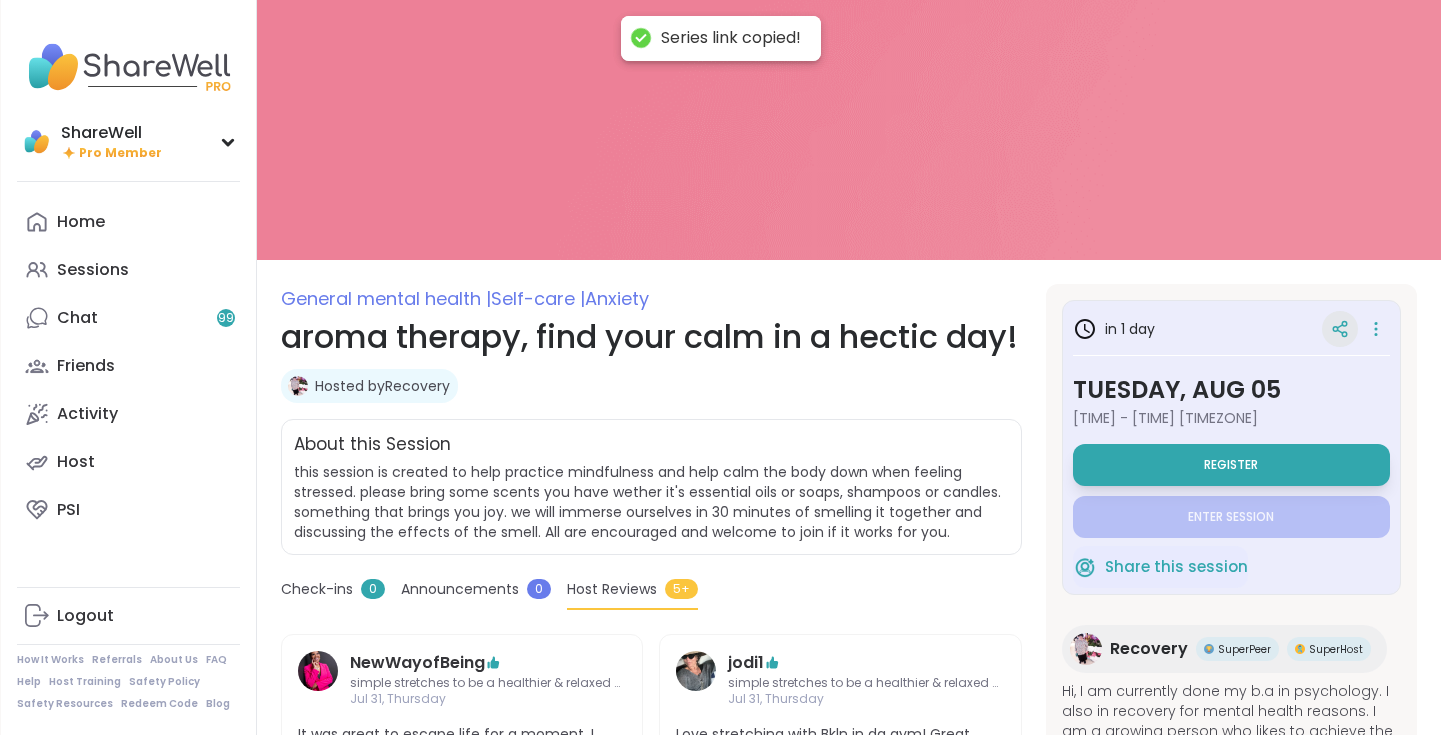 click 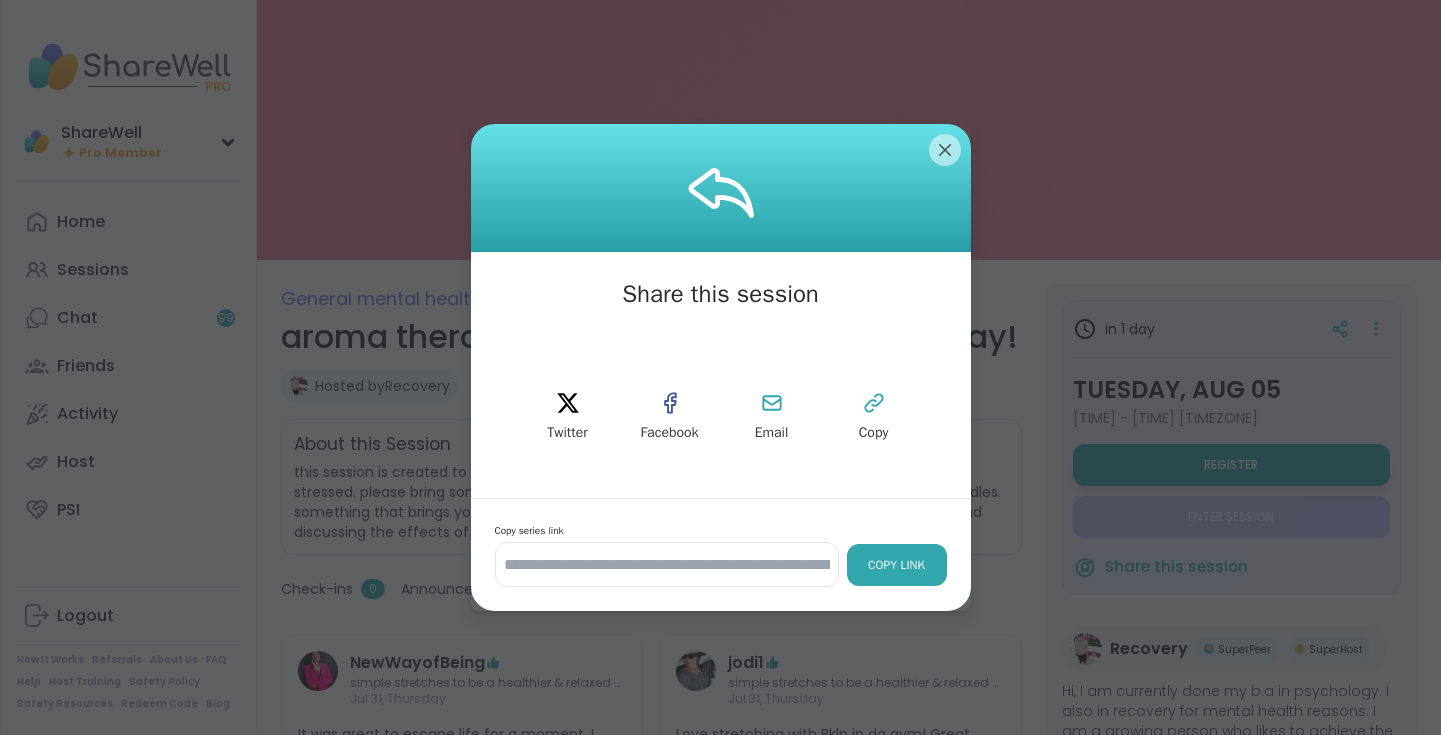 click on "Copy Link" at bounding box center [897, 565] 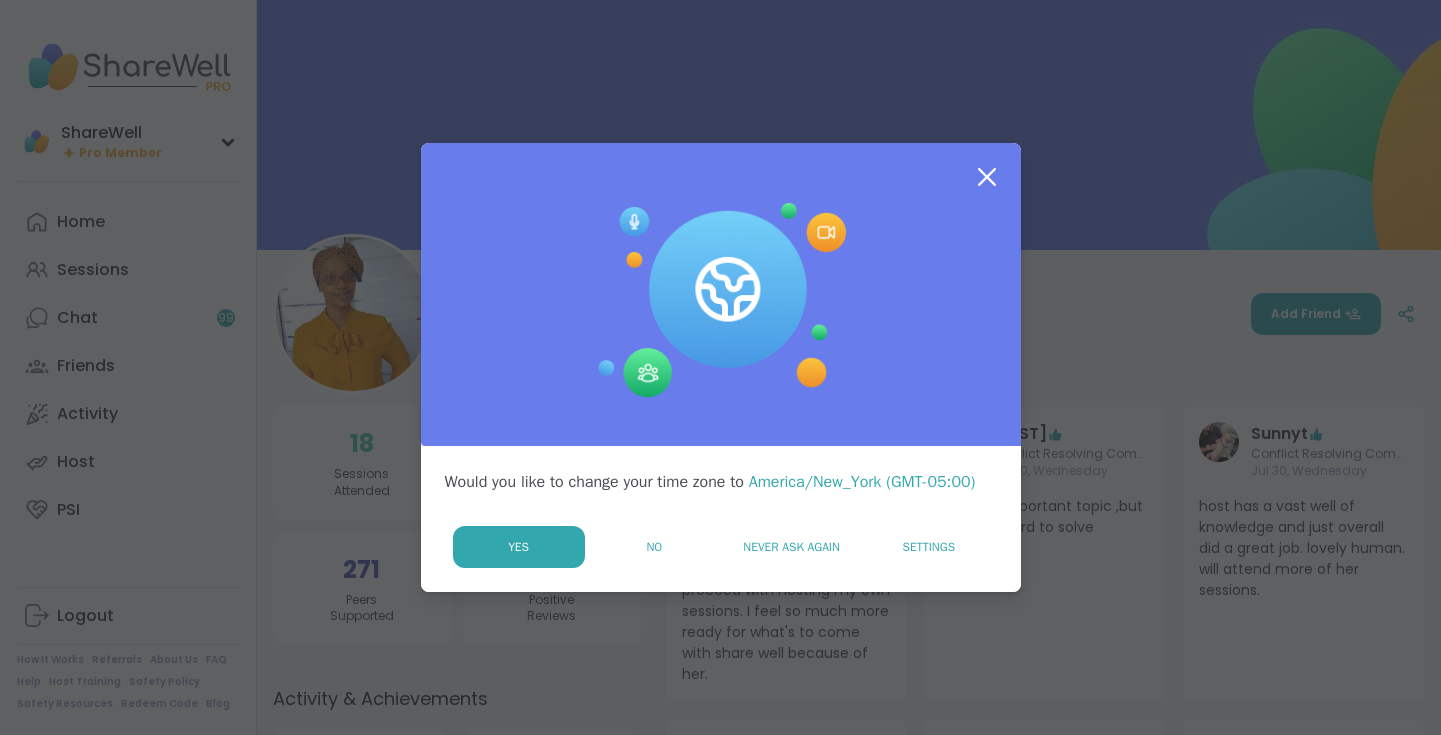 scroll, scrollTop: 0, scrollLeft: 0, axis: both 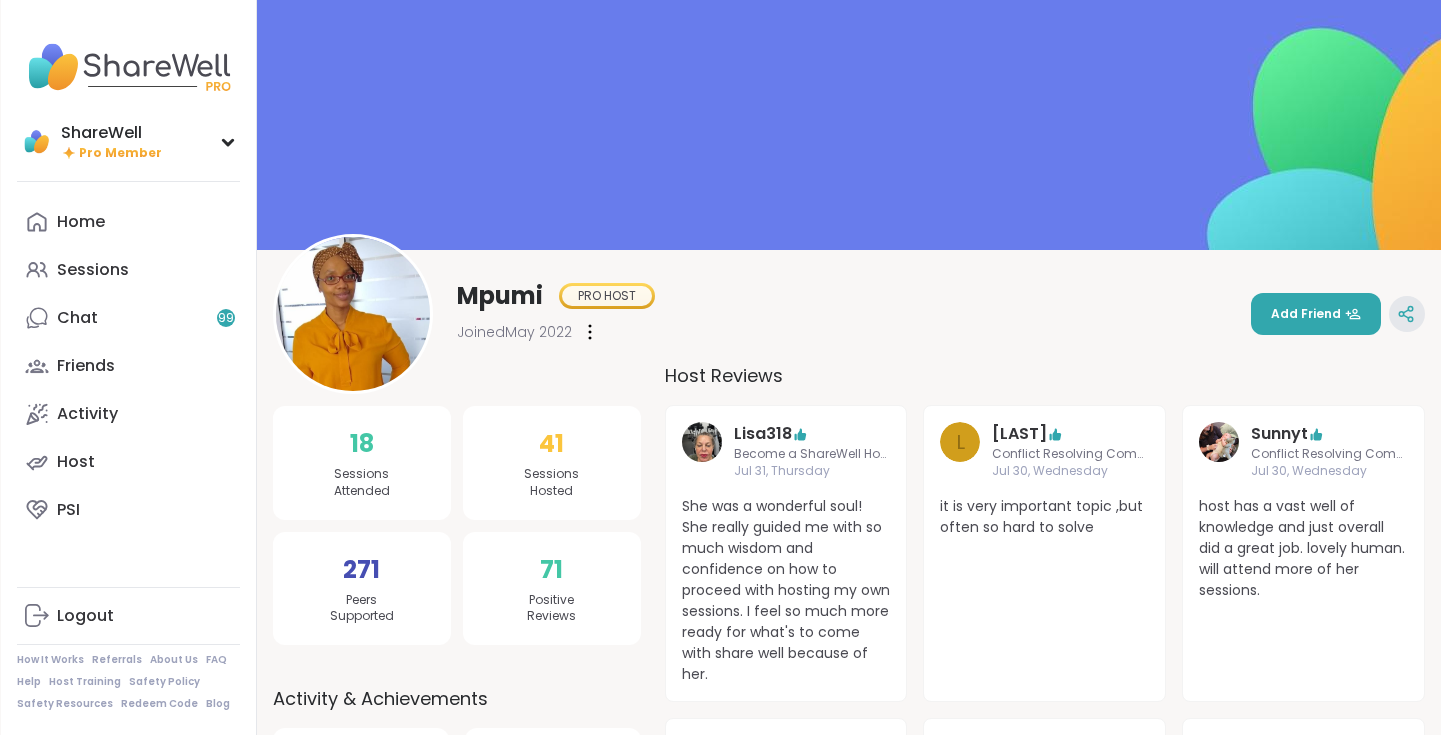 click 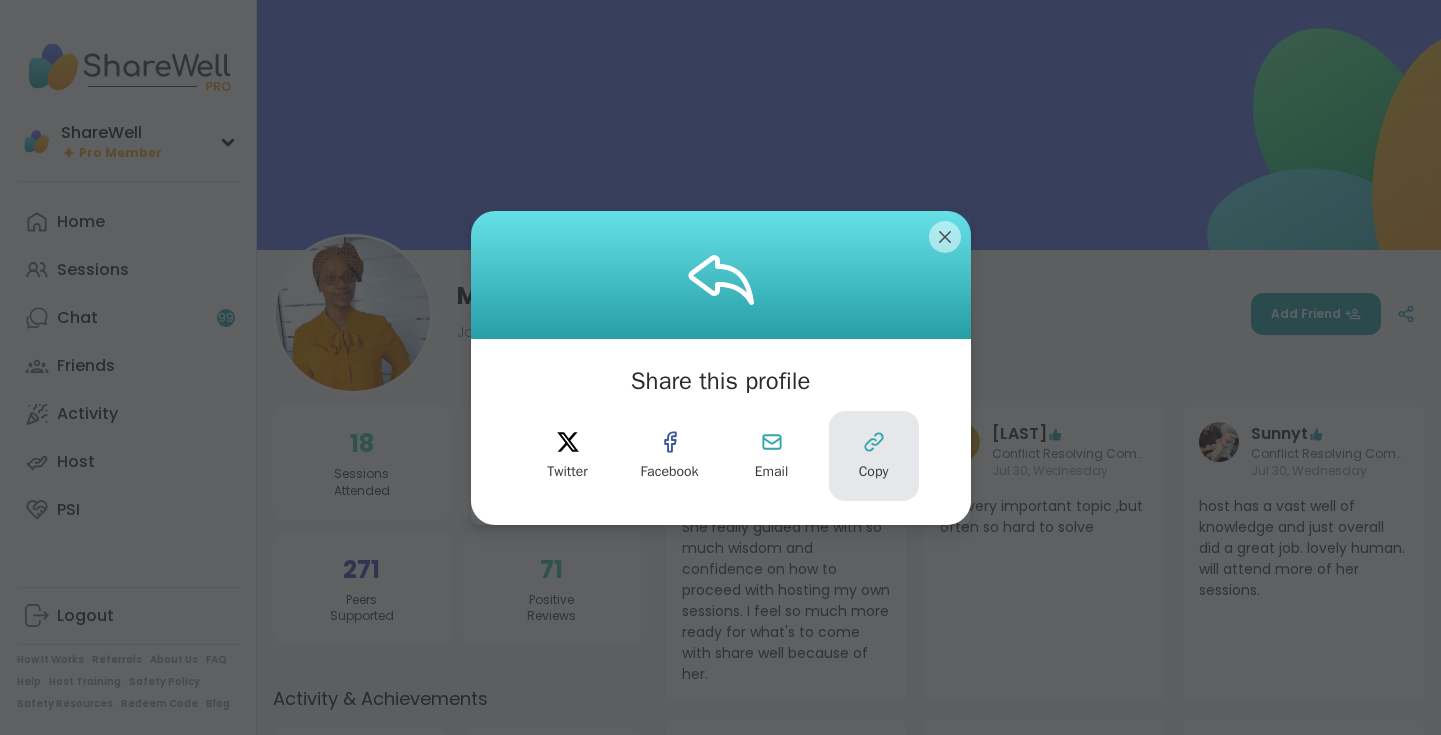 click on "Copy" at bounding box center [874, 472] 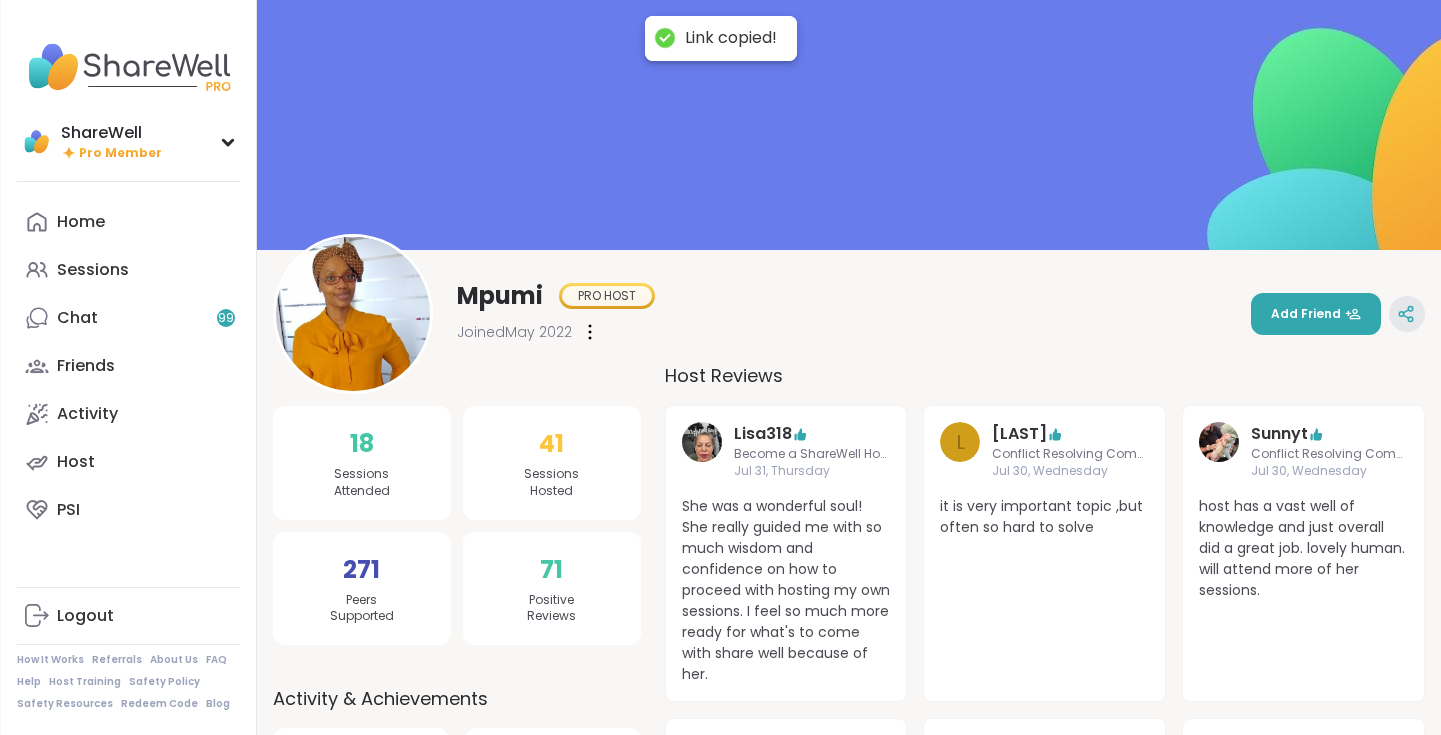 click at bounding box center [1407, 314] 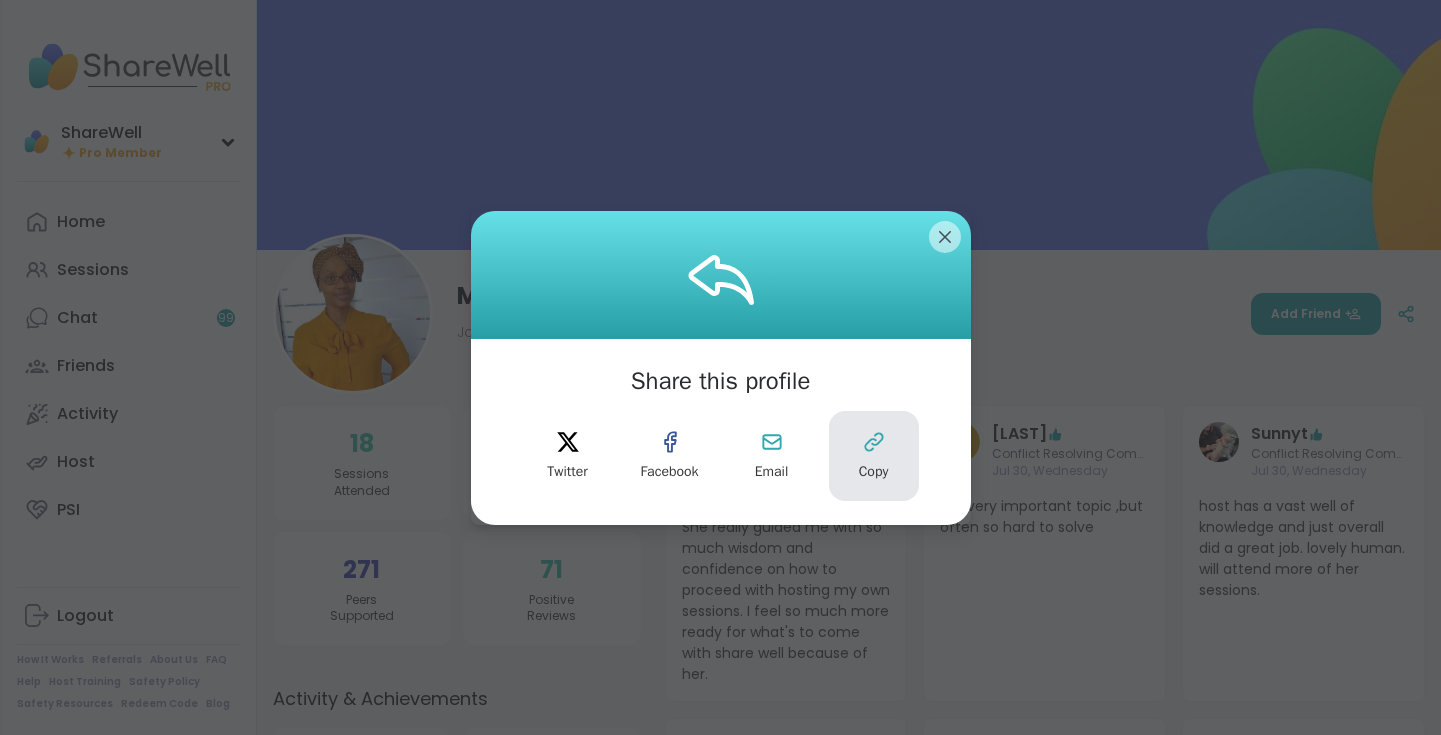 click on "Copy" at bounding box center [874, 456] 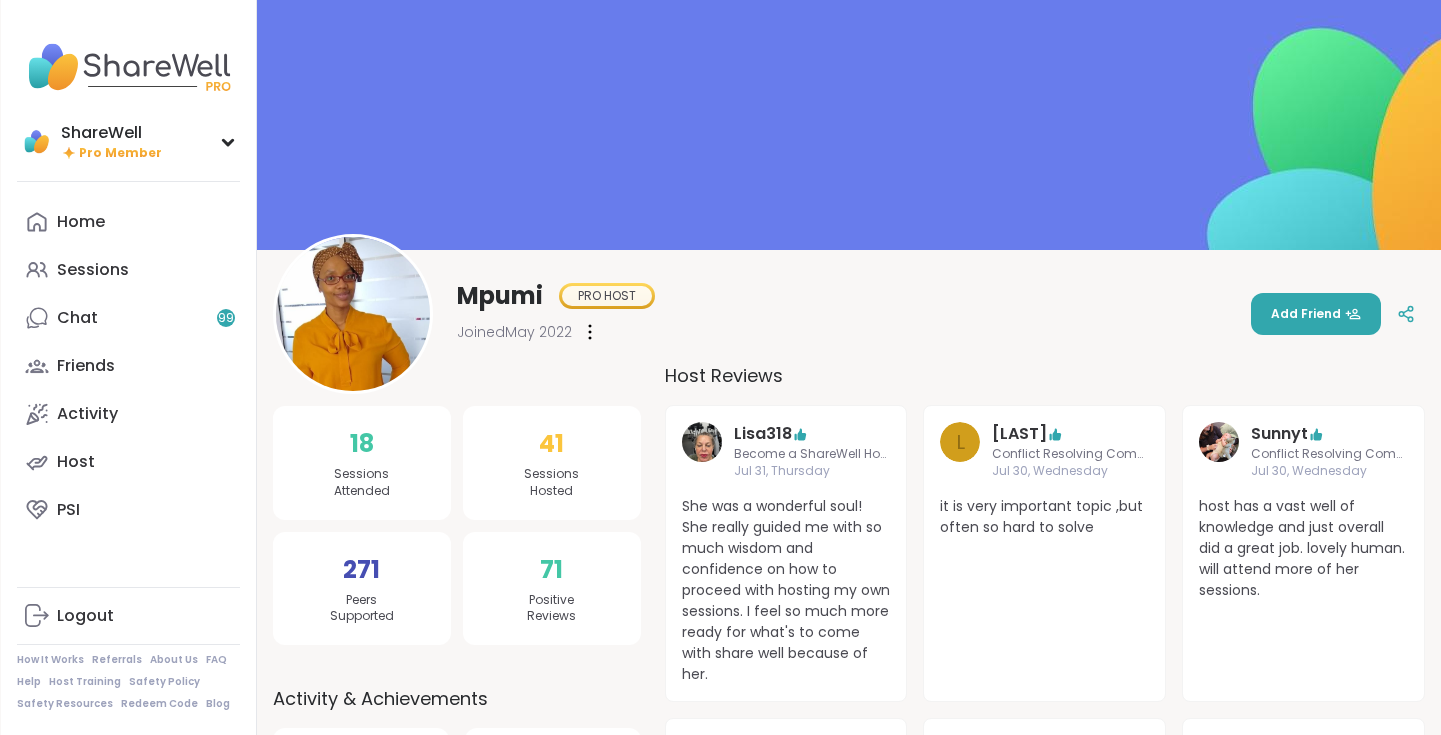 scroll, scrollTop: 0, scrollLeft: 0, axis: both 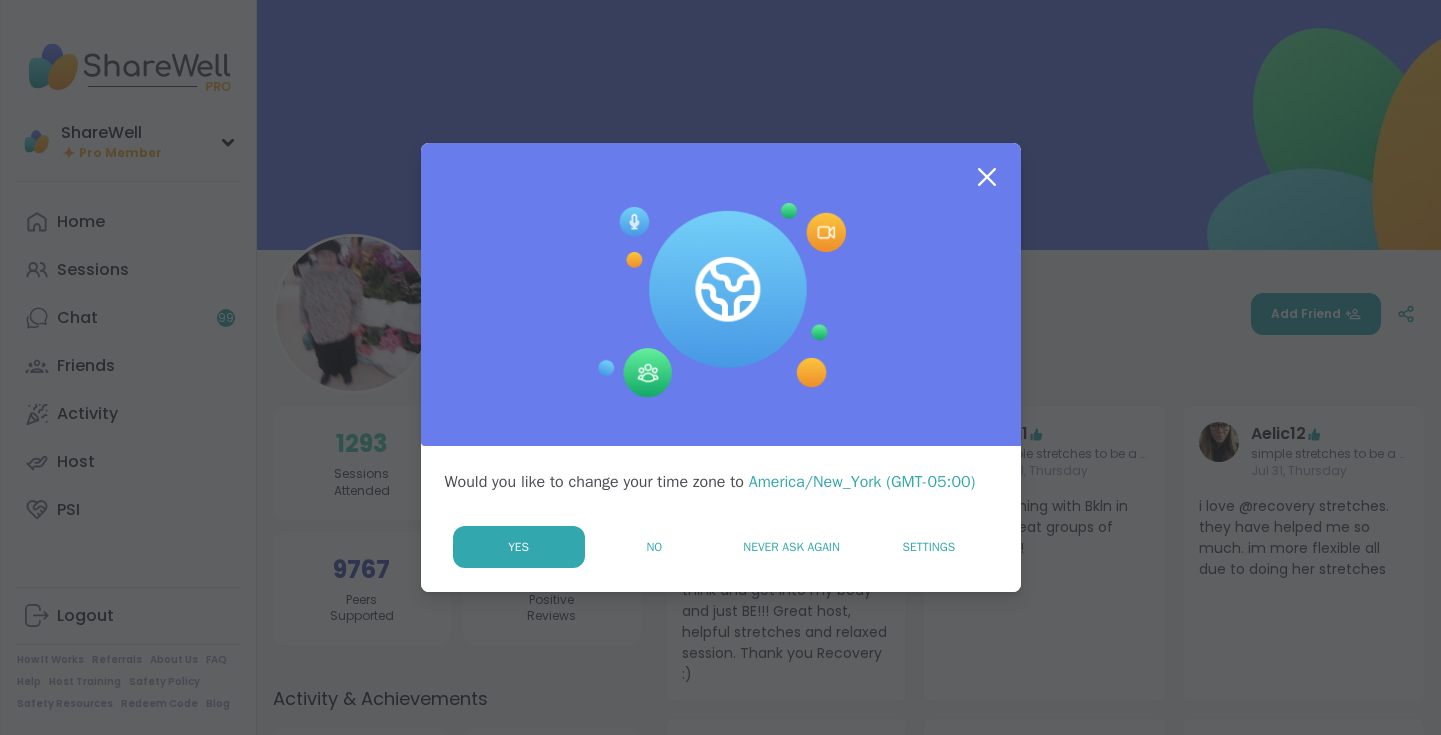 click 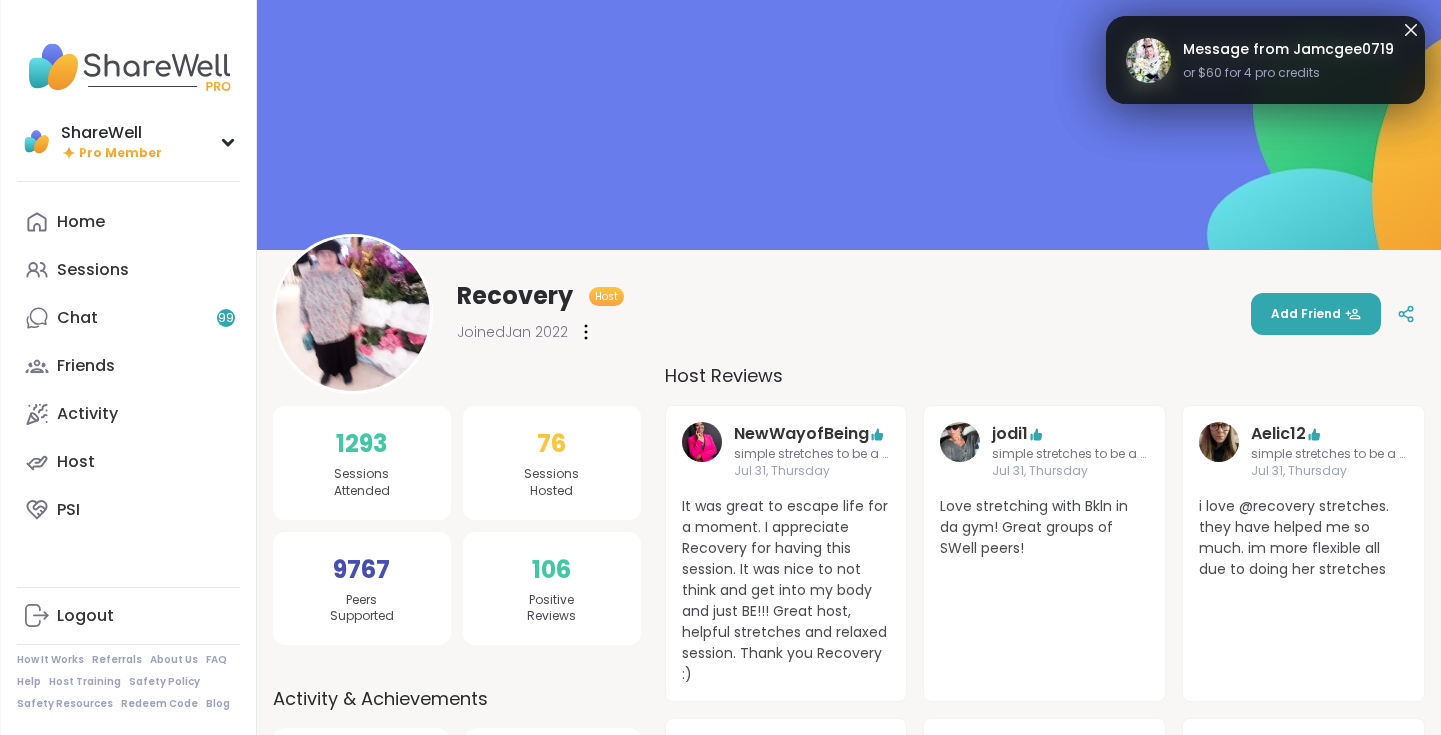 scroll, scrollTop: 0, scrollLeft: 0, axis: both 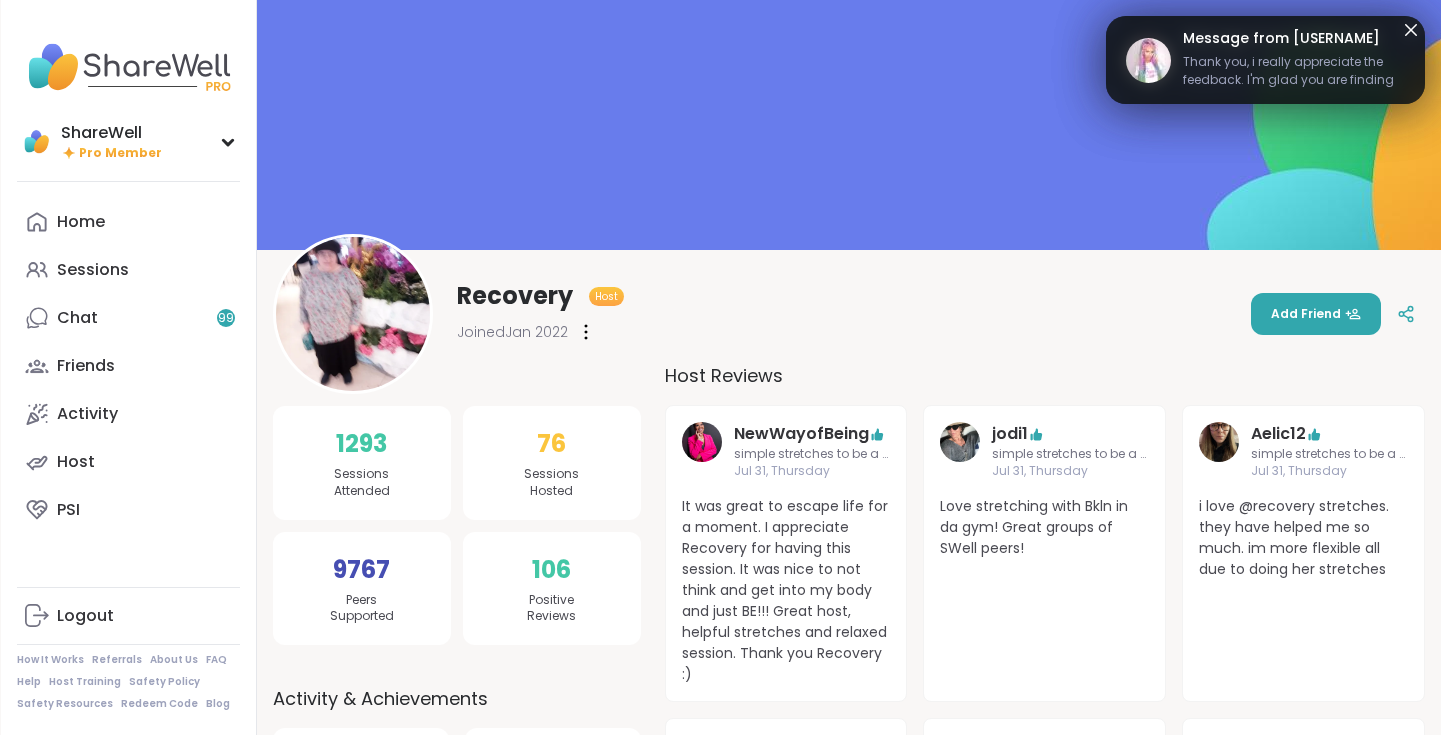 click at bounding box center [849, 125] 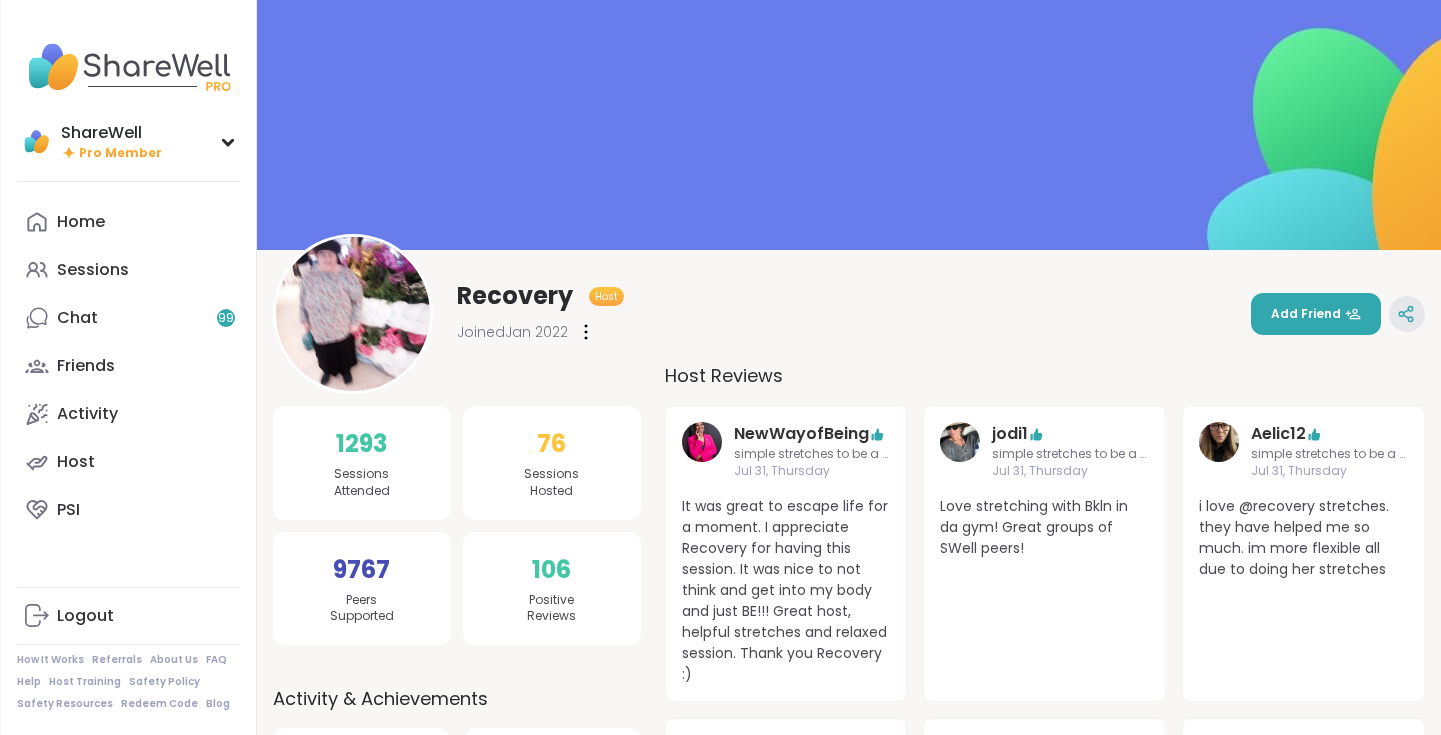 click 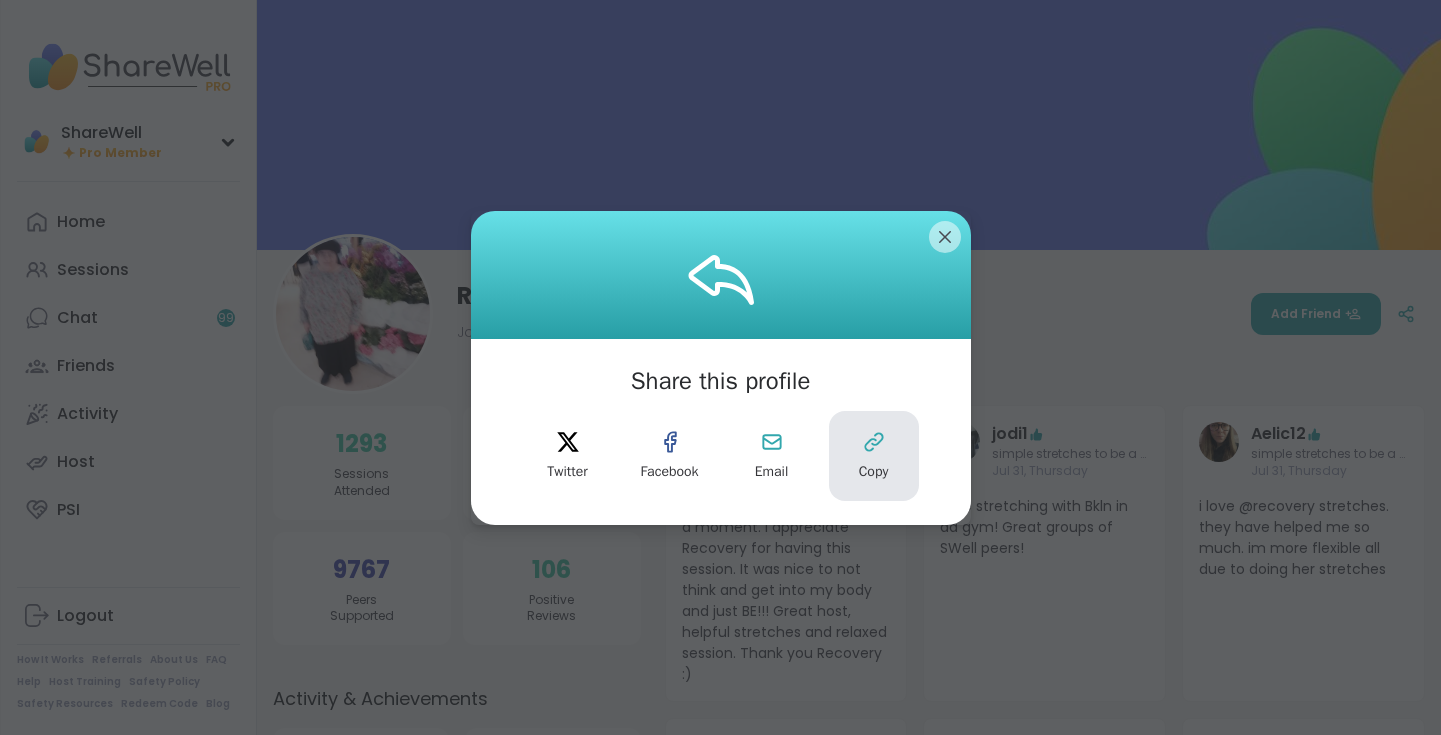 click on "Copy" at bounding box center (874, 456) 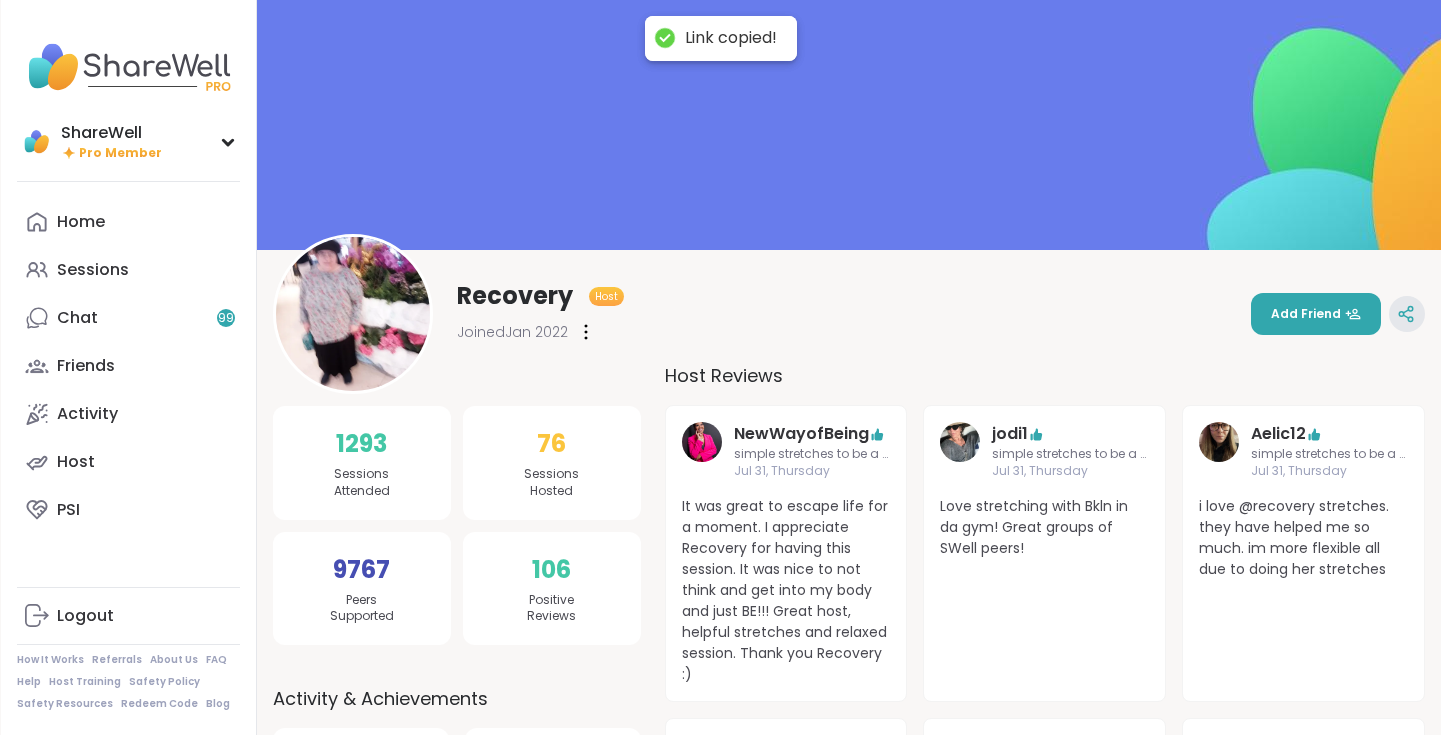 click 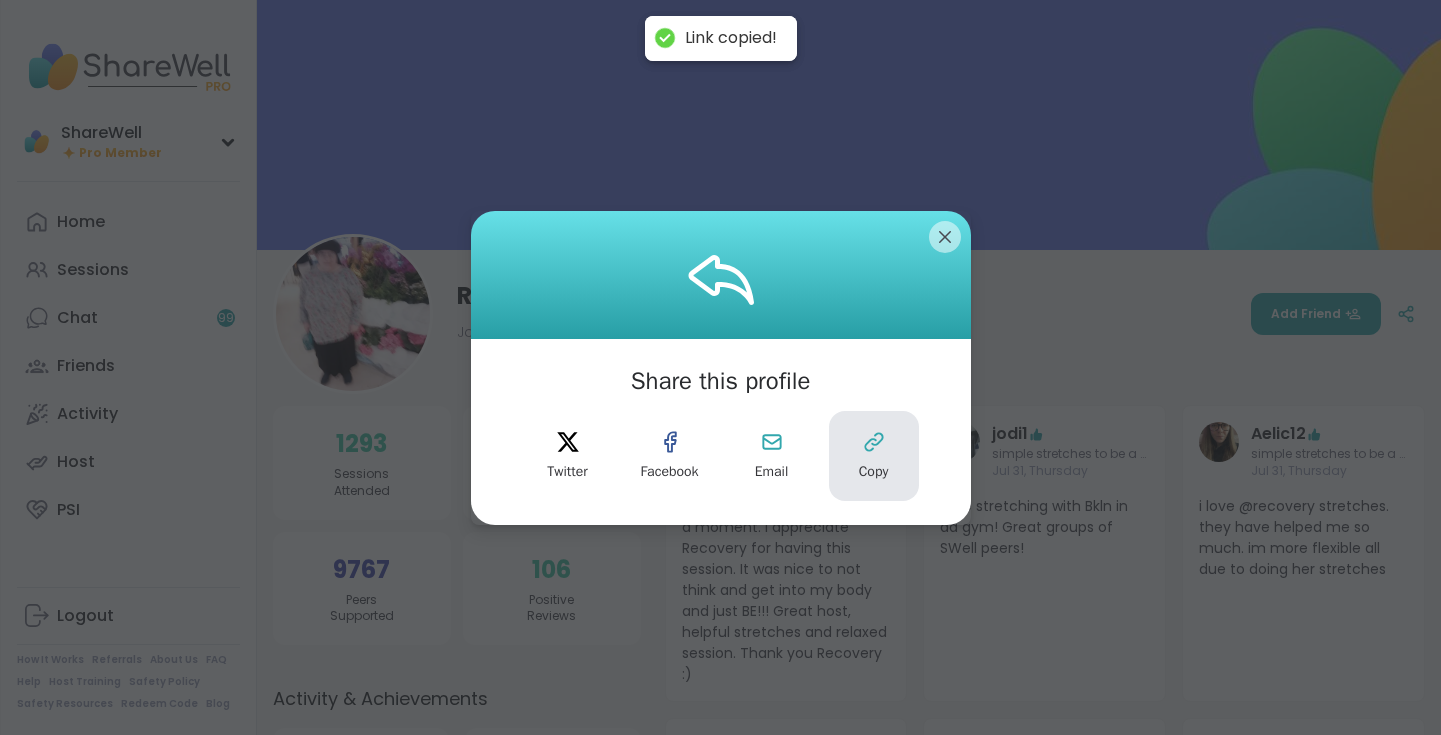 click on "Copy" at bounding box center [874, 456] 